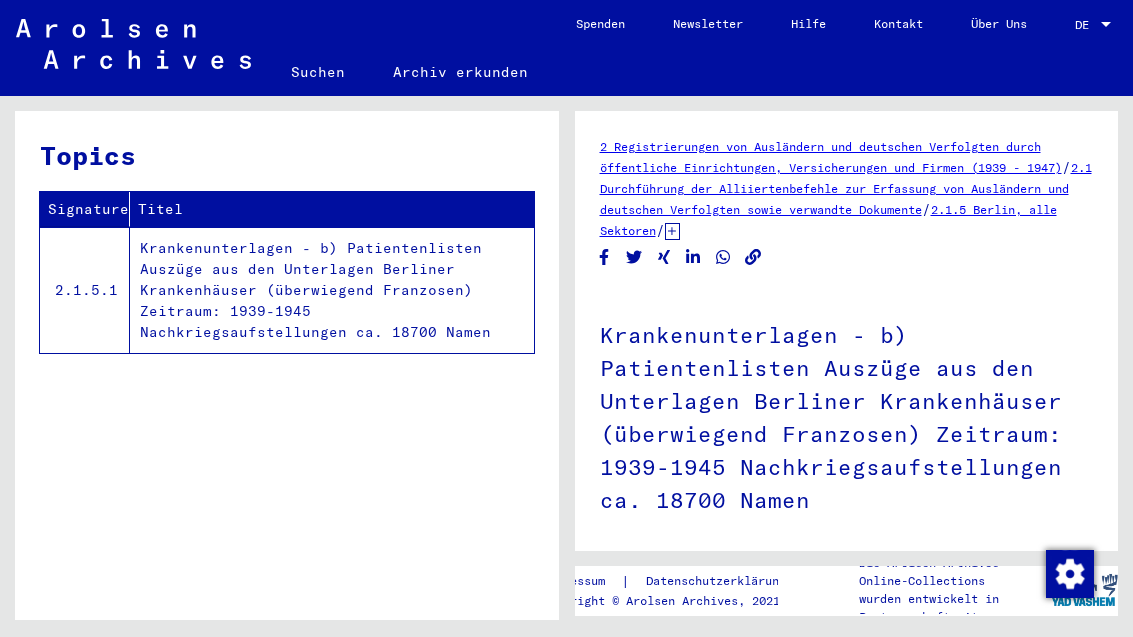 scroll, scrollTop: 0, scrollLeft: 0, axis: both 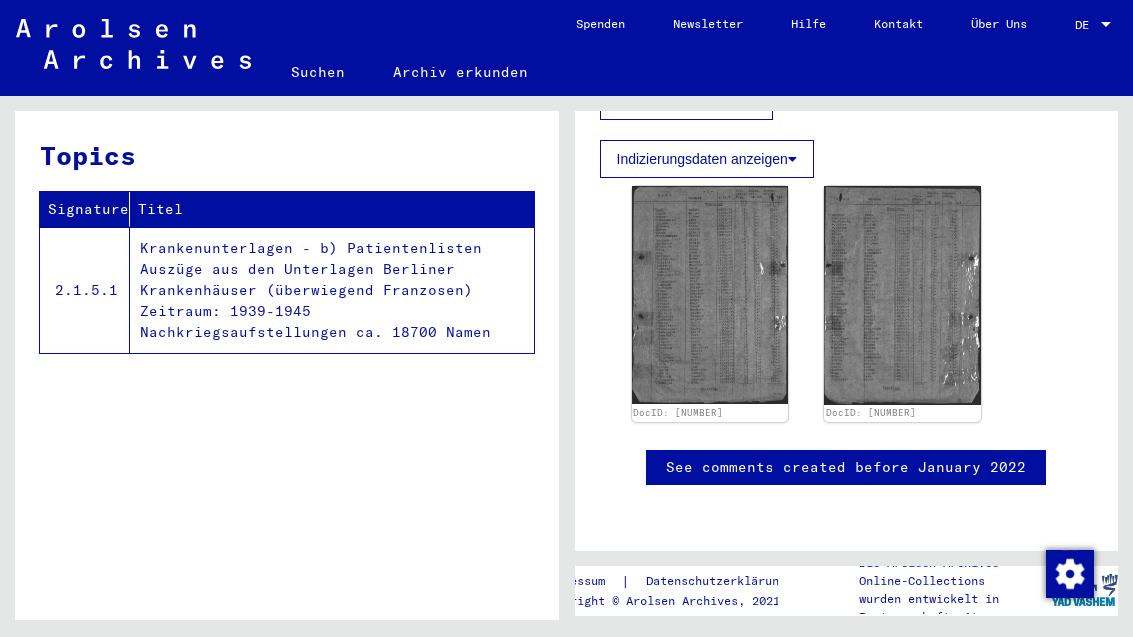 click 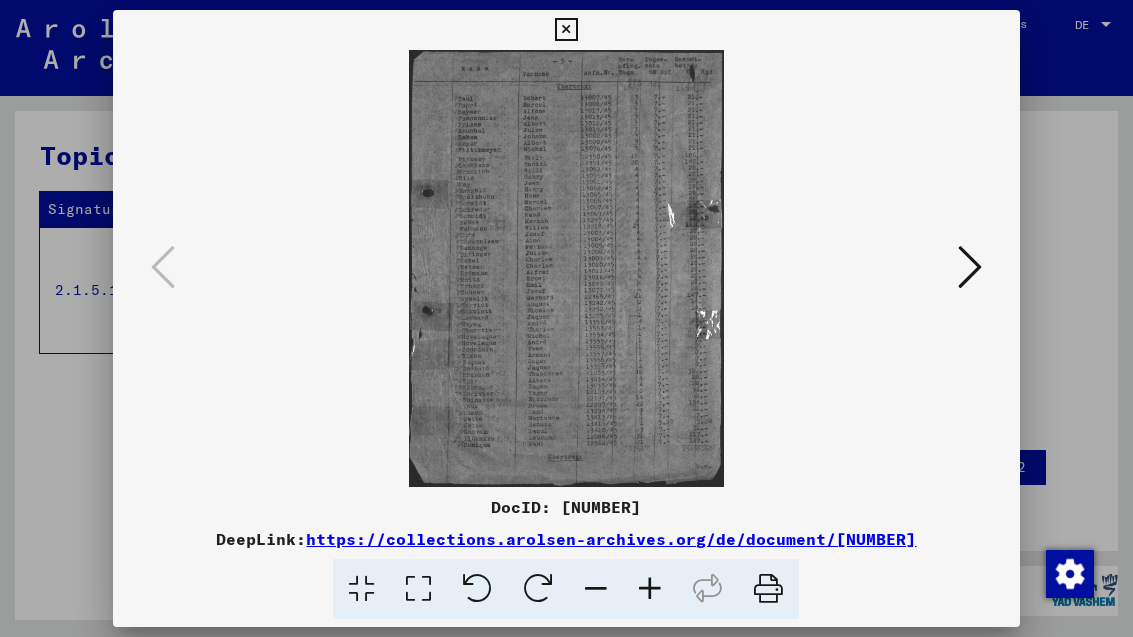click at bounding box center [566, 30] 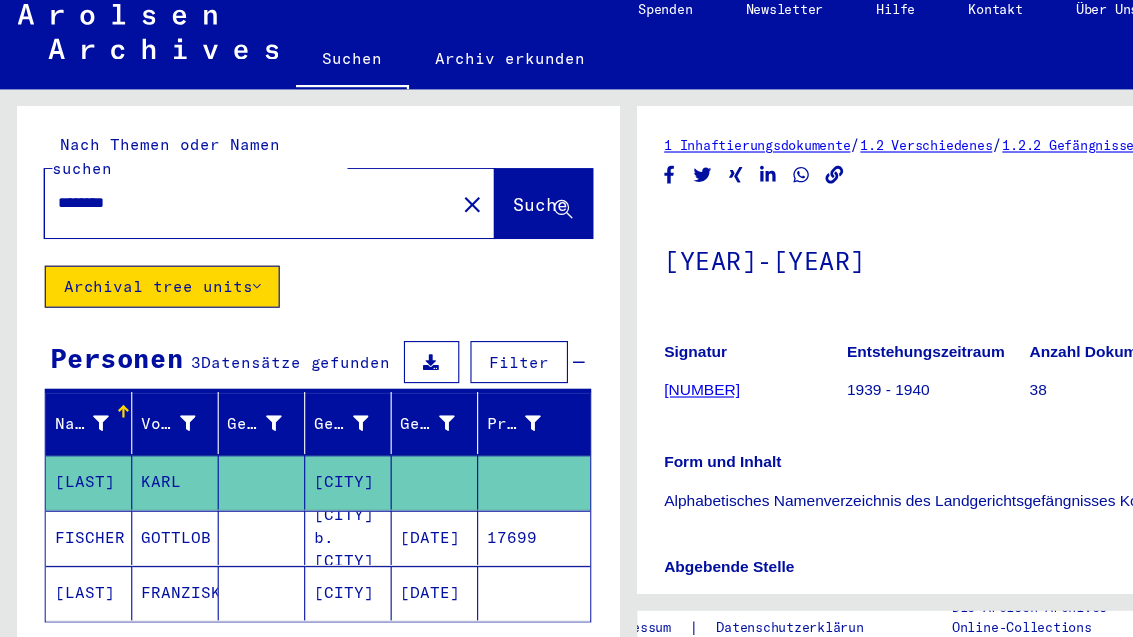 scroll, scrollTop: 0, scrollLeft: 0, axis: both 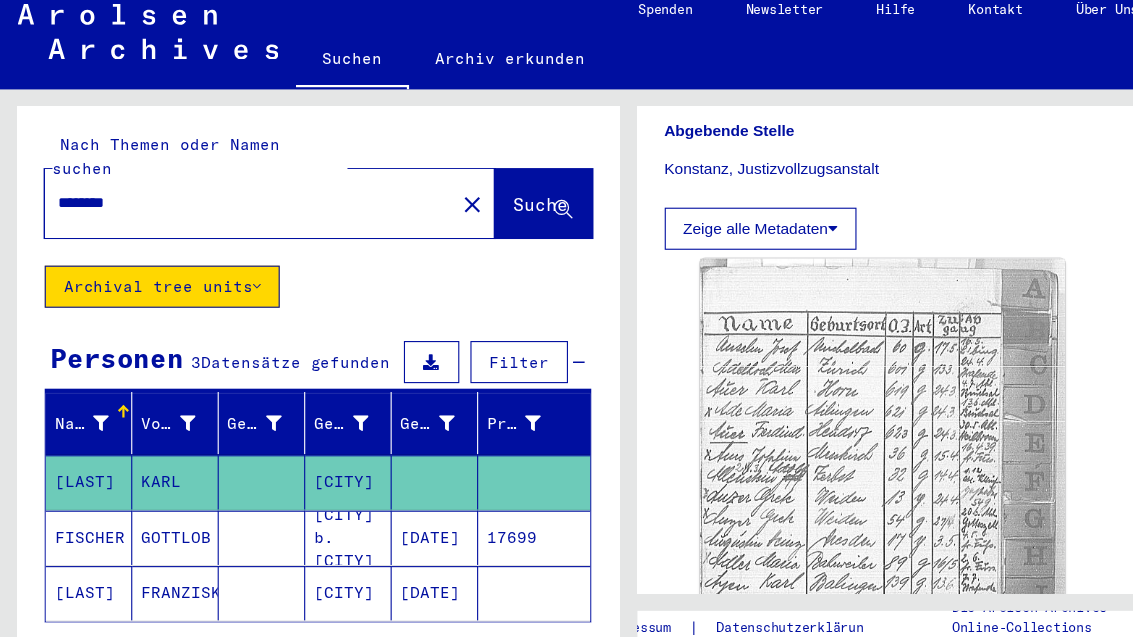 click on "[DATE]" at bounding box center (392, 550) 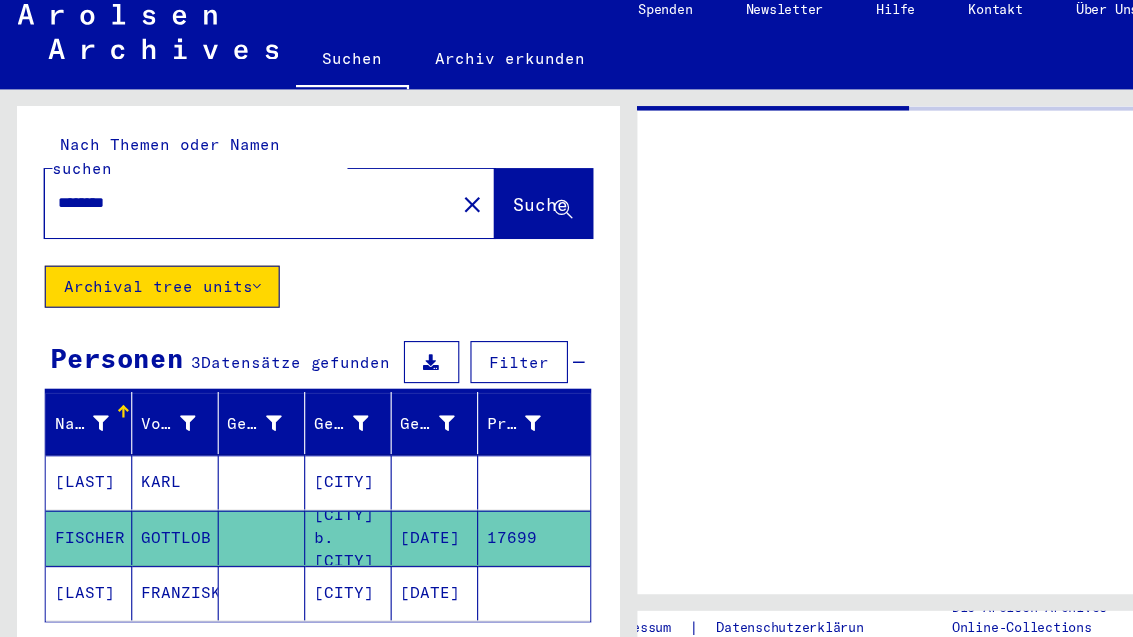 scroll, scrollTop: 0, scrollLeft: 0, axis: both 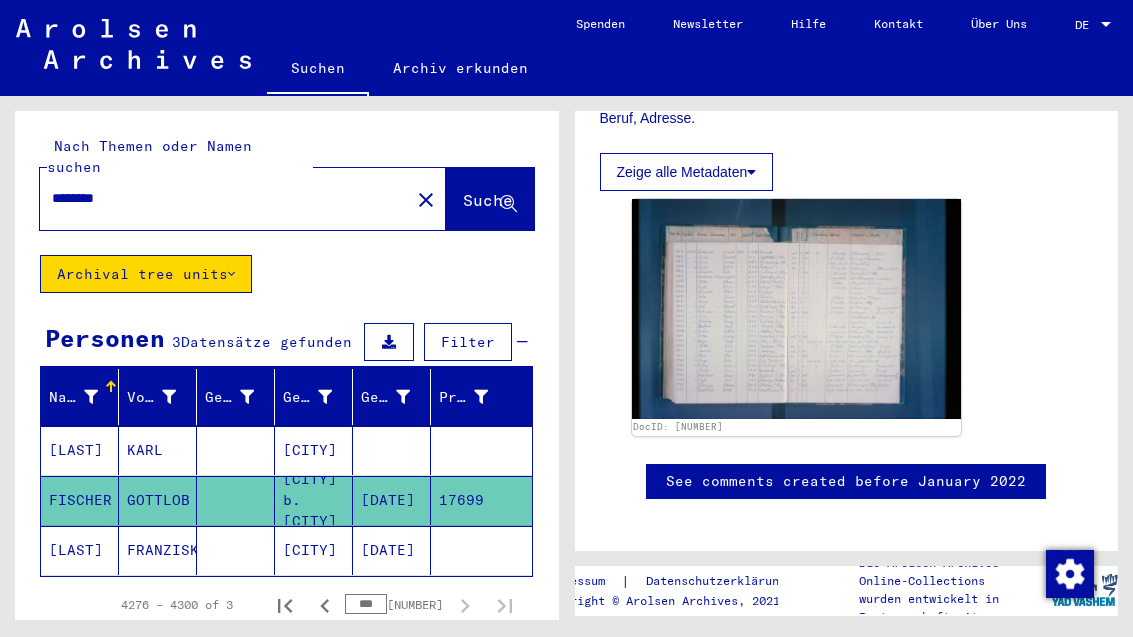 click 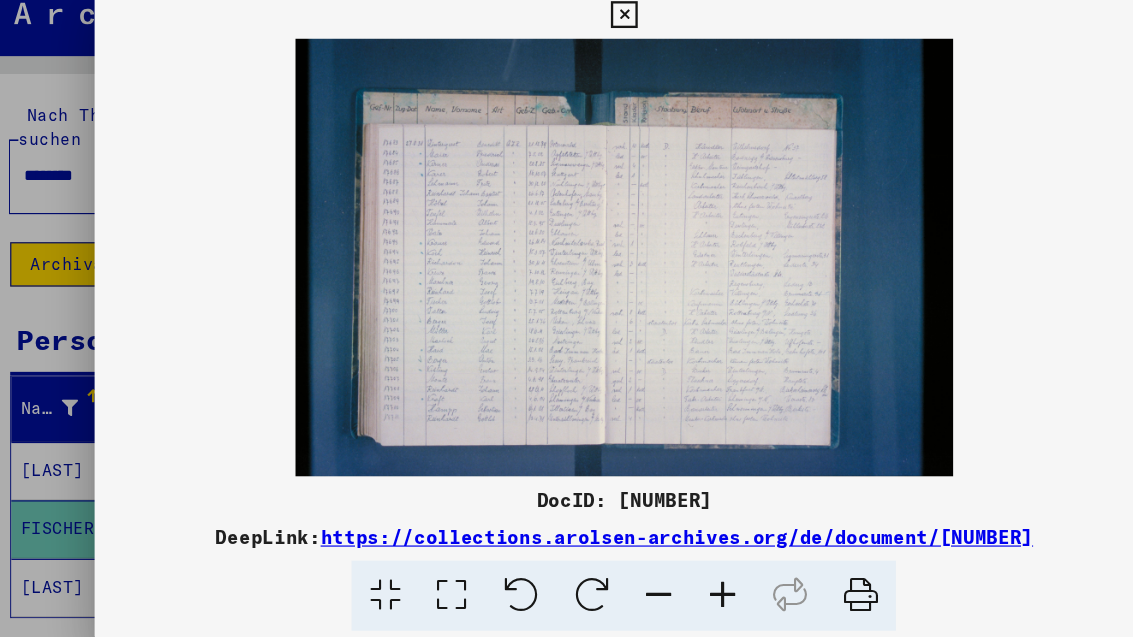 click at bounding box center (566, 61) 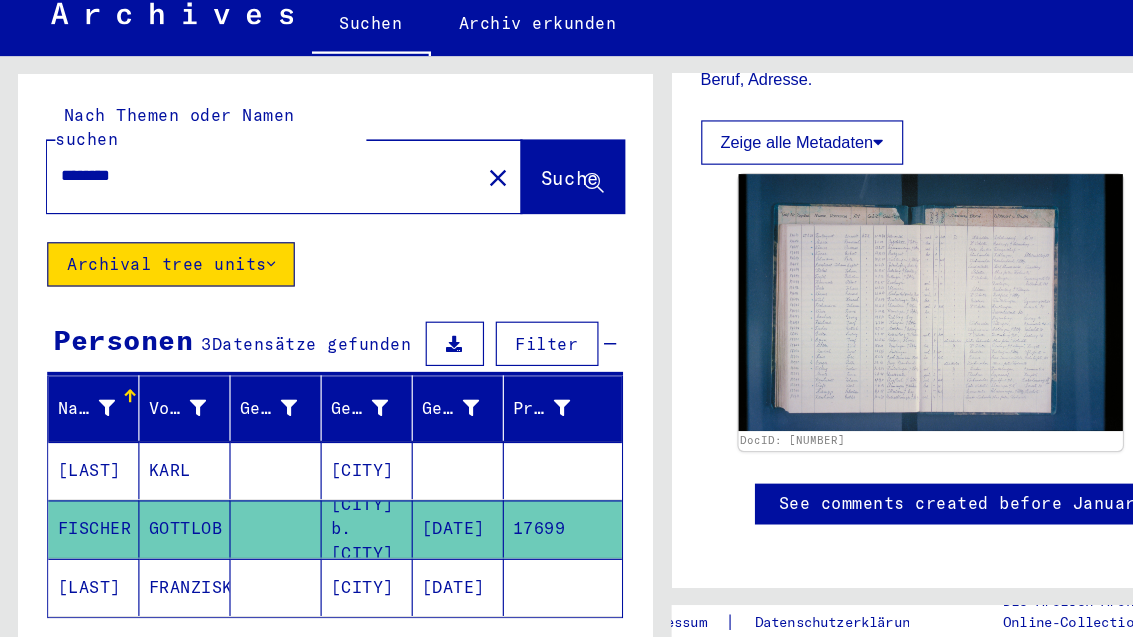 scroll, scrollTop: 465, scrollLeft: 0, axis: vertical 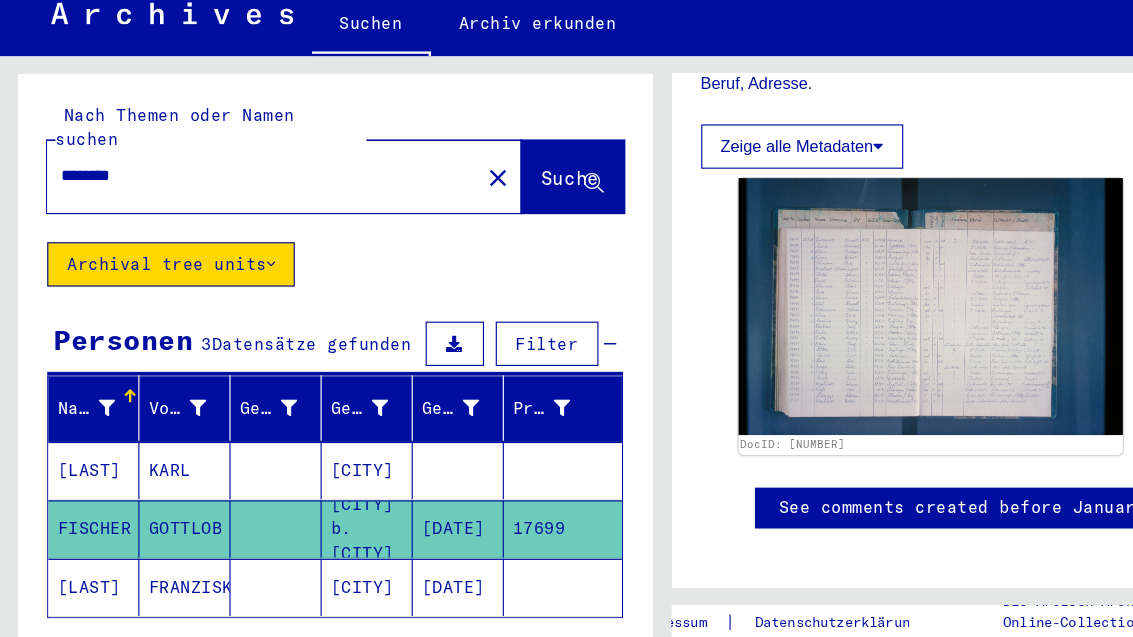 click 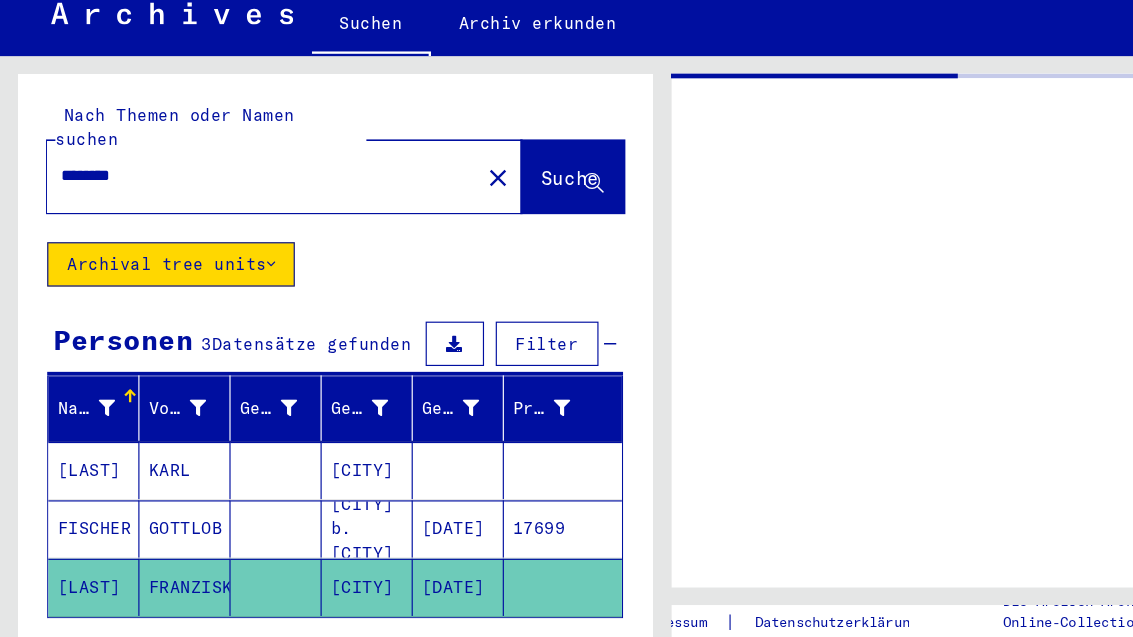scroll, scrollTop: 0, scrollLeft: 0, axis: both 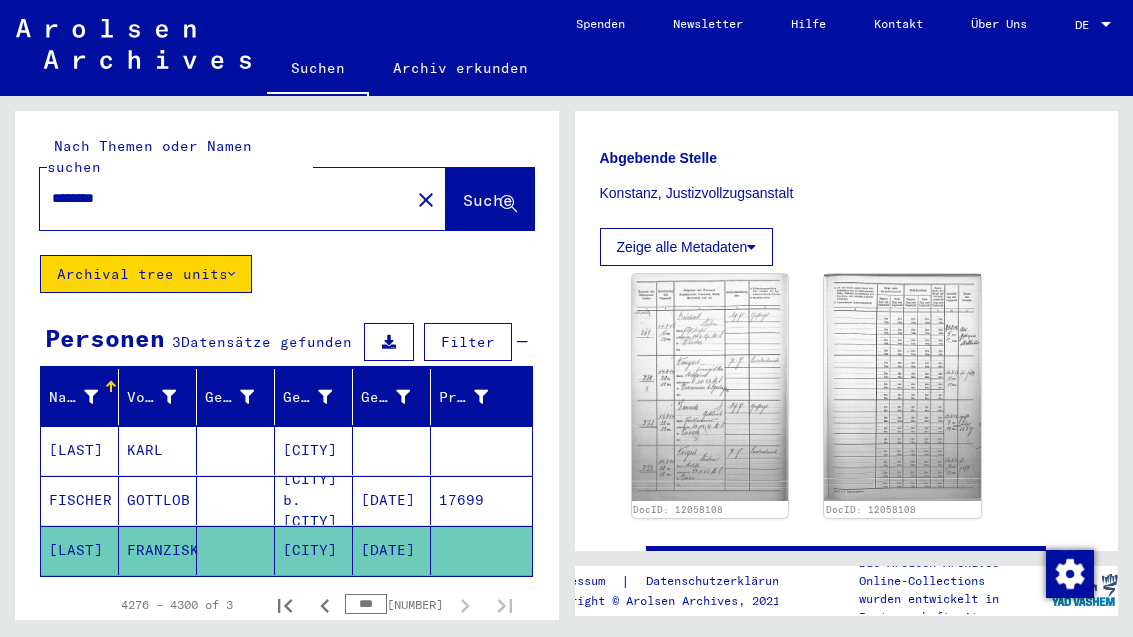 click 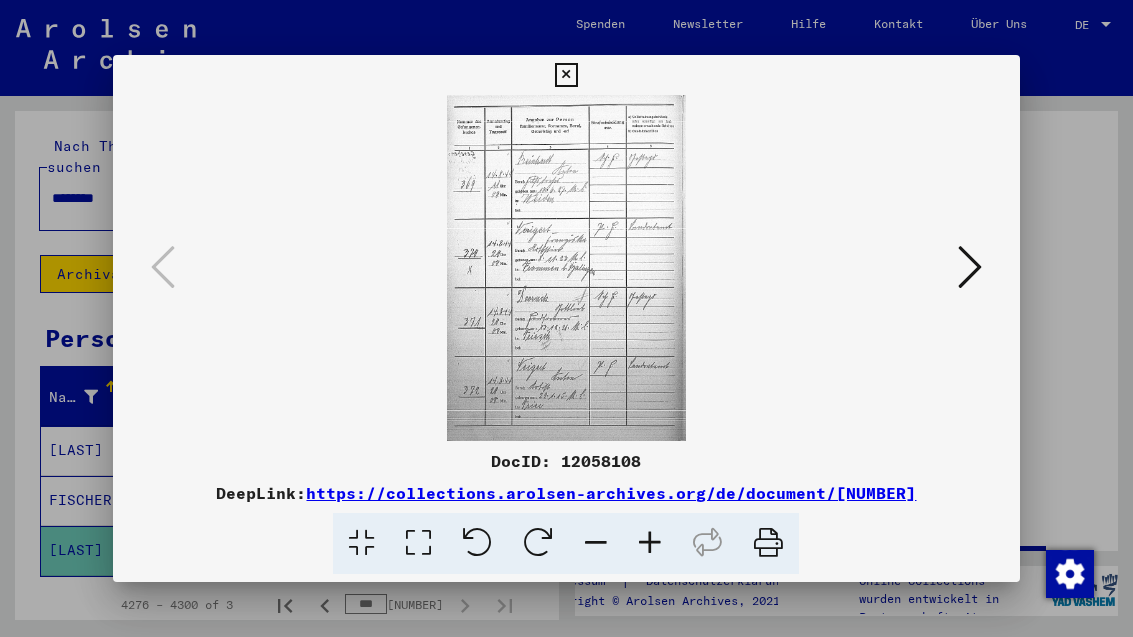 click at bounding box center (566, 75) 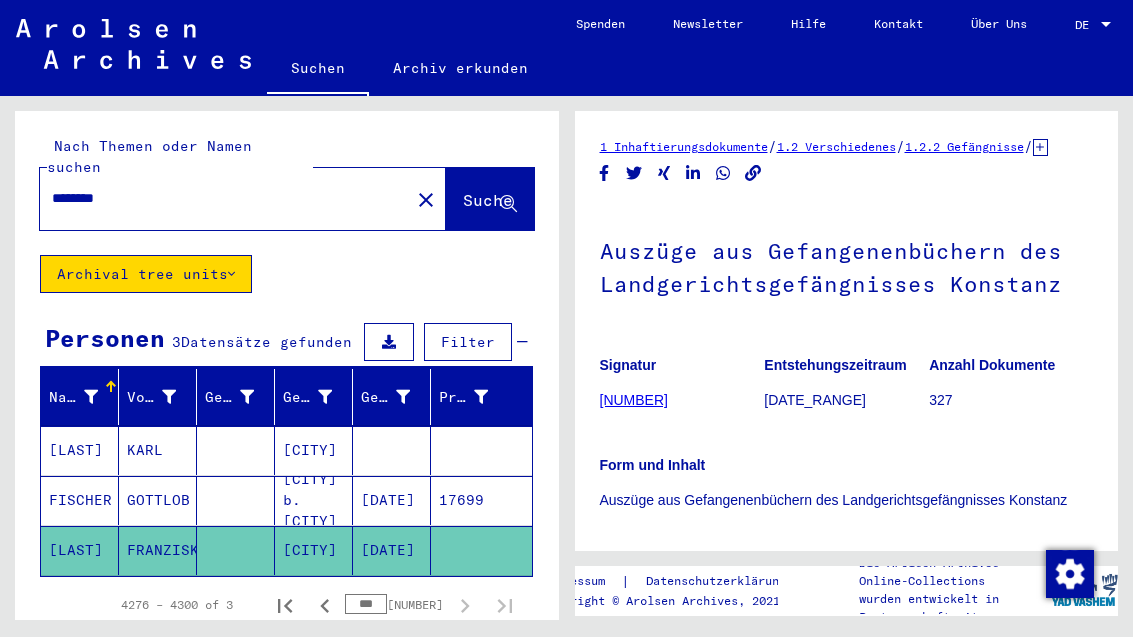 scroll, scrollTop: 0, scrollLeft: 0, axis: both 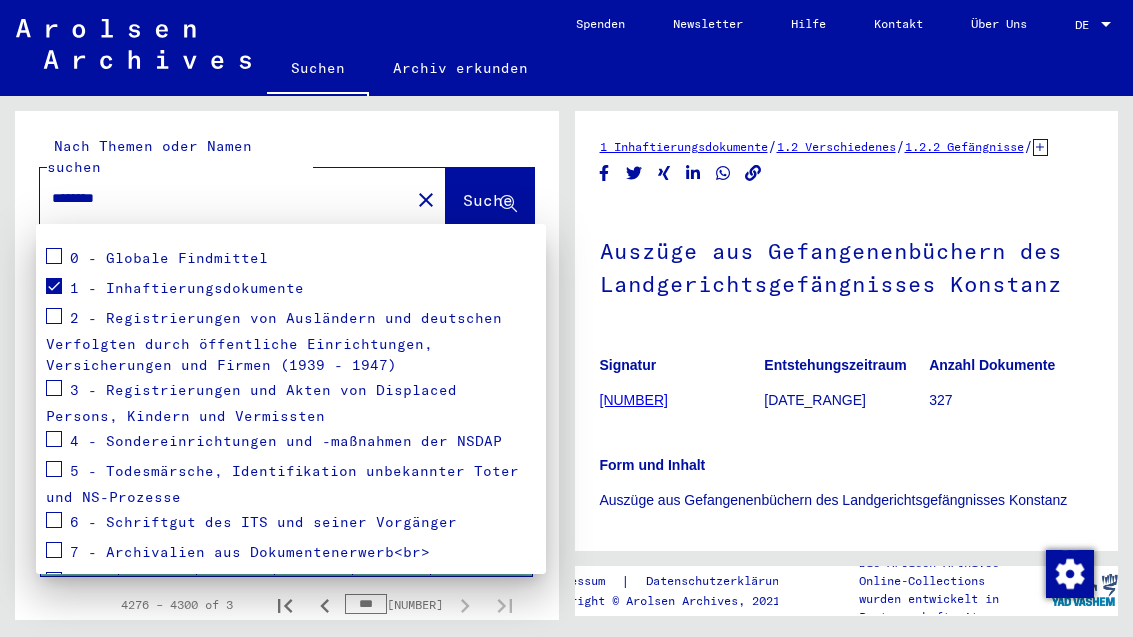 click at bounding box center [54, 286] 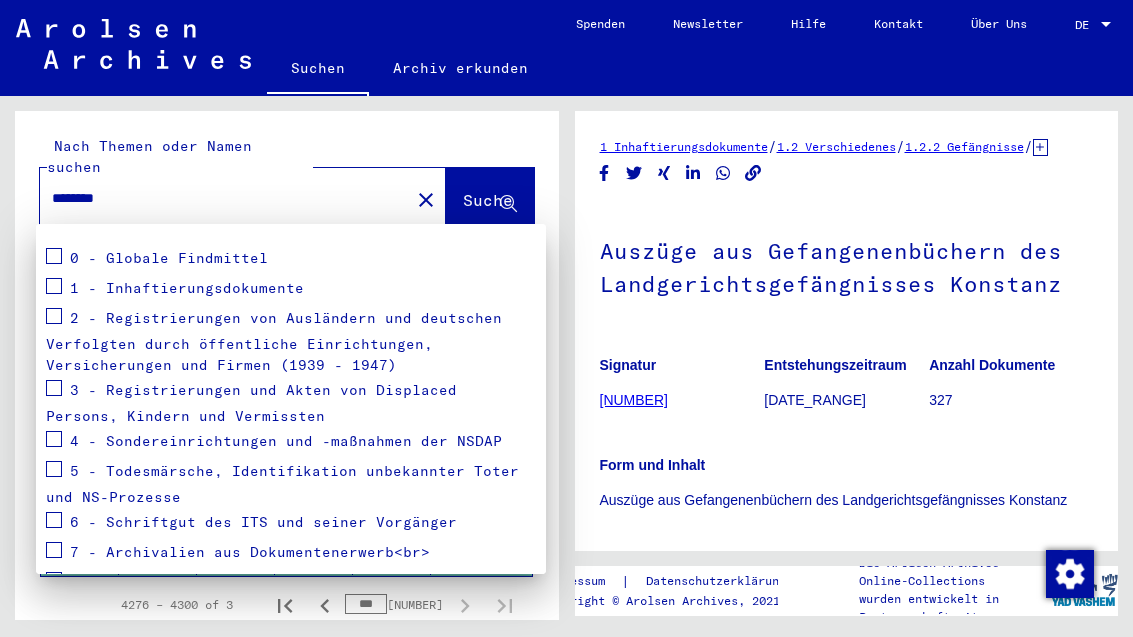 click at bounding box center (54, 439) 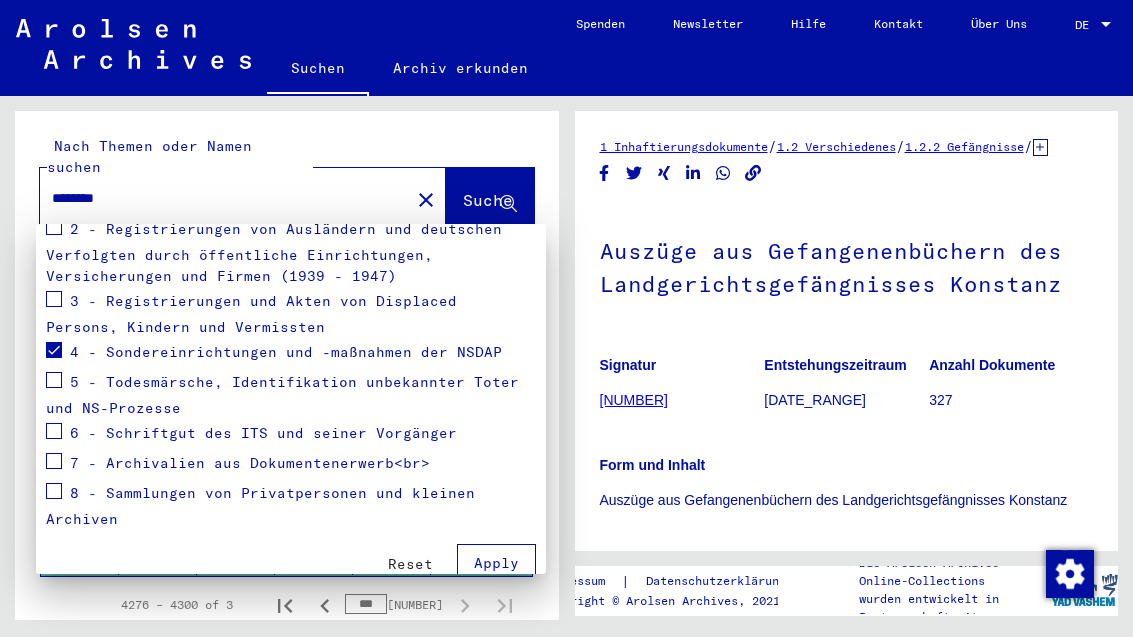 scroll, scrollTop: 338, scrollLeft: 0, axis: vertical 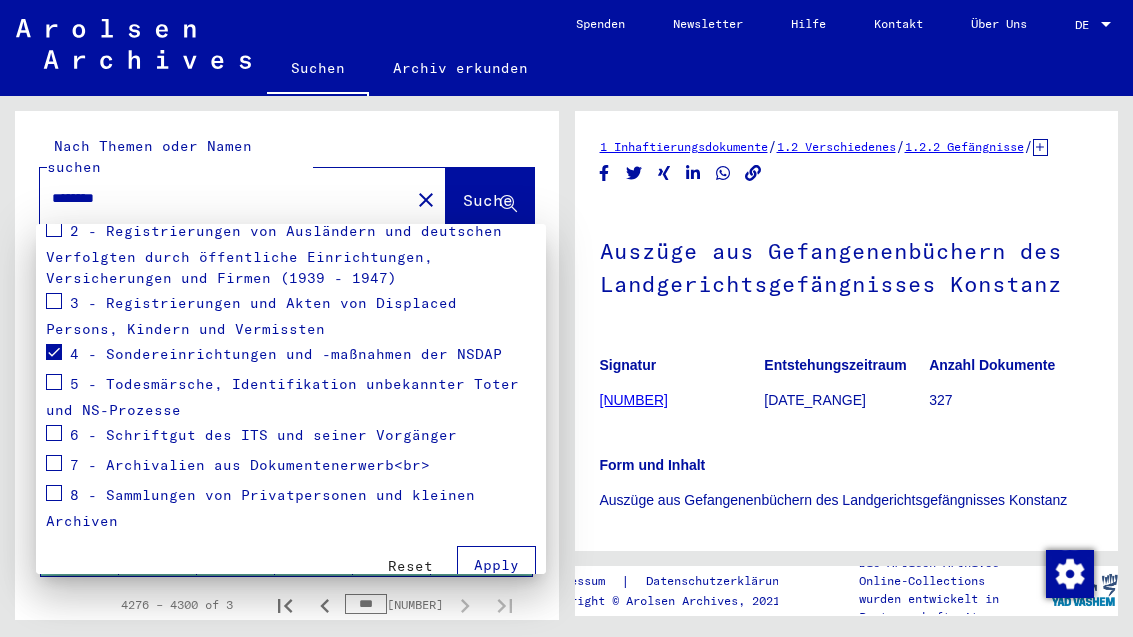 click on "Apply" at bounding box center [496, 565] 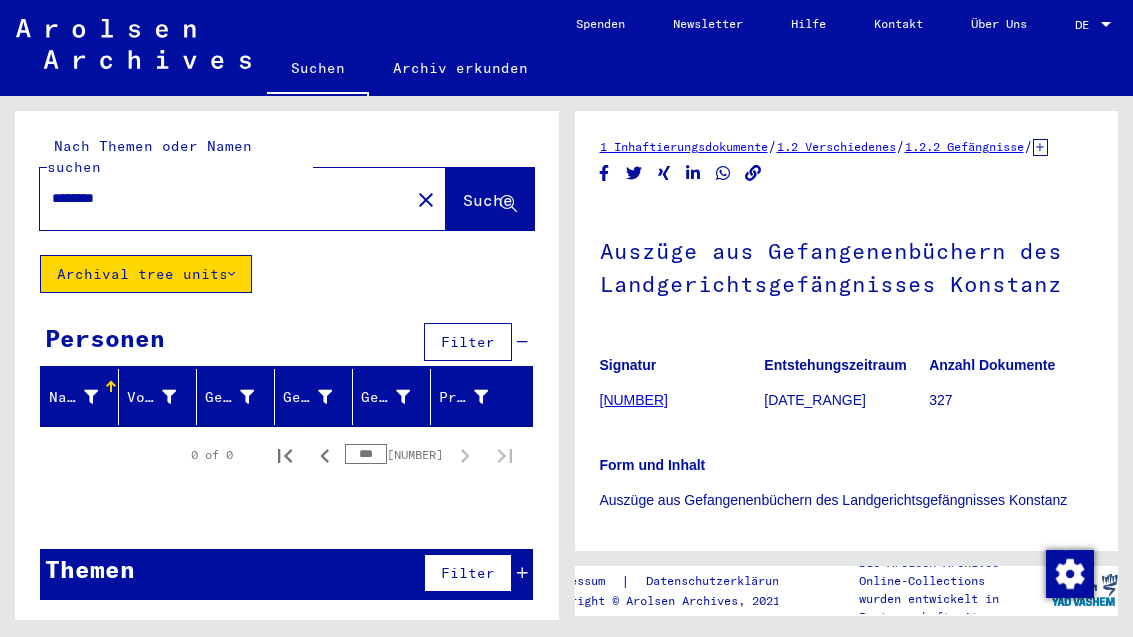 click on "Archival tree units" 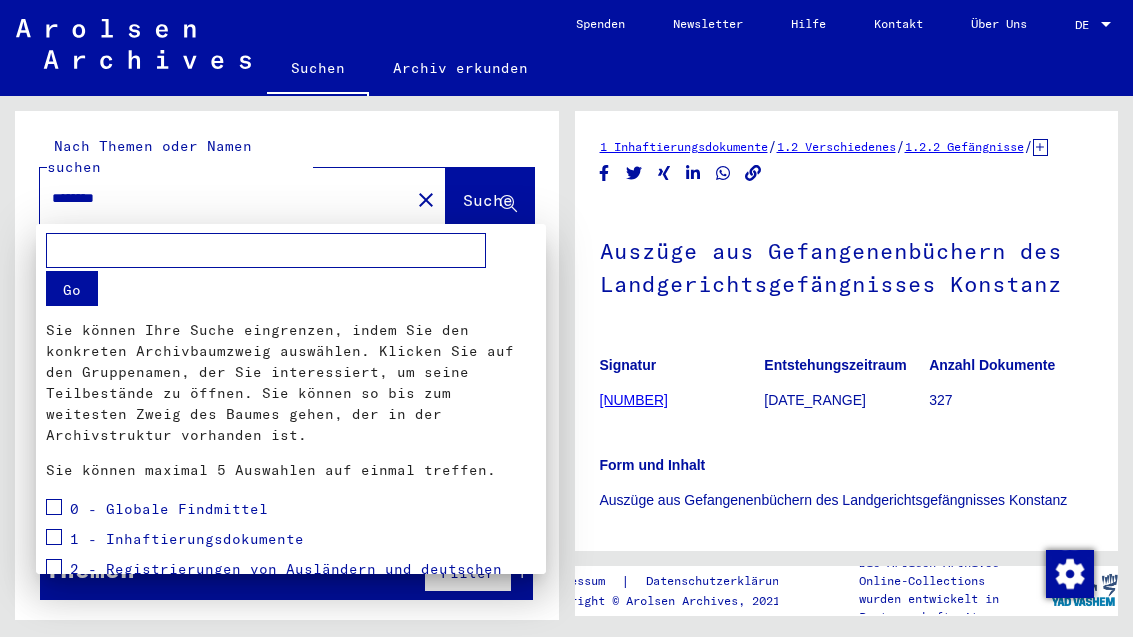 scroll, scrollTop: 338, scrollLeft: 0, axis: vertical 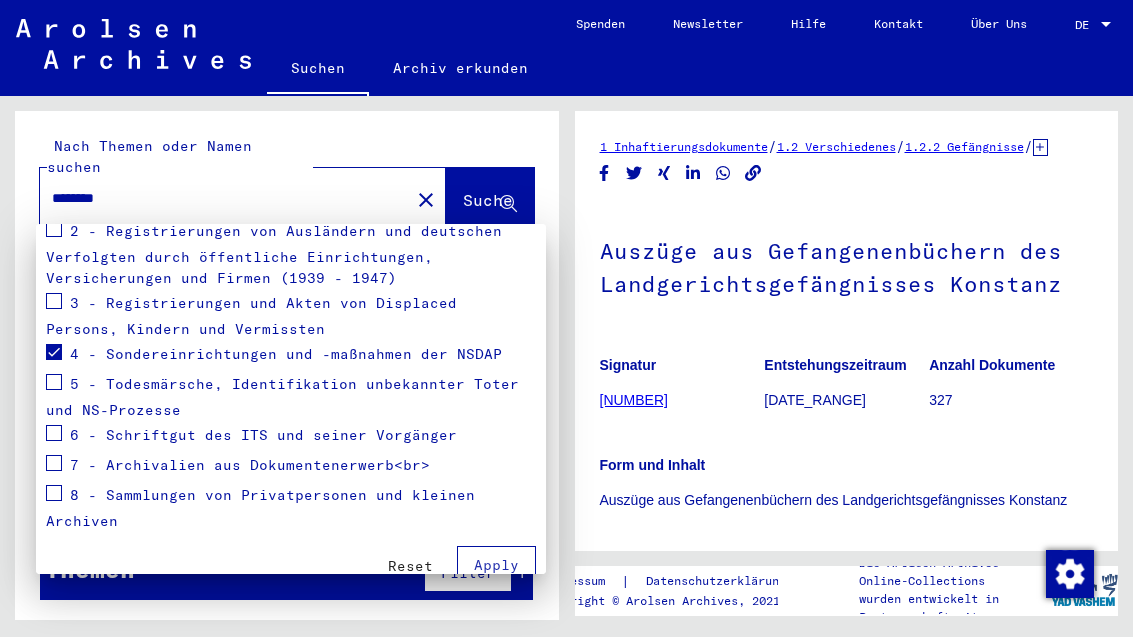 click on "4 - Sondereinrichtungen und -maßnahmen der NSDAP" at bounding box center (286, 354) 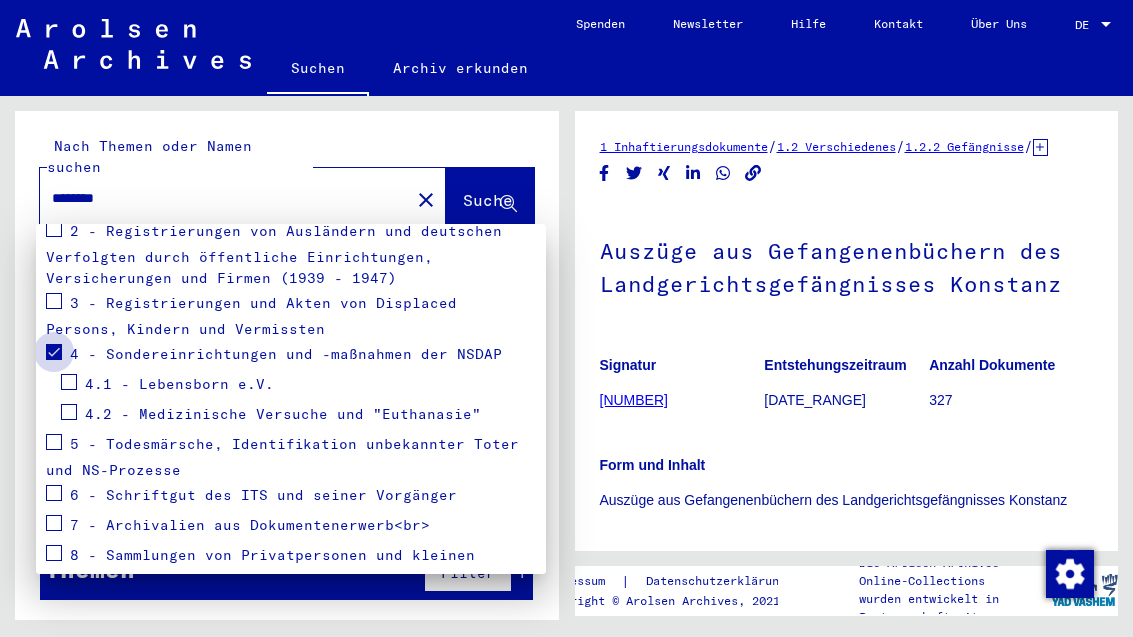 click at bounding box center (54, 352) 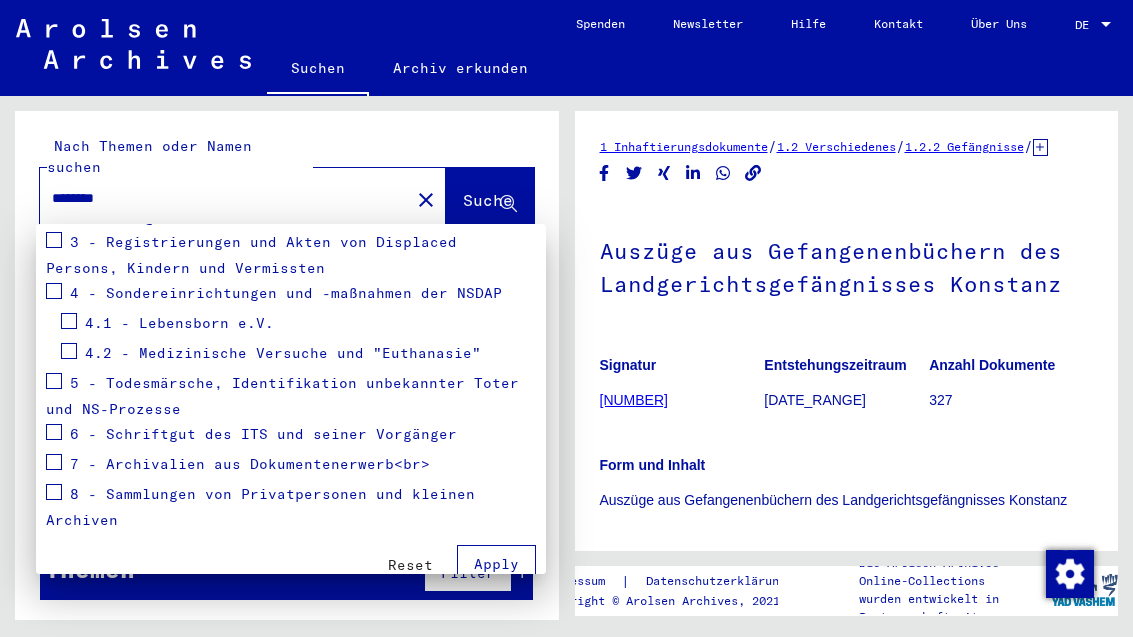 scroll, scrollTop: 398, scrollLeft: 0, axis: vertical 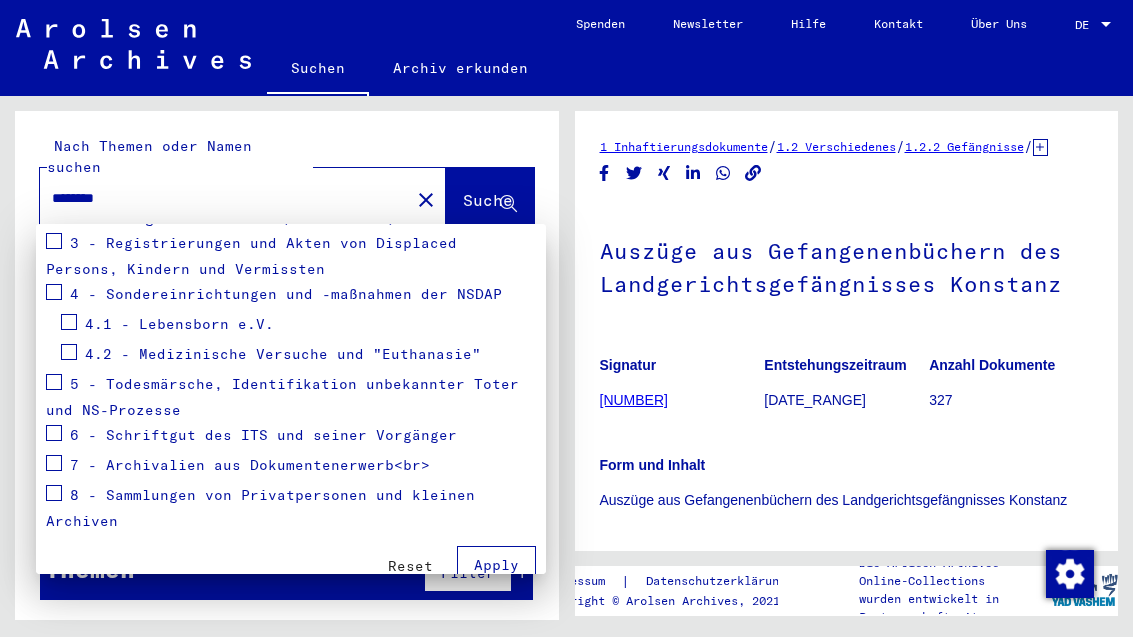 click on "Apply" at bounding box center (496, 565) 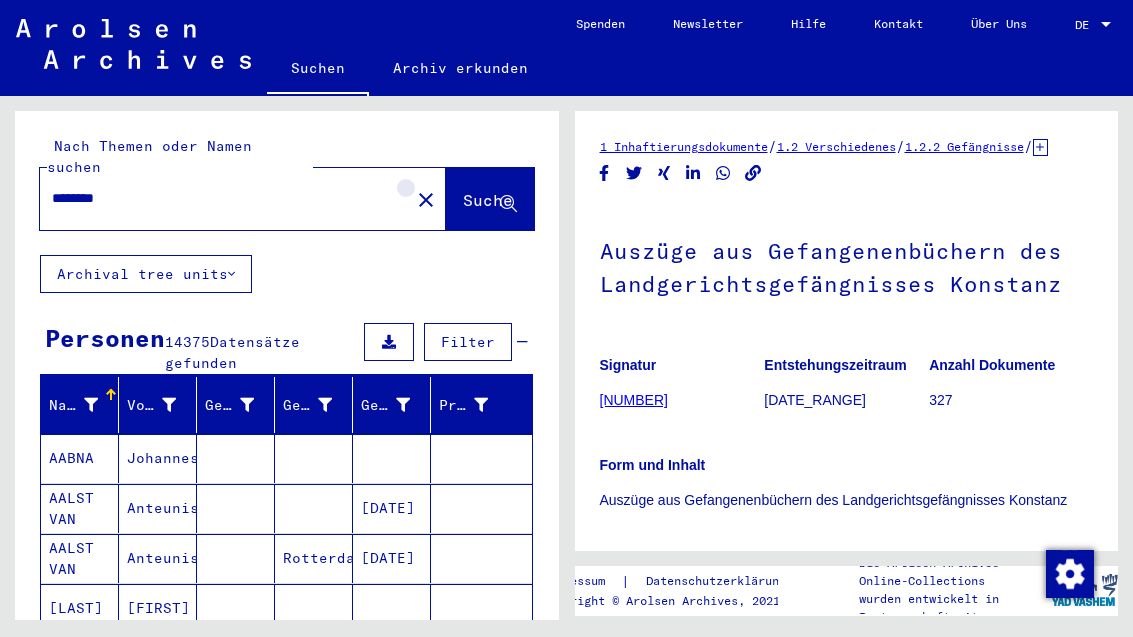 click on "close" 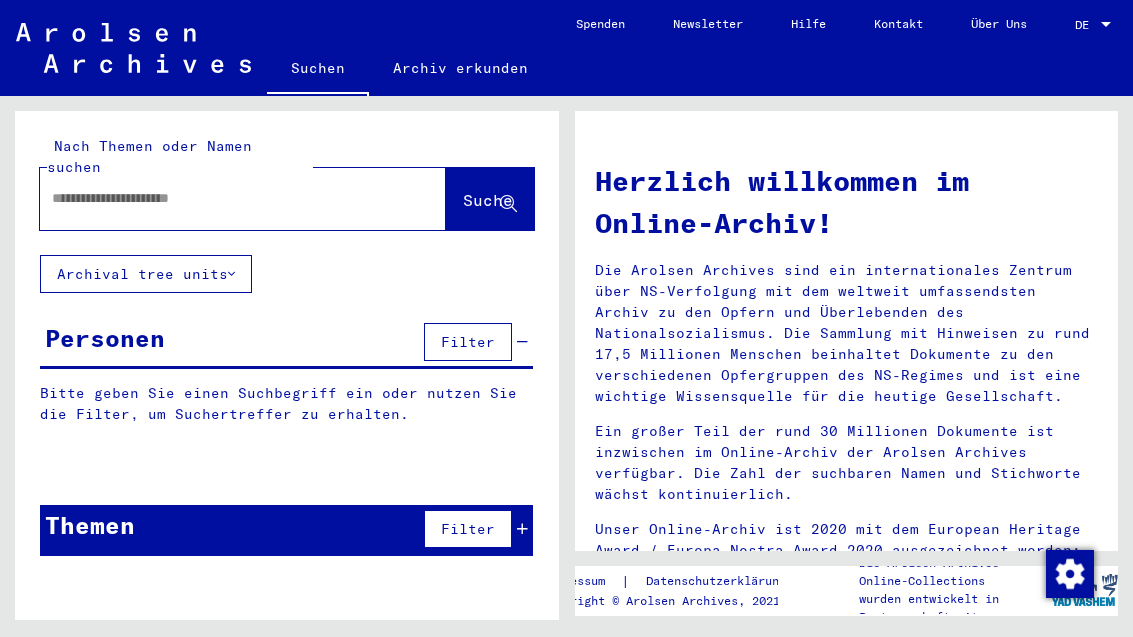 click at bounding box center (219, 198) 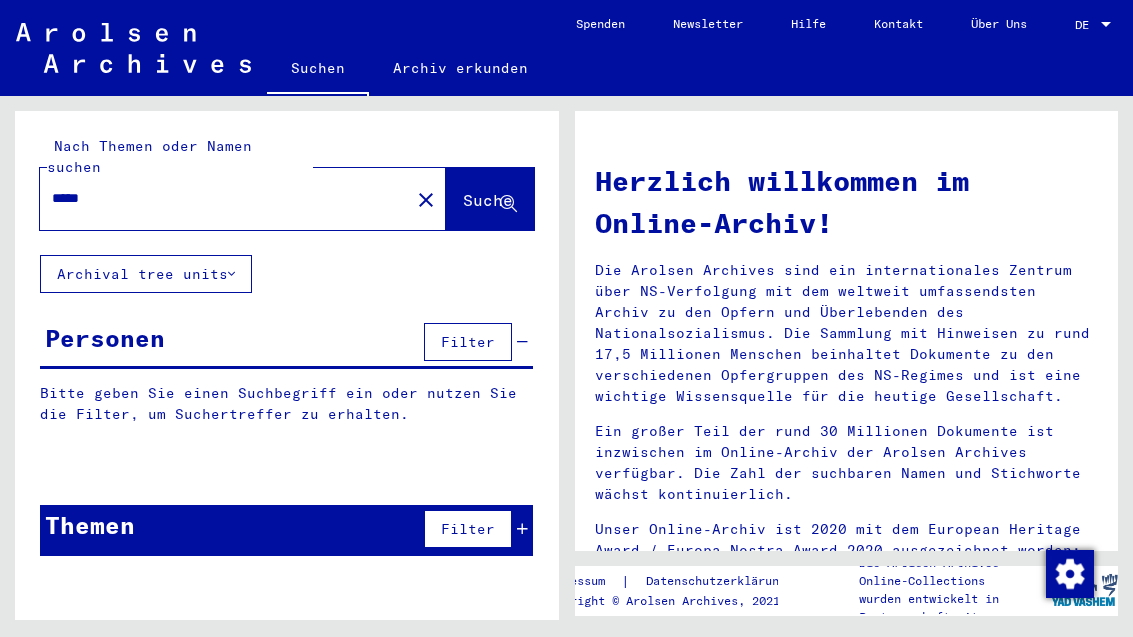 type on "*****" 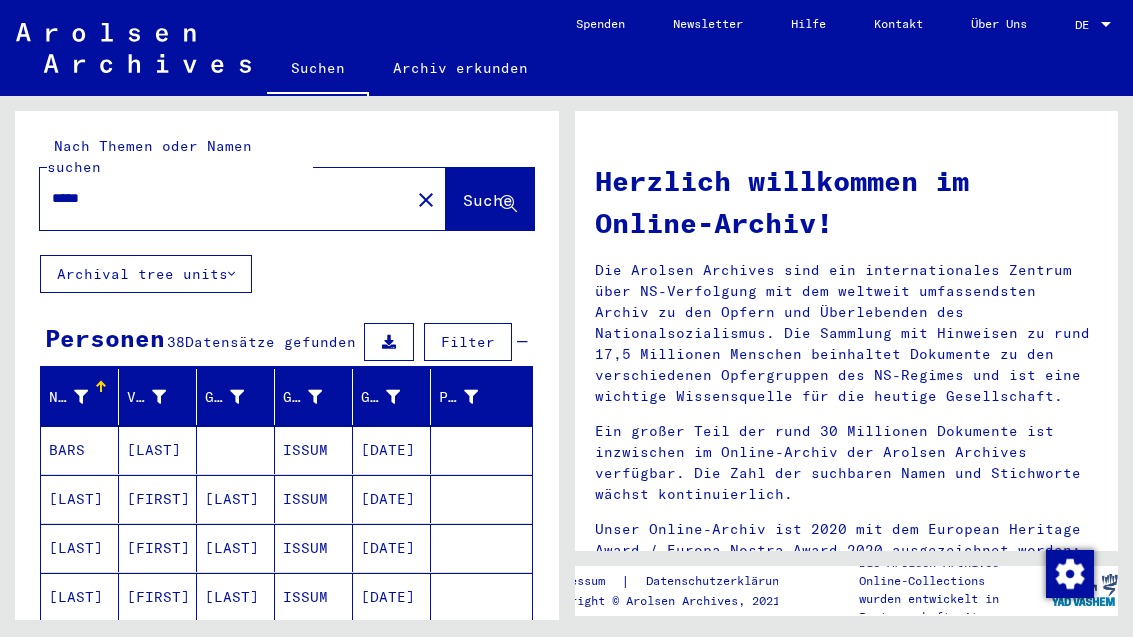click on "close" 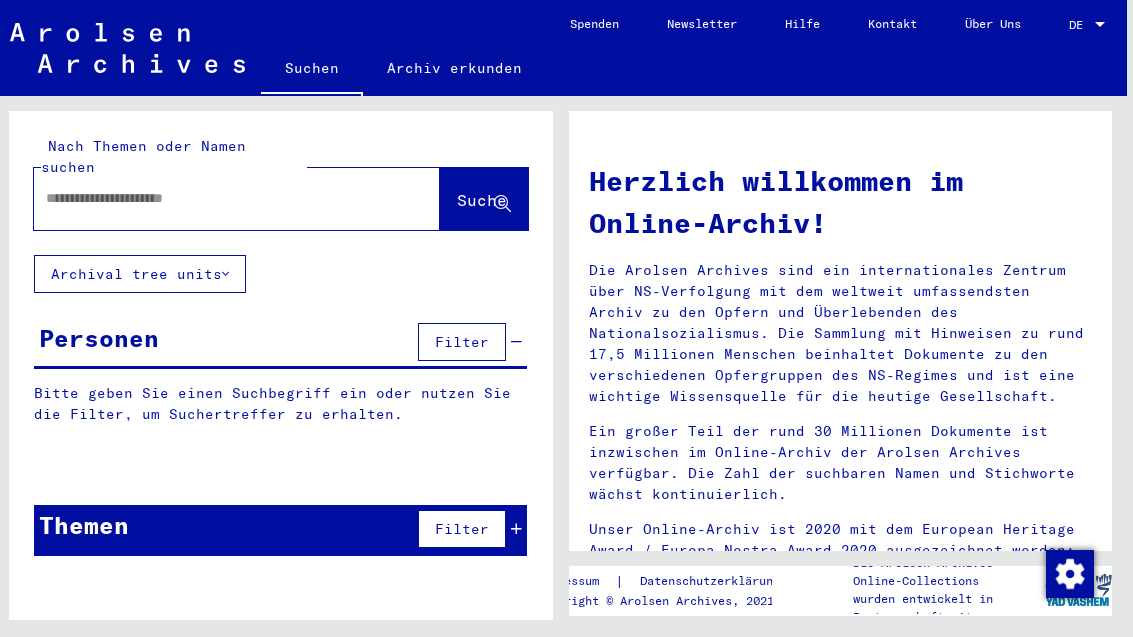 scroll, scrollTop: 0, scrollLeft: 15, axis: horizontal 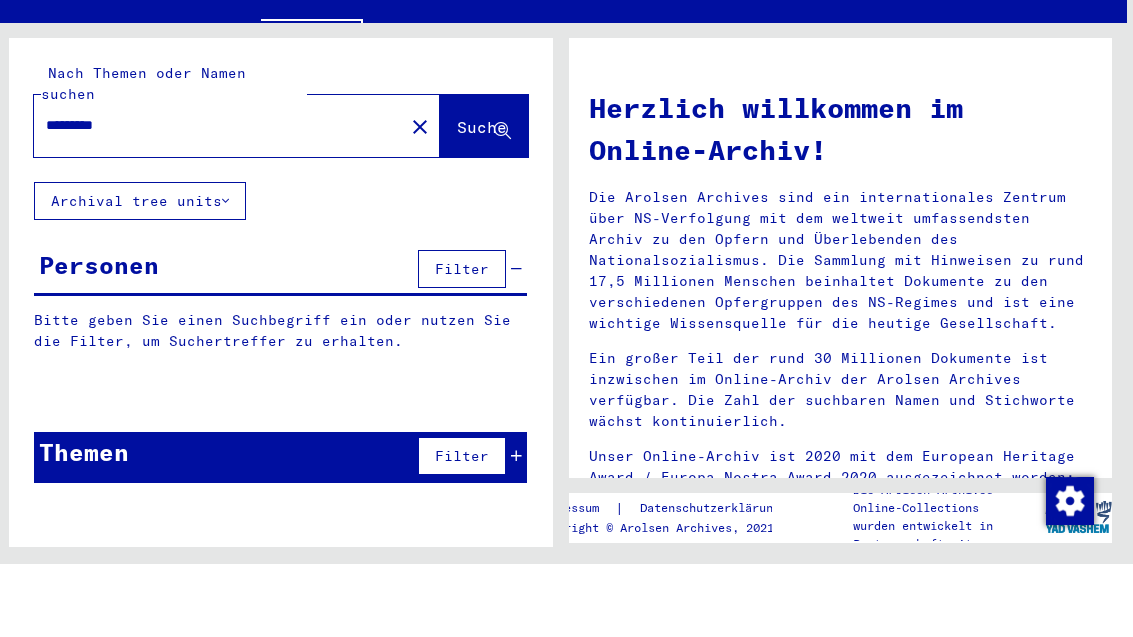 type on "*********" 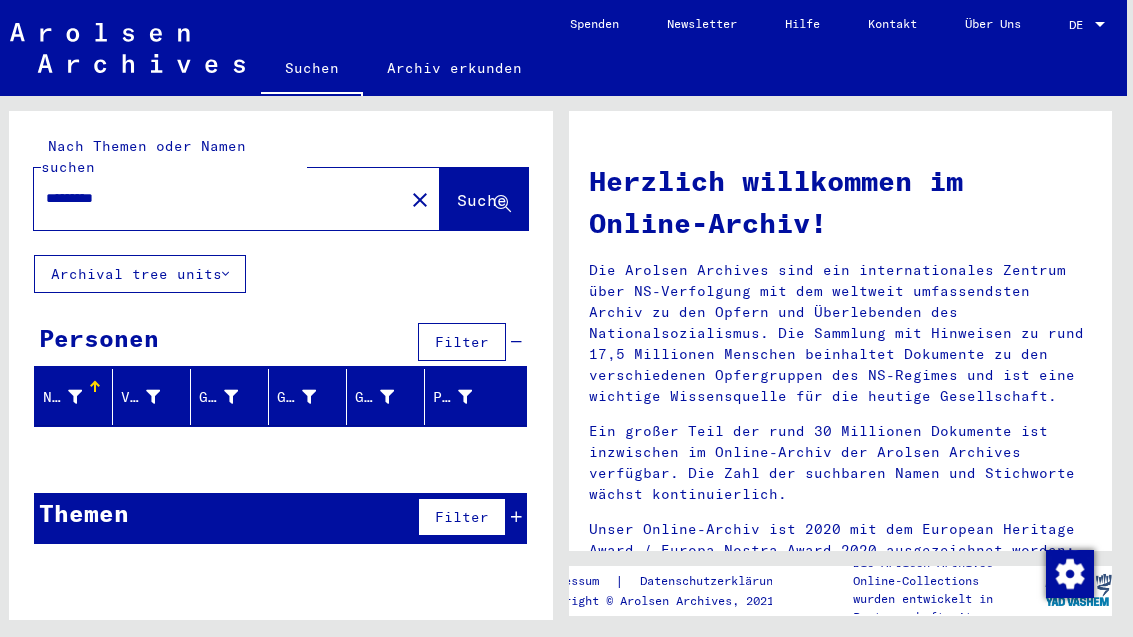click on "close" 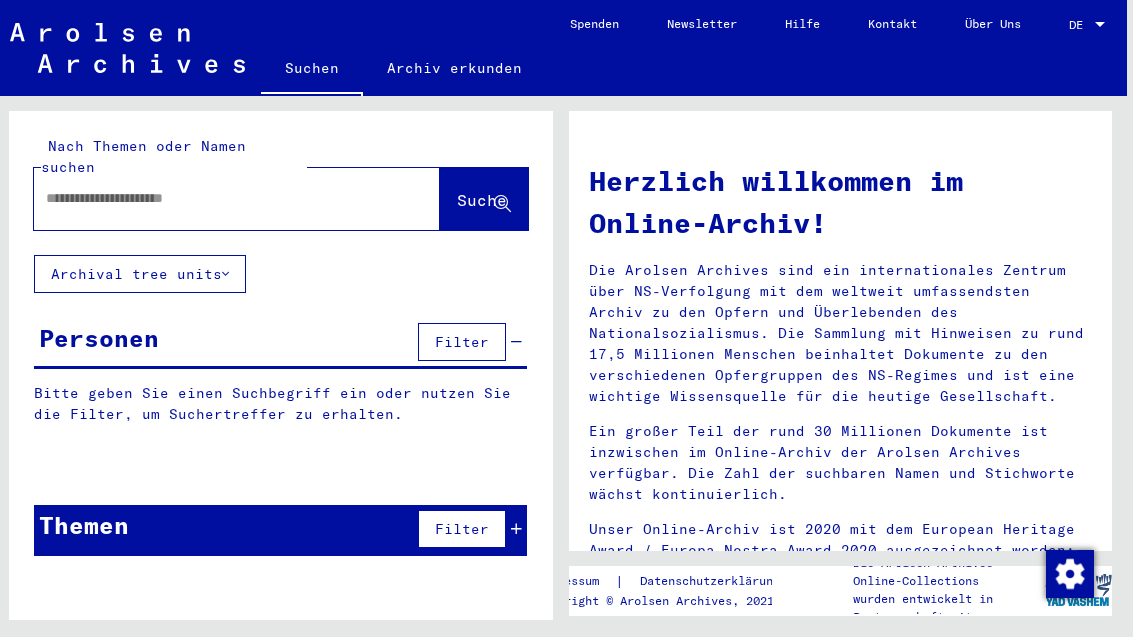 click at bounding box center [213, 198] 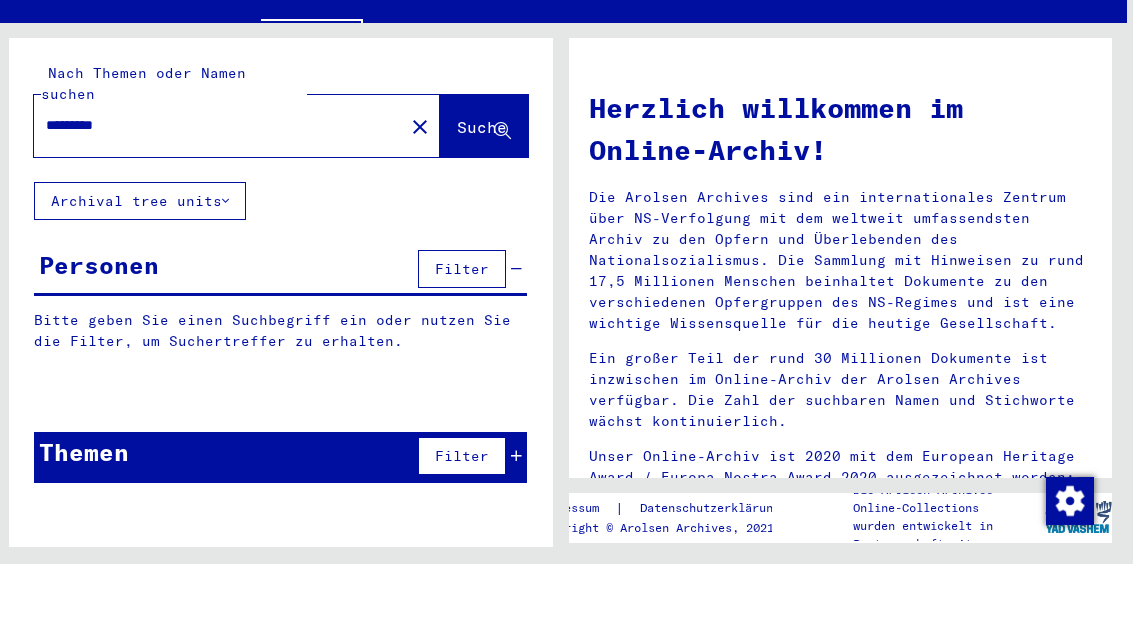 type on "*********" 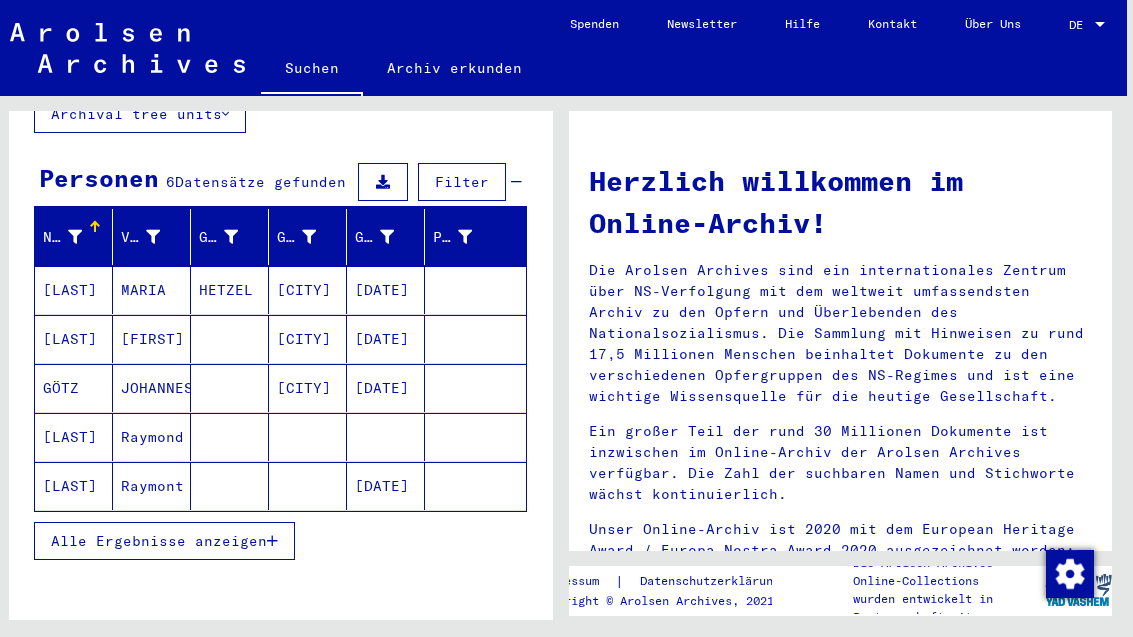 scroll, scrollTop: 162, scrollLeft: 0, axis: vertical 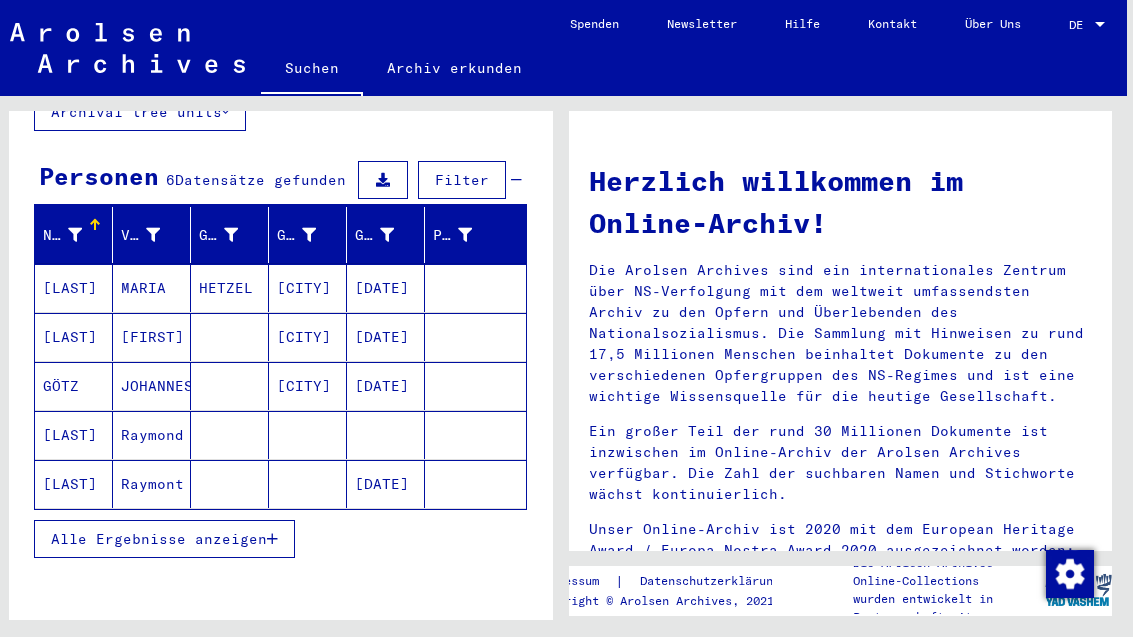 click on "[CITY]" at bounding box center [308, 337] 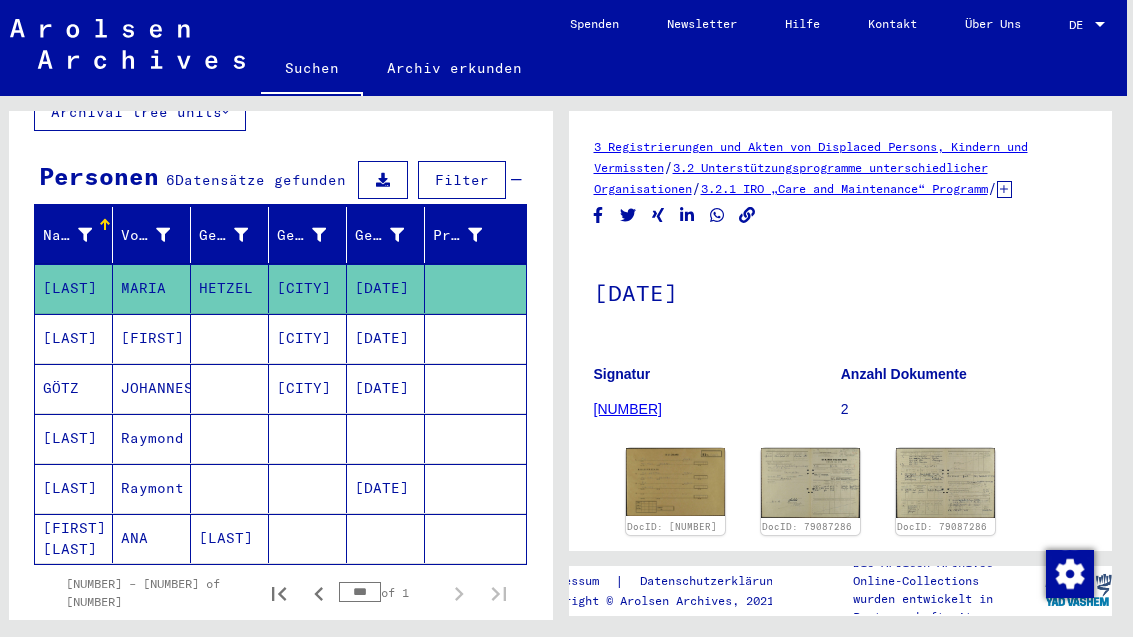 scroll, scrollTop: 0, scrollLeft: 0, axis: both 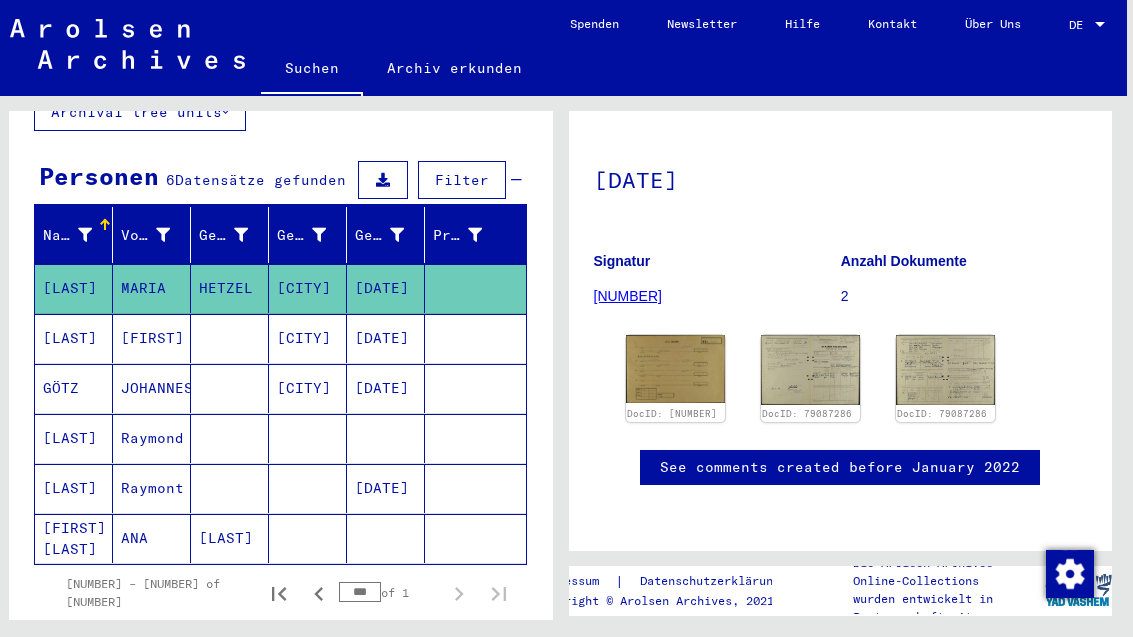 click 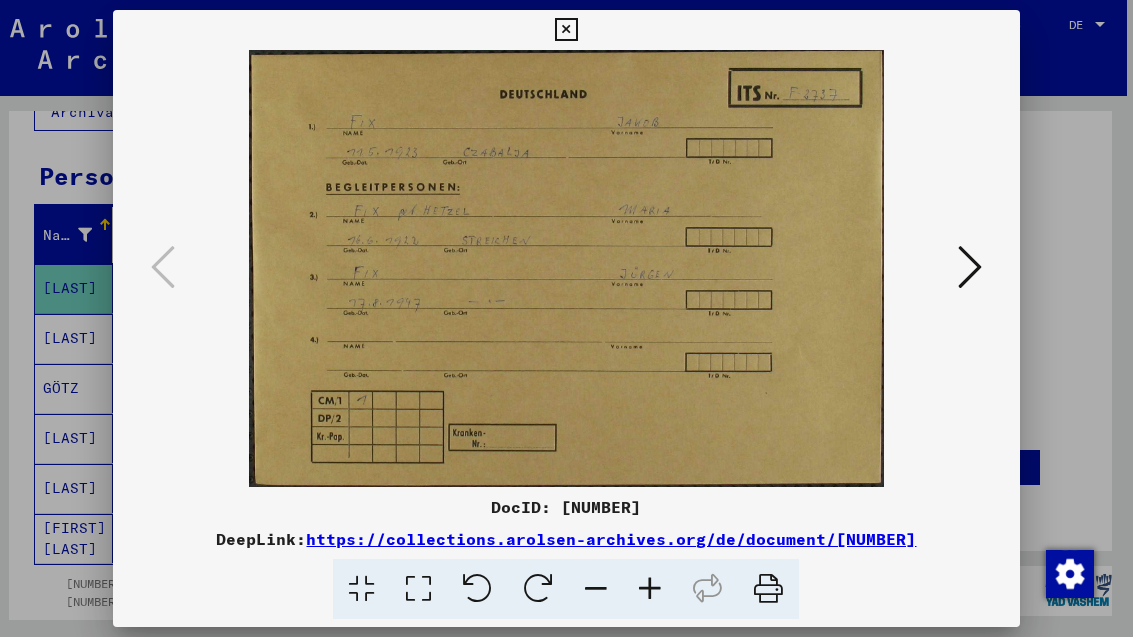 click at bounding box center (970, 267) 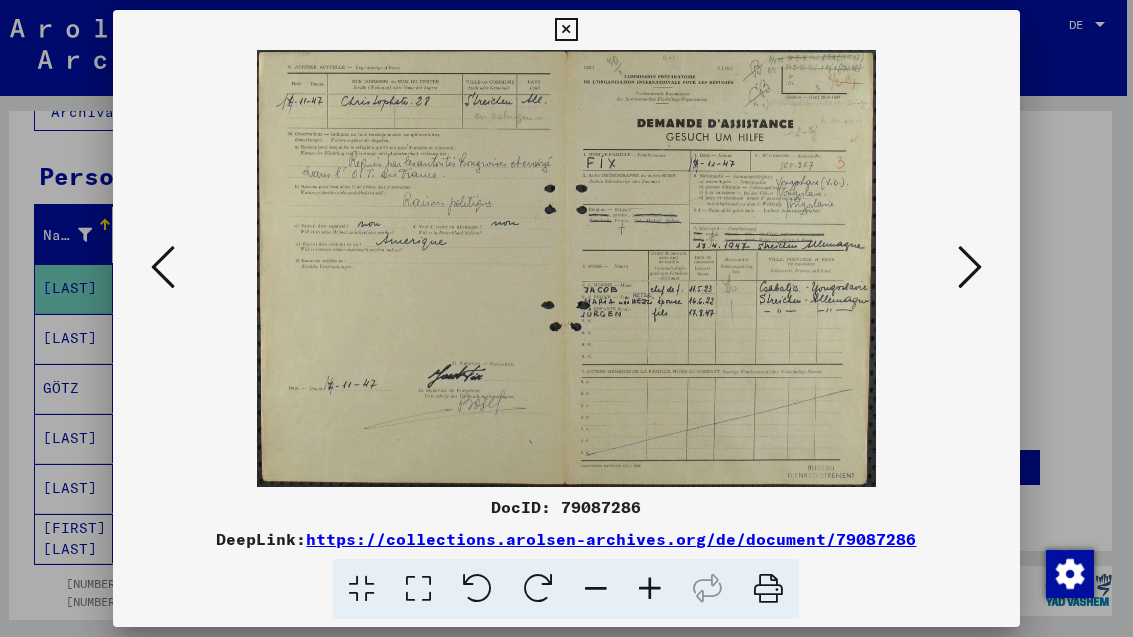 click at bounding box center (970, 267) 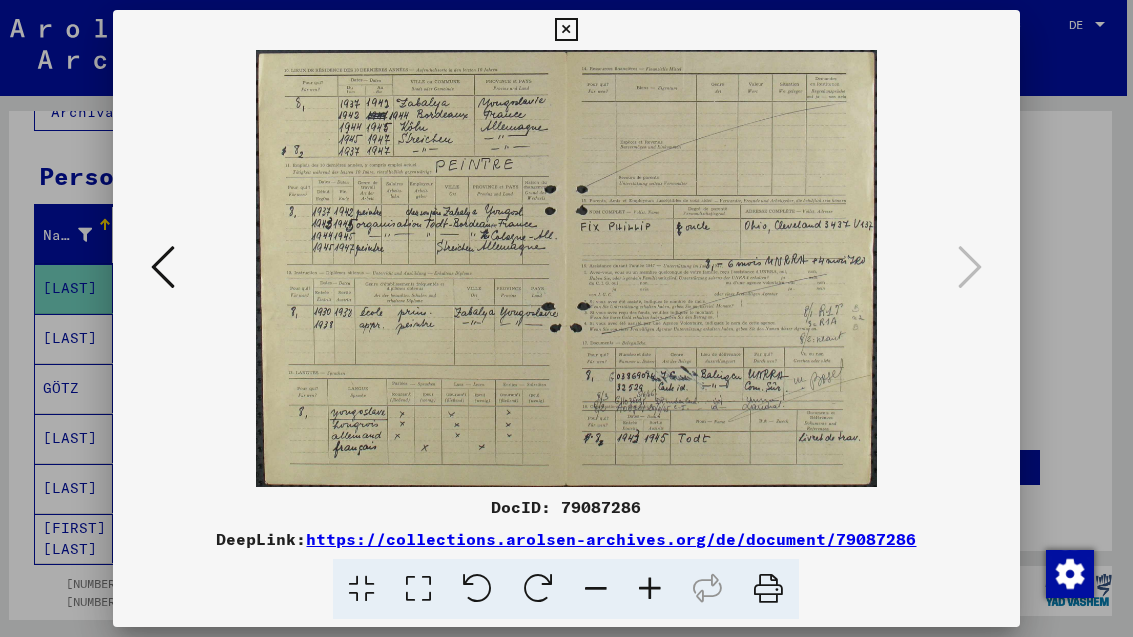 click at bounding box center (163, 268) 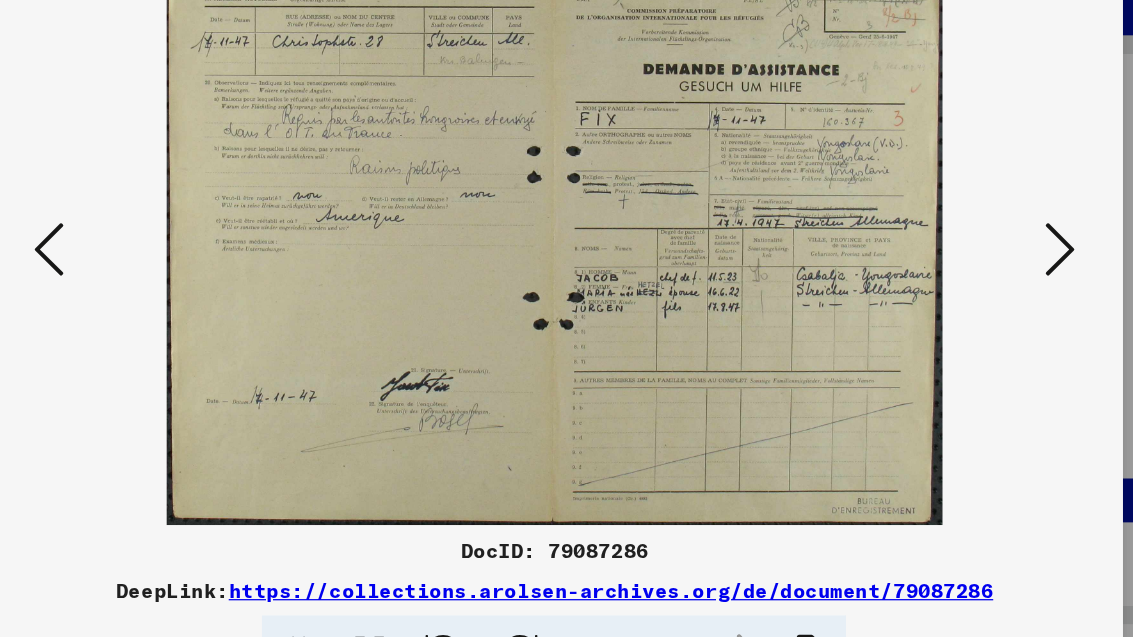 click at bounding box center (970, 268) 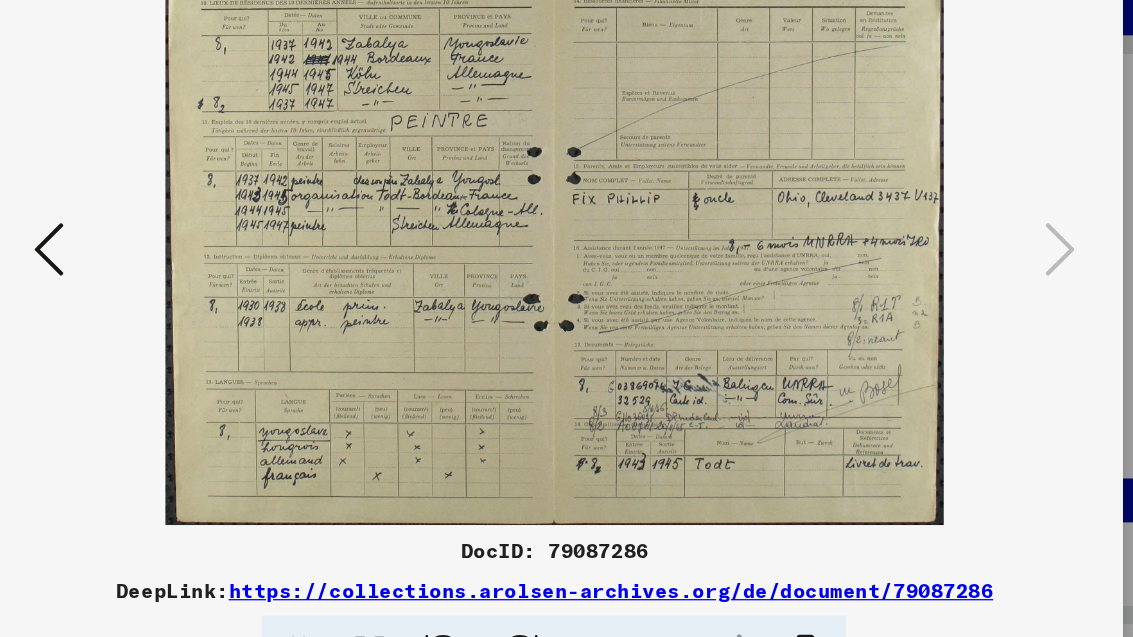 click at bounding box center (163, 267) 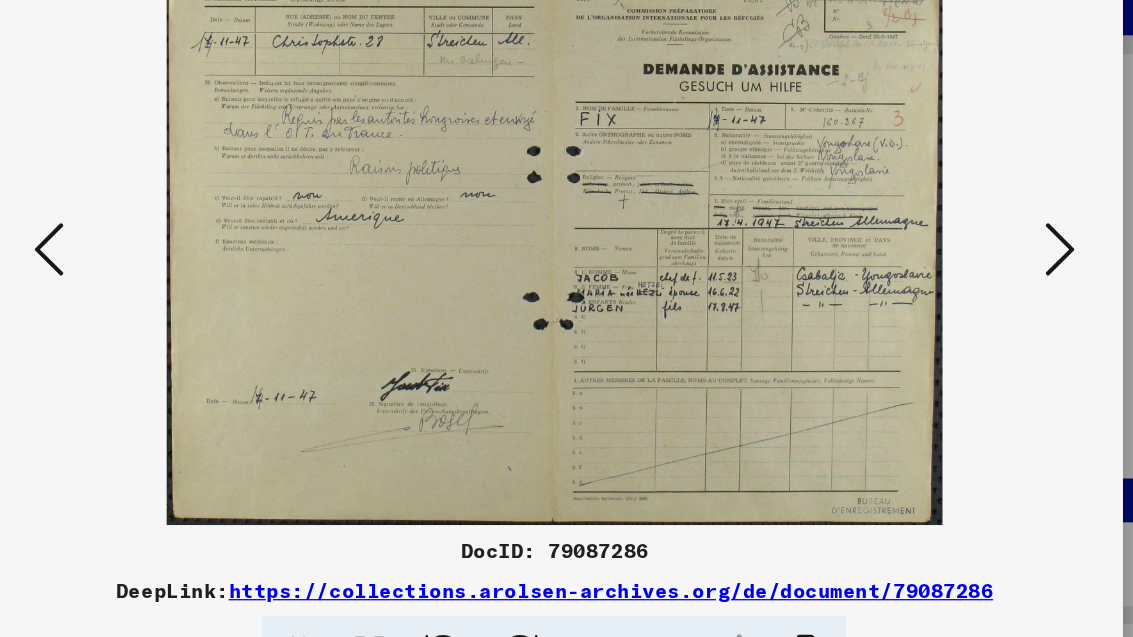 click at bounding box center (970, 267) 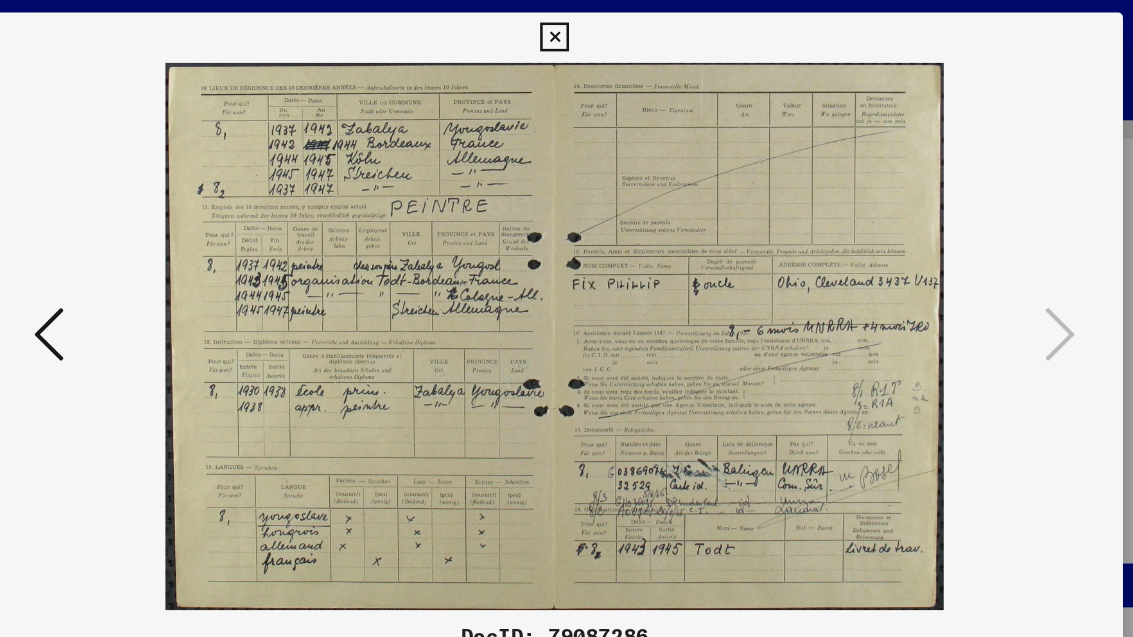 click at bounding box center (566, 30) 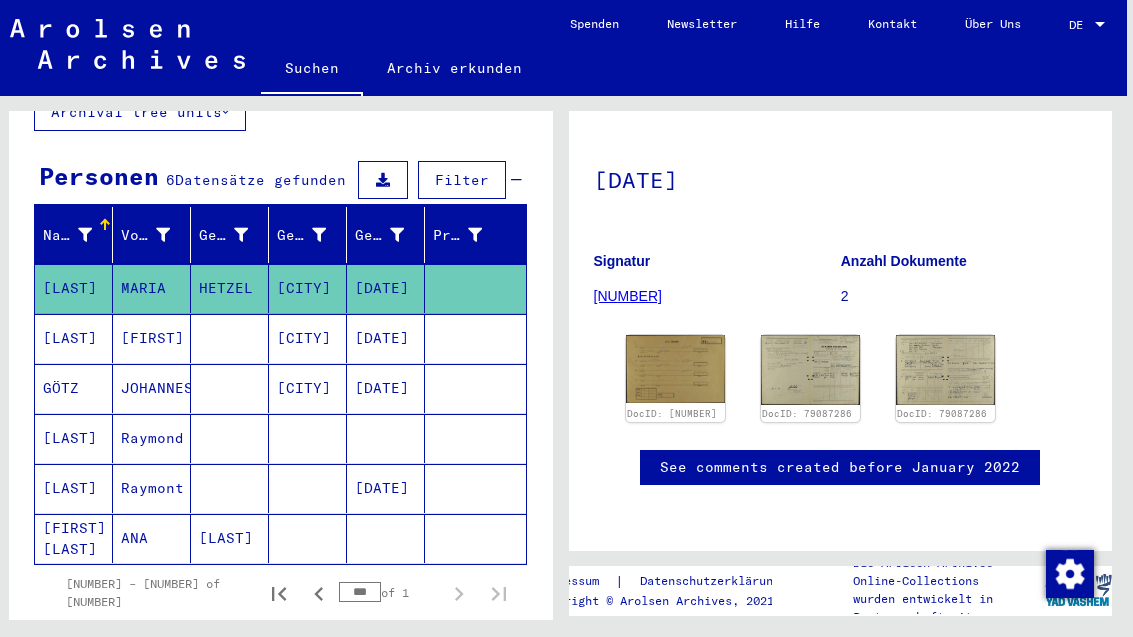 click on "[DATE]" at bounding box center (386, 388) 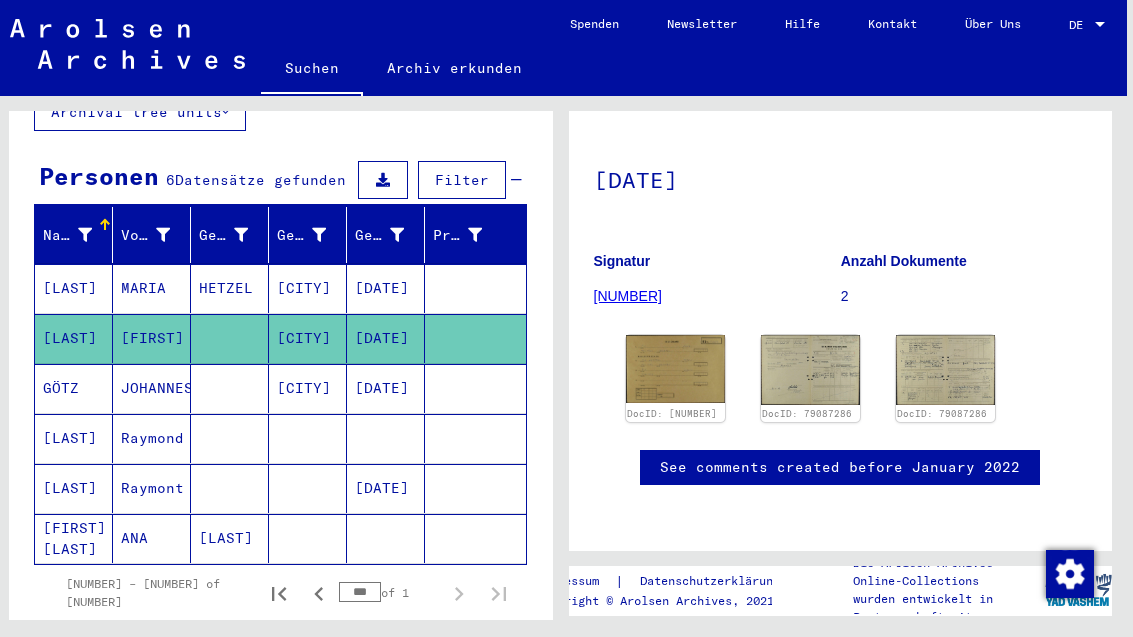click at bounding box center (230, 438) 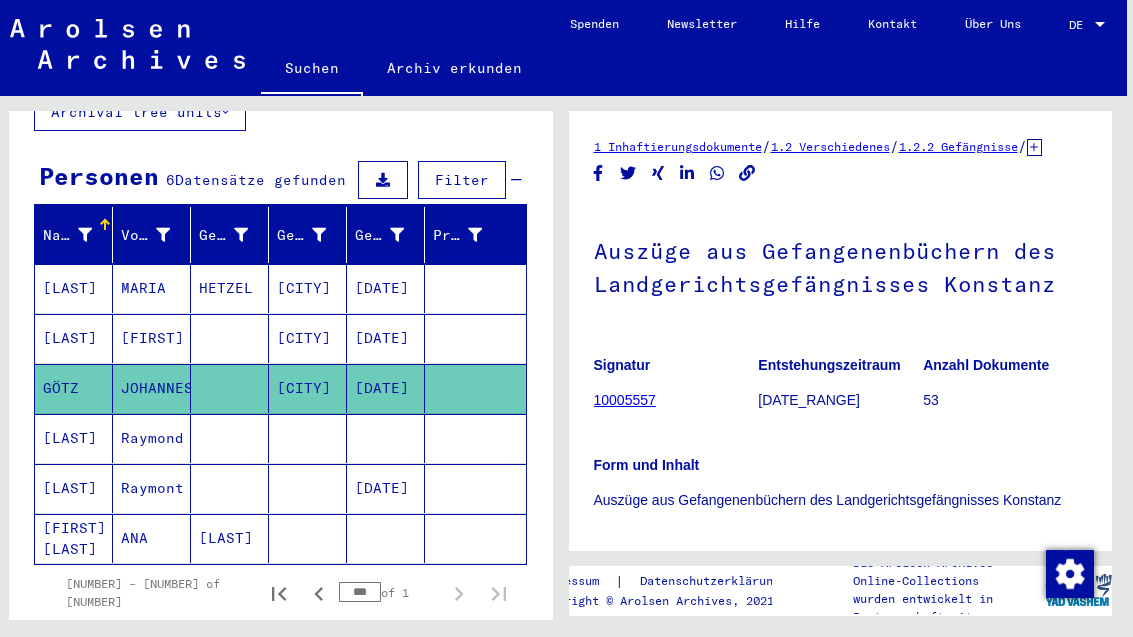 scroll, scrollTop: 0, scrollLeft: 0, axis: both 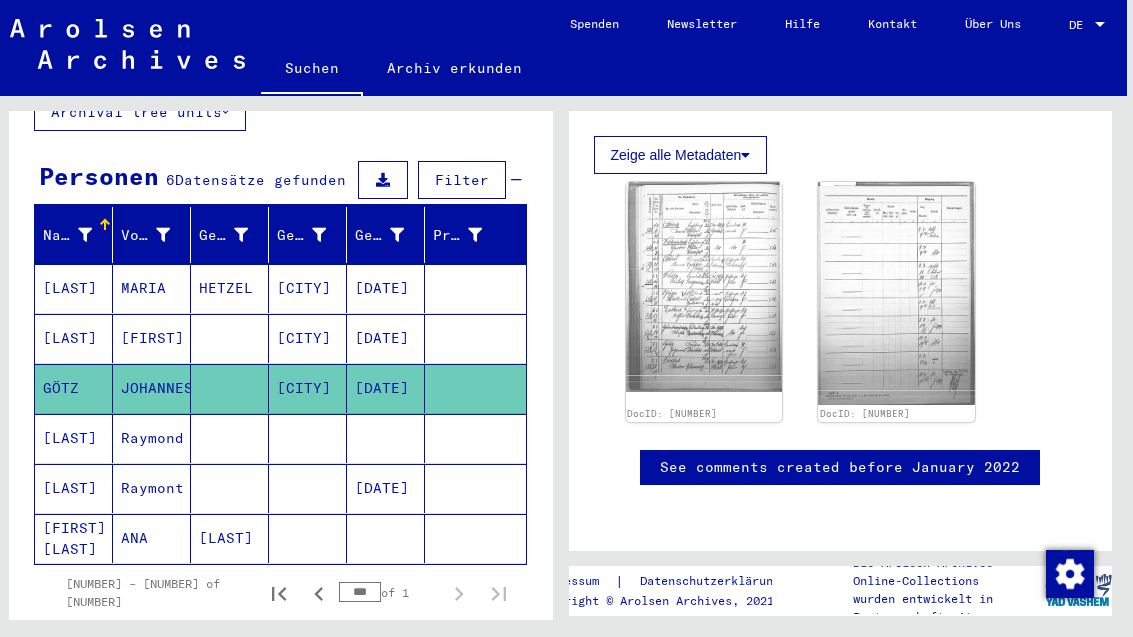 click 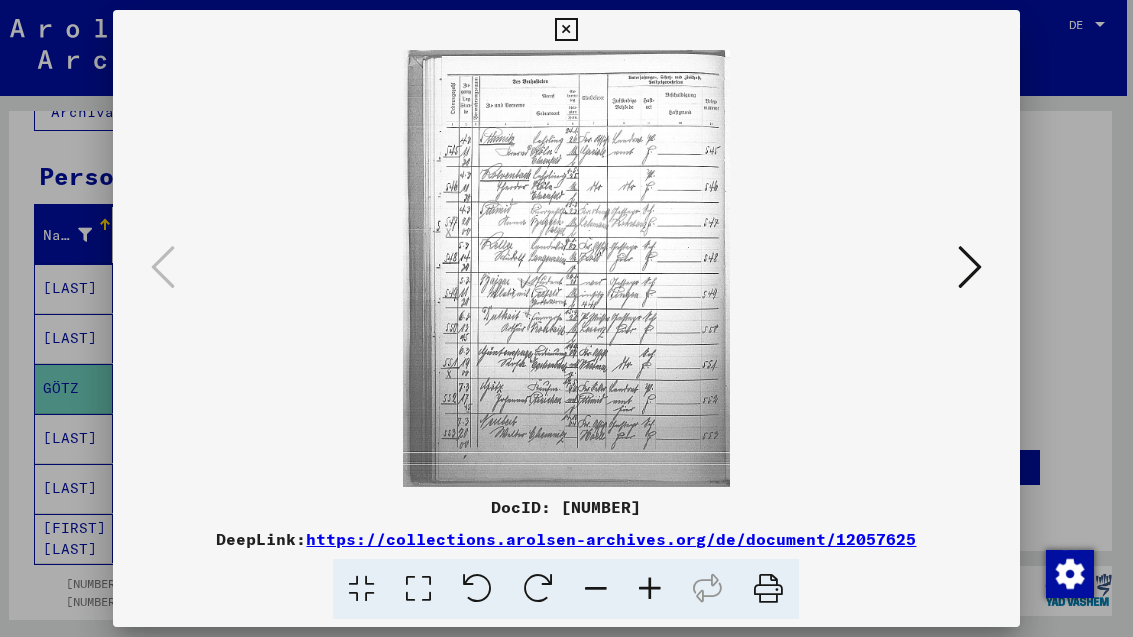 click at bounding box center [970, 267] 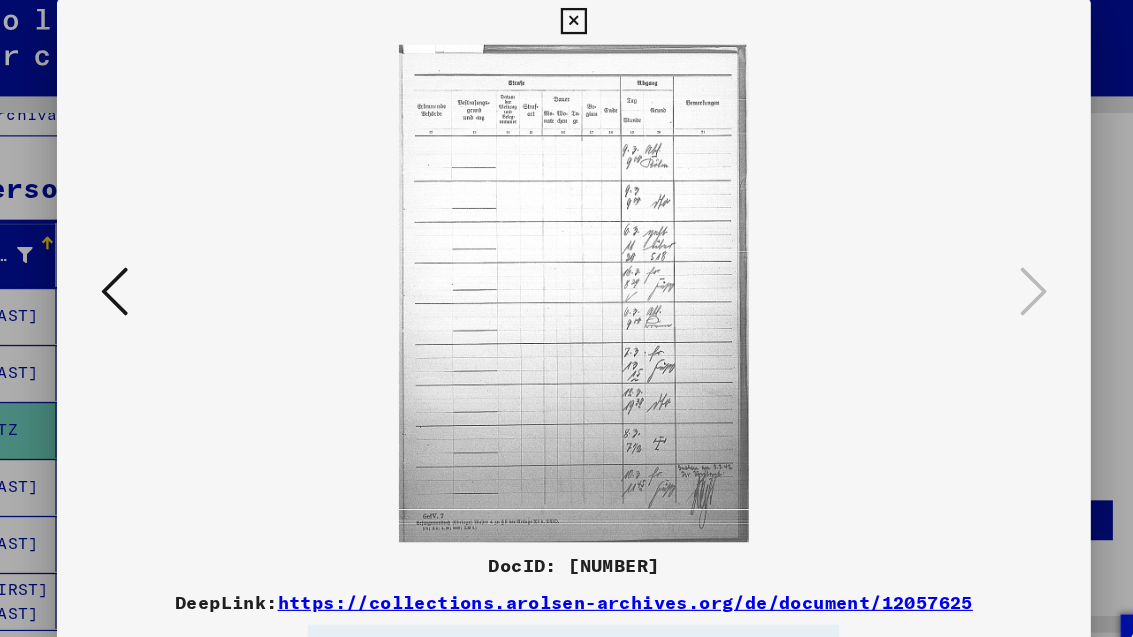 click at bounding box center [566, 30] 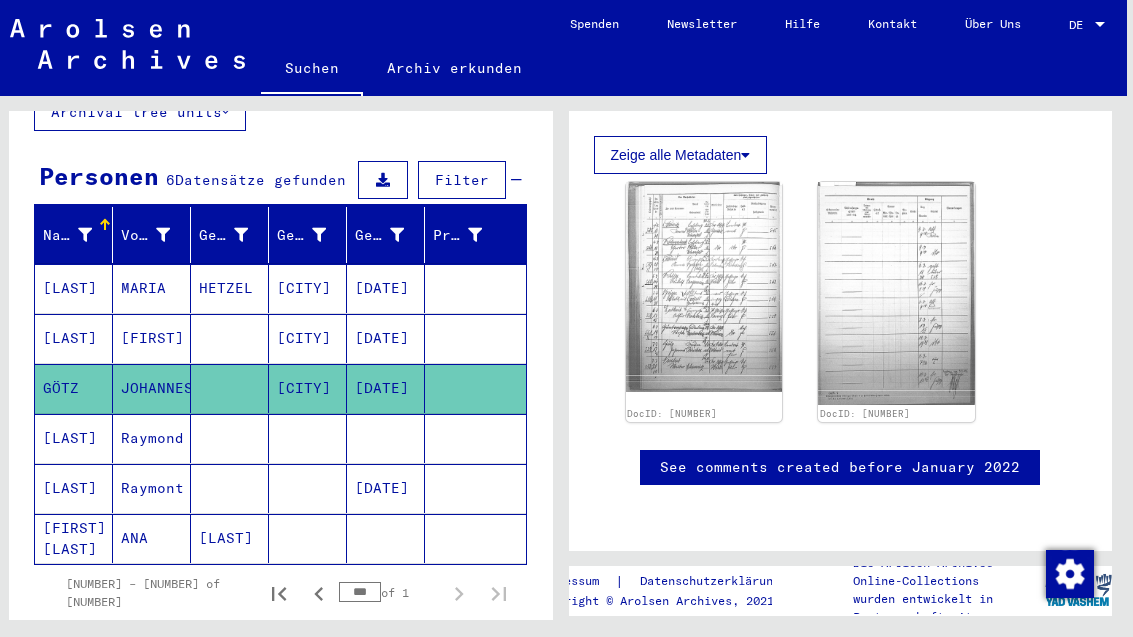 click at bounding box center (386, 488) 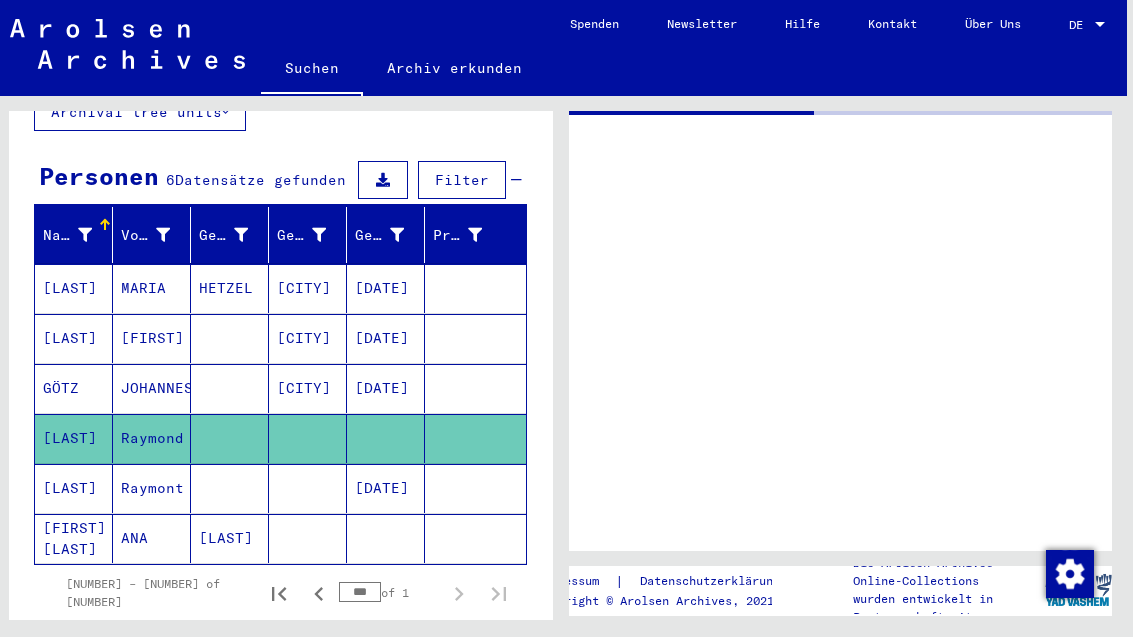 scroll, scrollTop: 0, scrollLeft: 0, axis: both 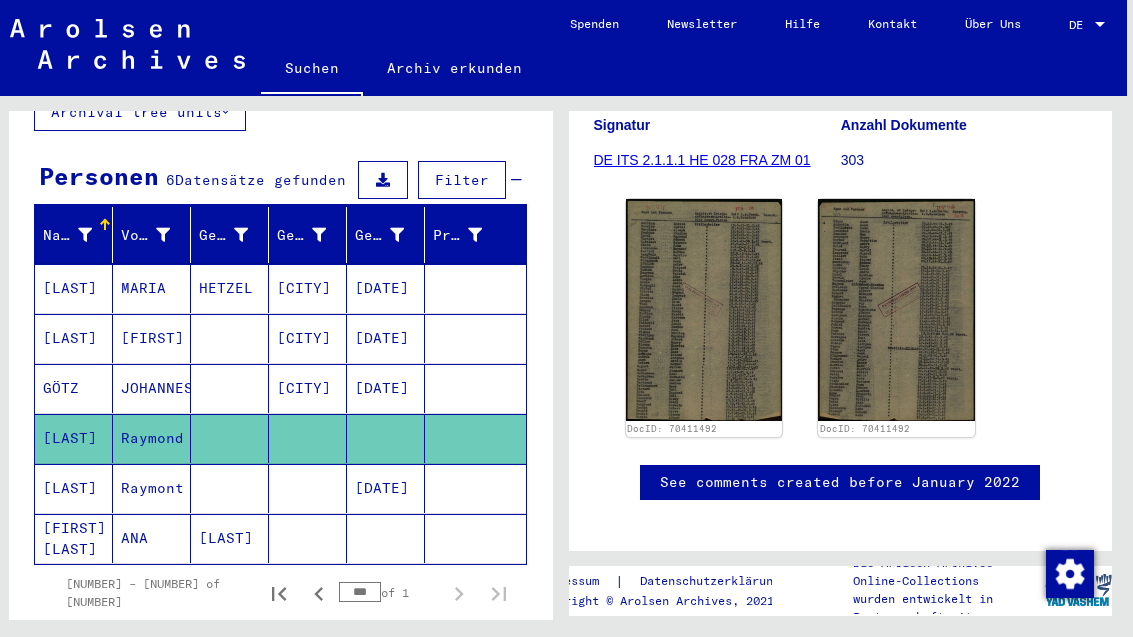 click on "[LAST]" 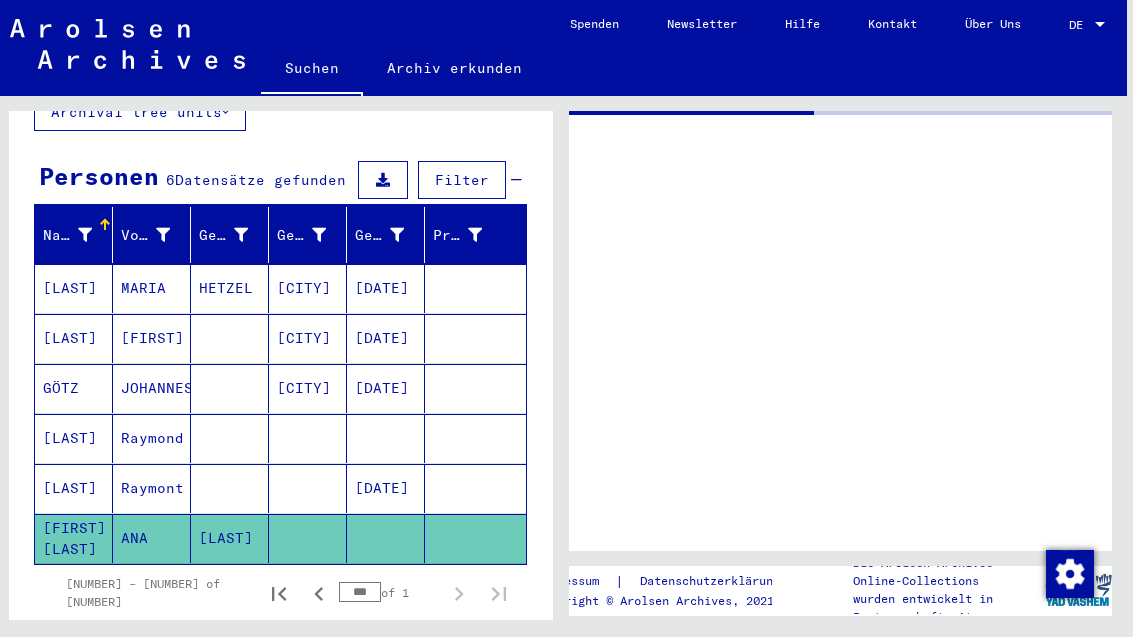 scroll, scrollTop: 244, scrollLeft: 0, axis: vertical 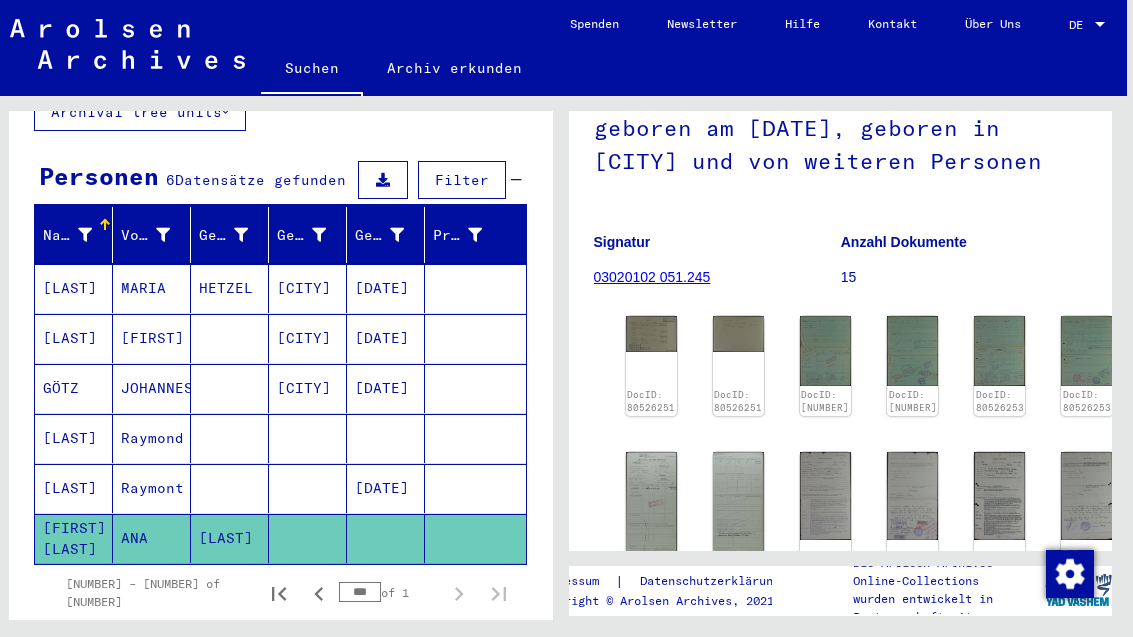 click on "DocID: 80526251" 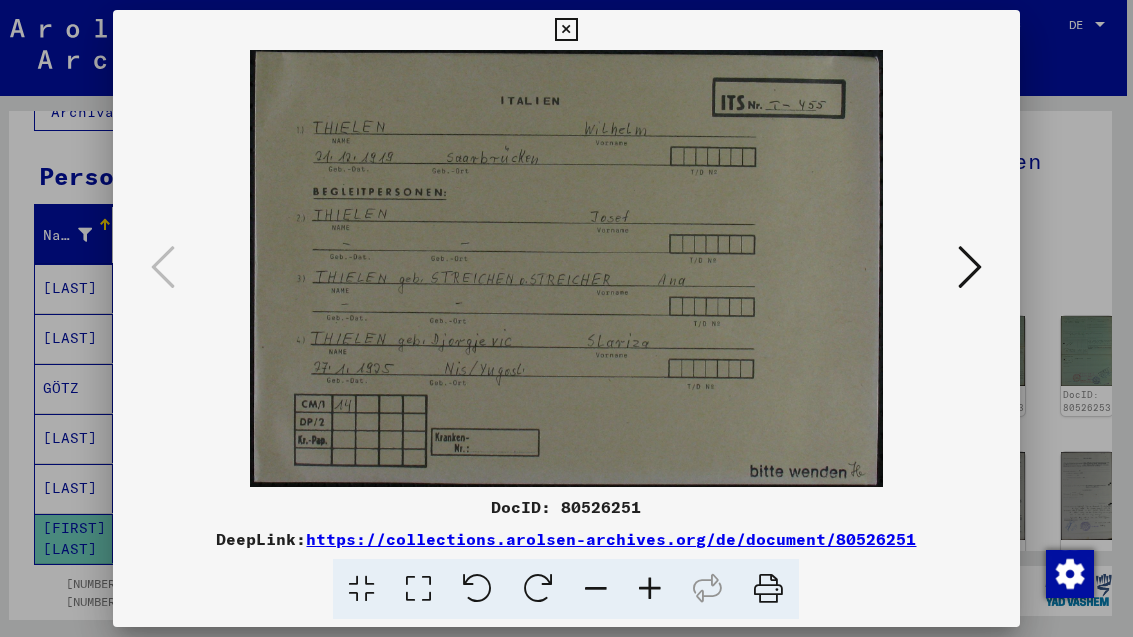 click at bounding box center [970, 268] 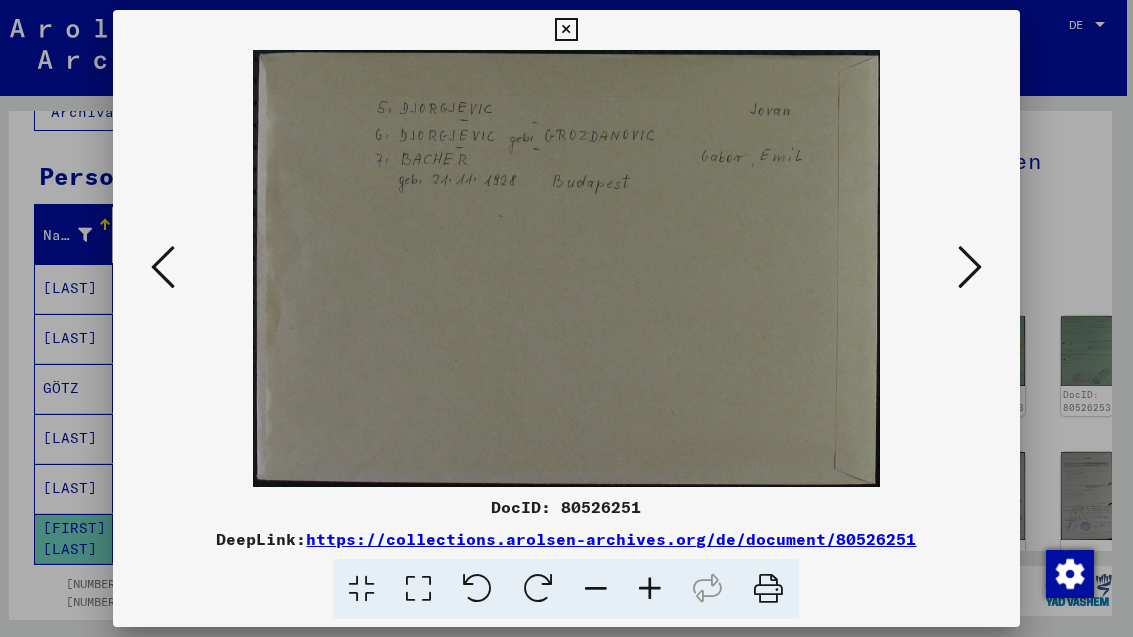 click at bounding box center [970, 268] 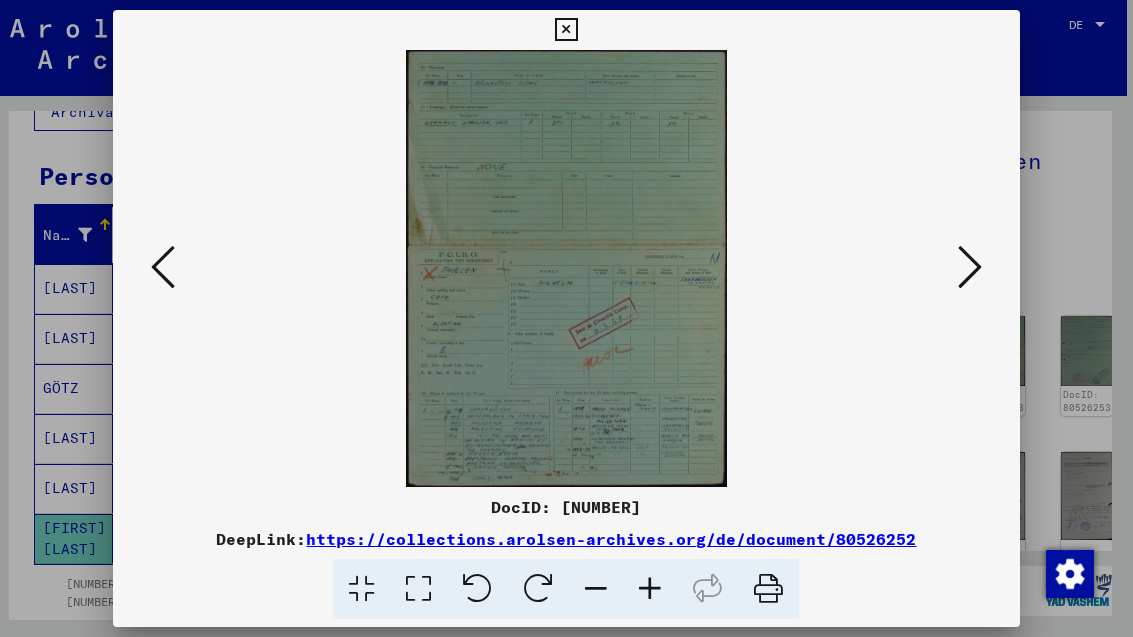 click at bounding box center [970, 268] 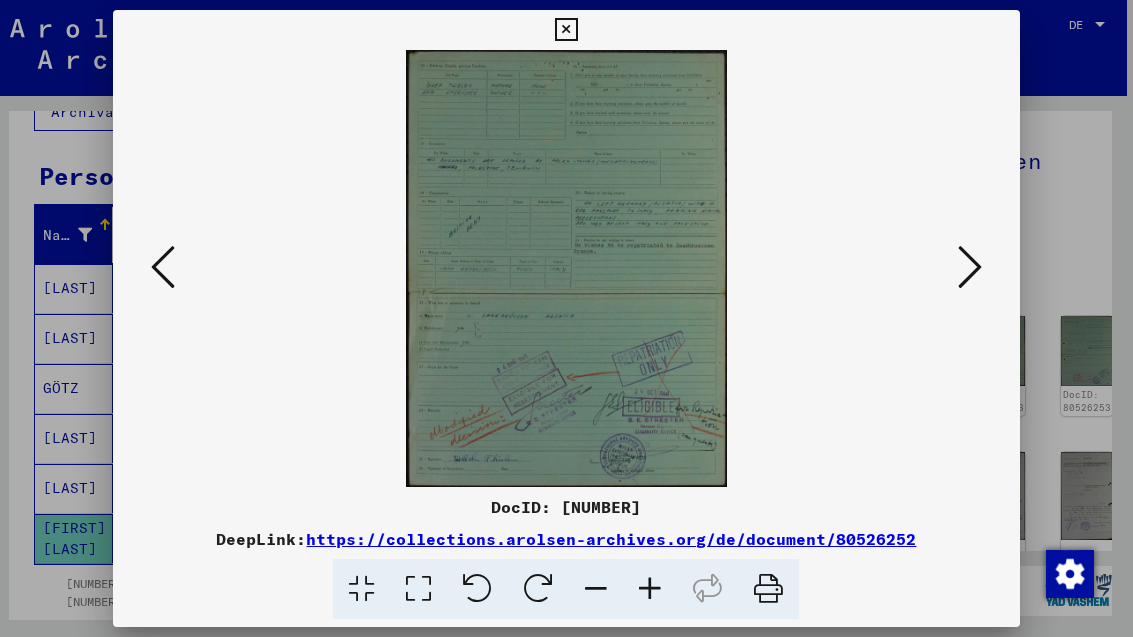 click at bounding box center (970, 267) 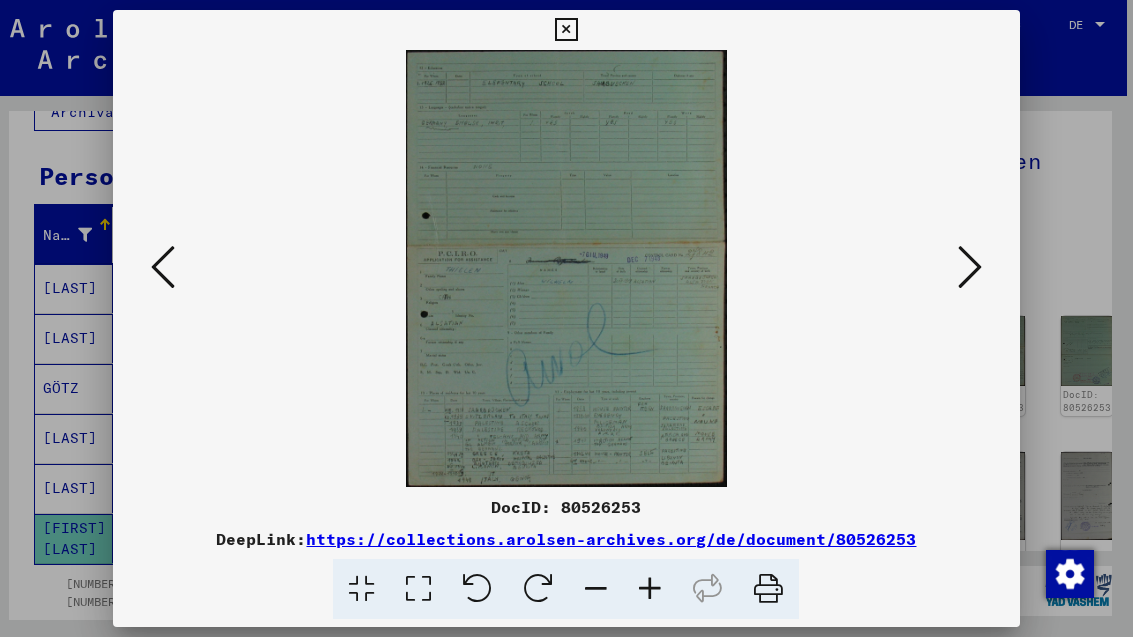 click at bounding box center [970, 267] 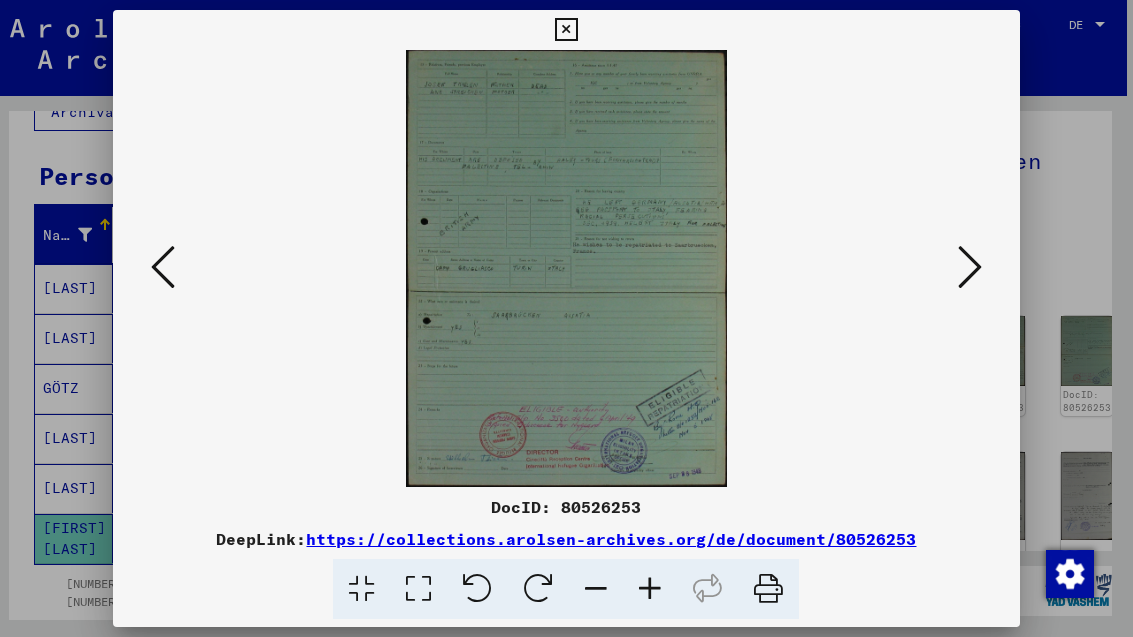 click at bounding box center (970, 267) 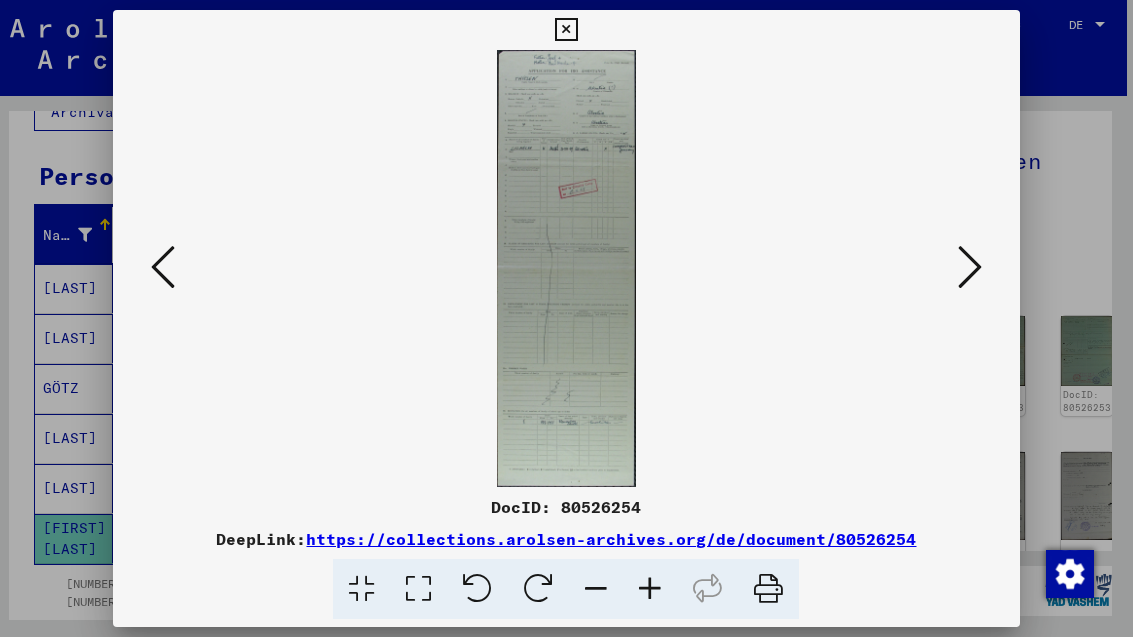 click at bounding box center [970, 267] 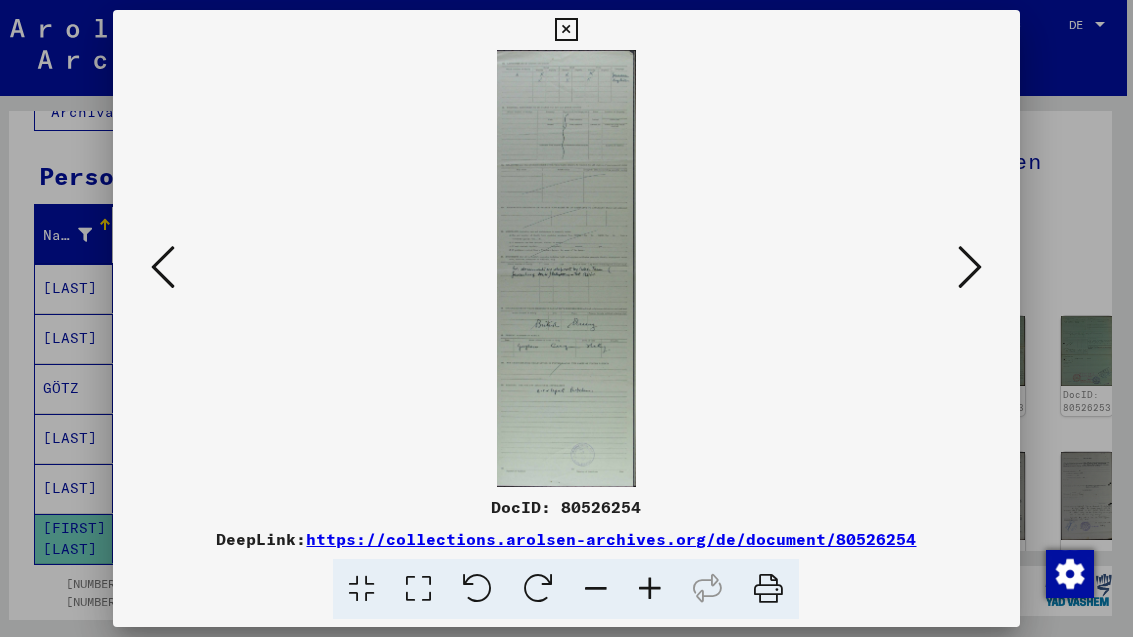 click at bounding box center [970, 267] 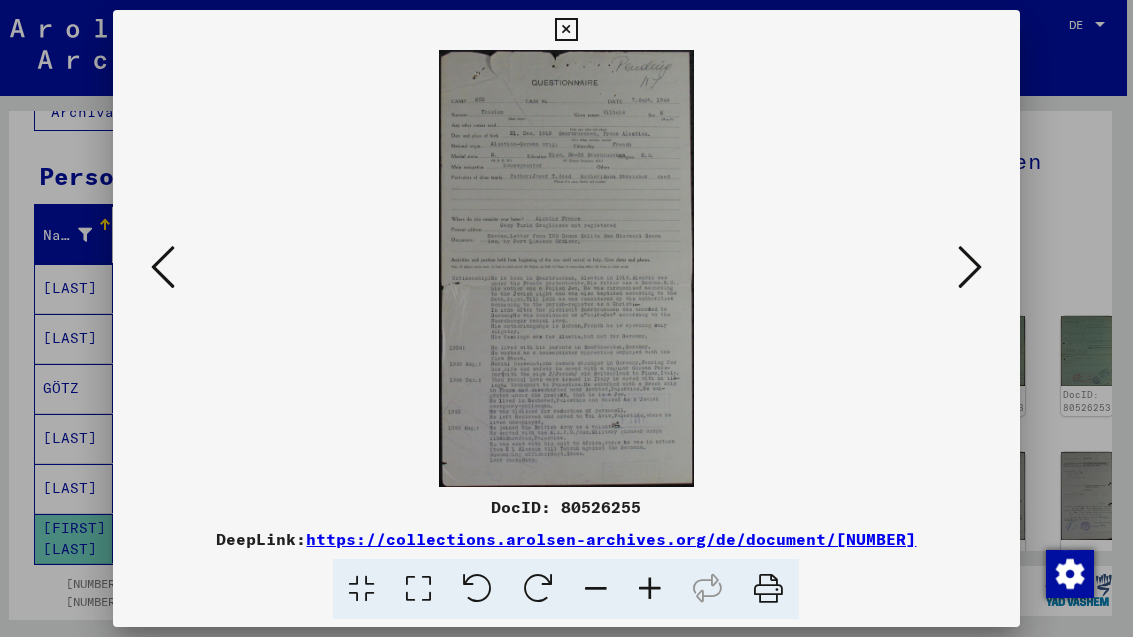 click at bounding box center [970, 267] 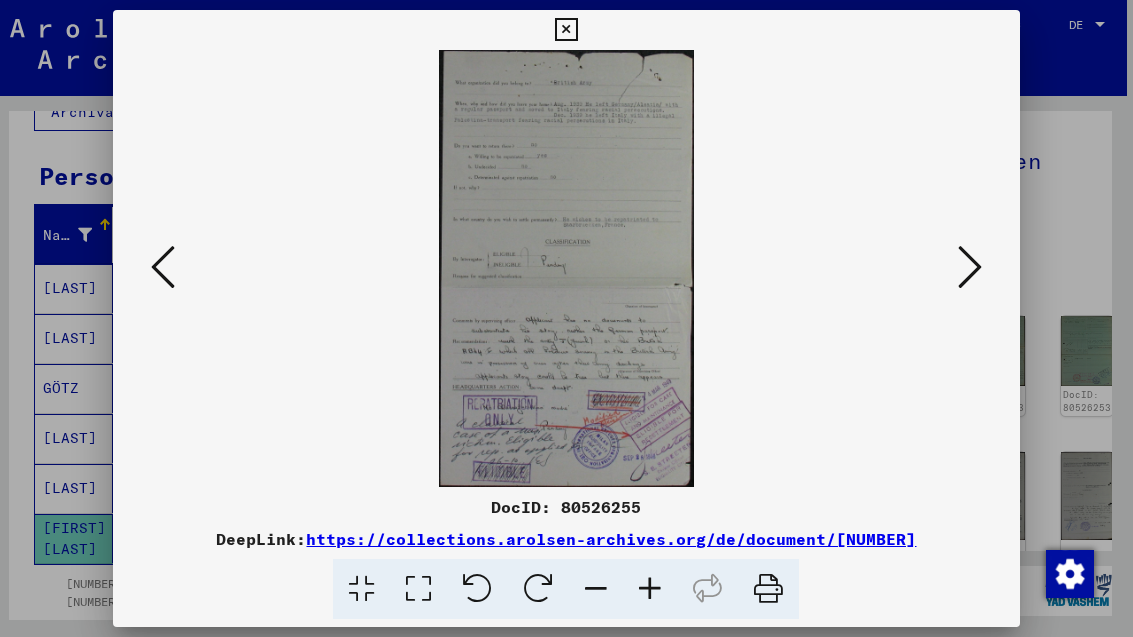 click at bounding box center (970, 267) 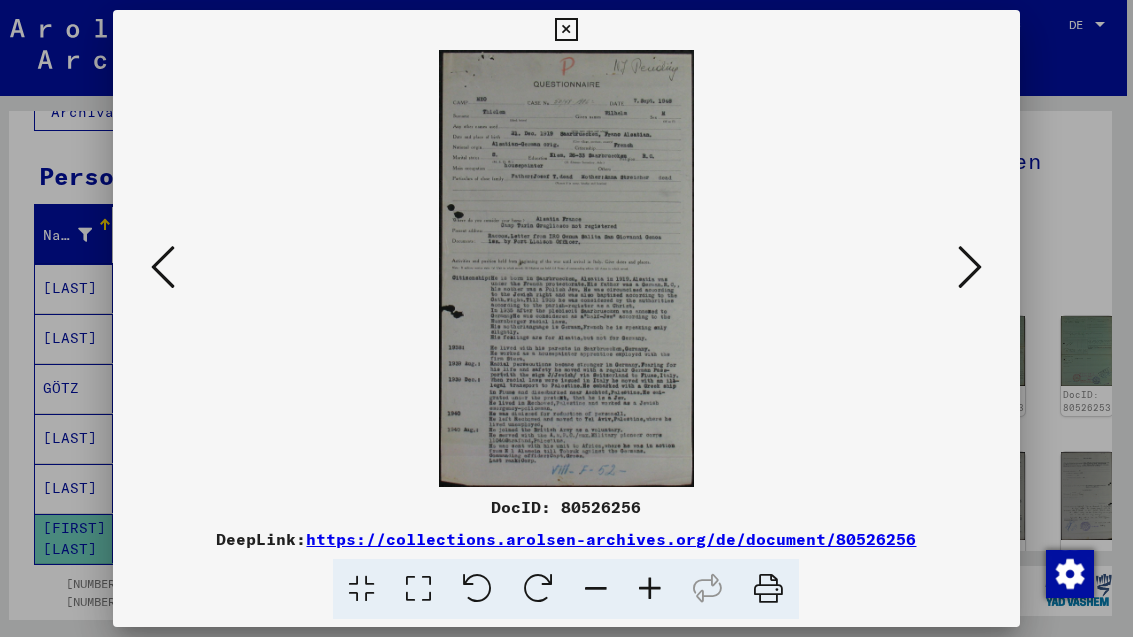 click at bounding box center (970, 267) 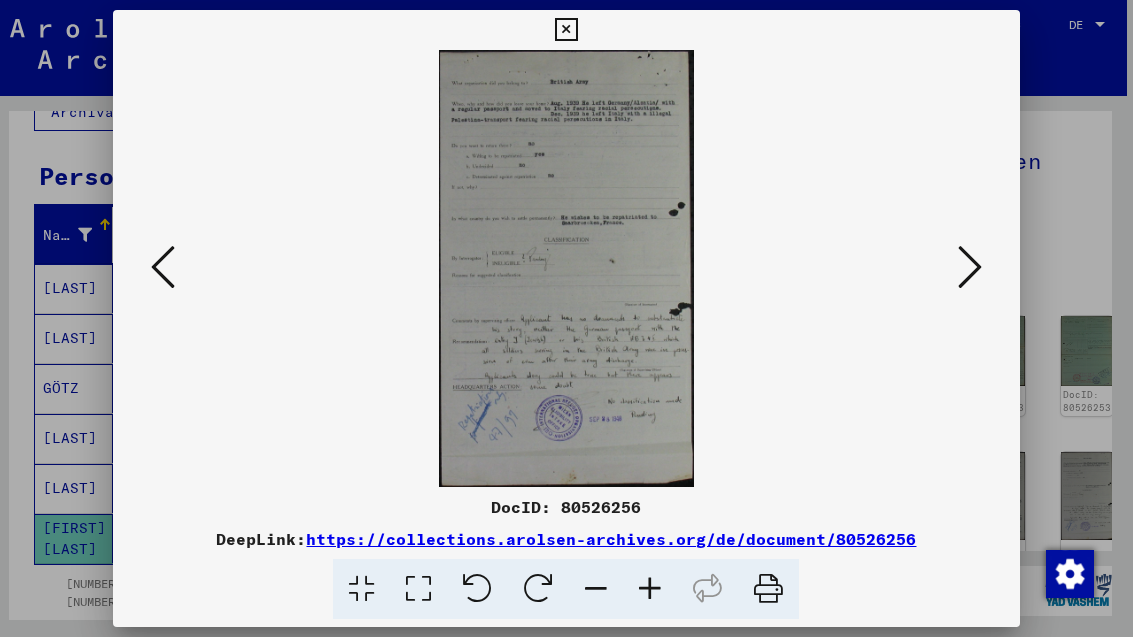 click at bounding box center (970, 267) 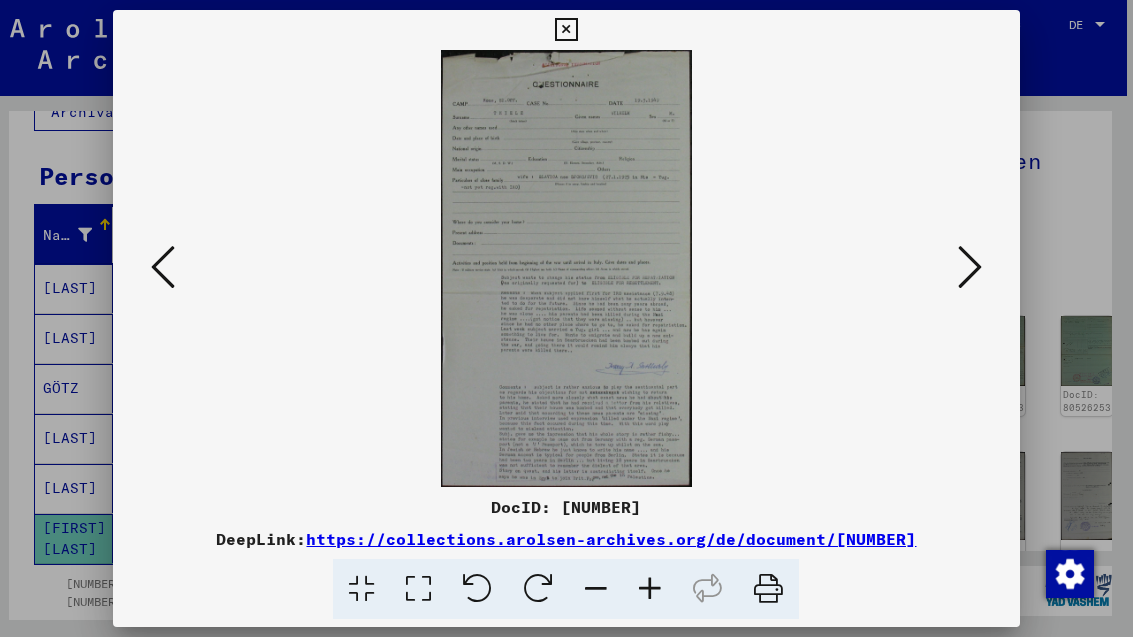 click at bounding box center [566, 30] 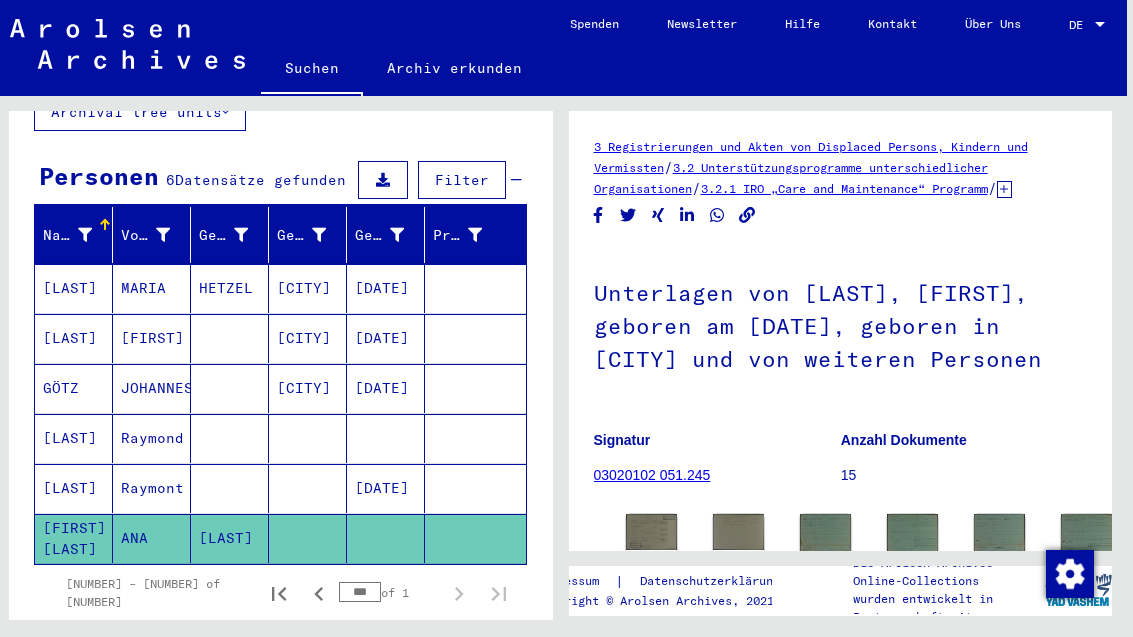 scroll, scrollTop: 0, scrollLeft: 0, axis: both 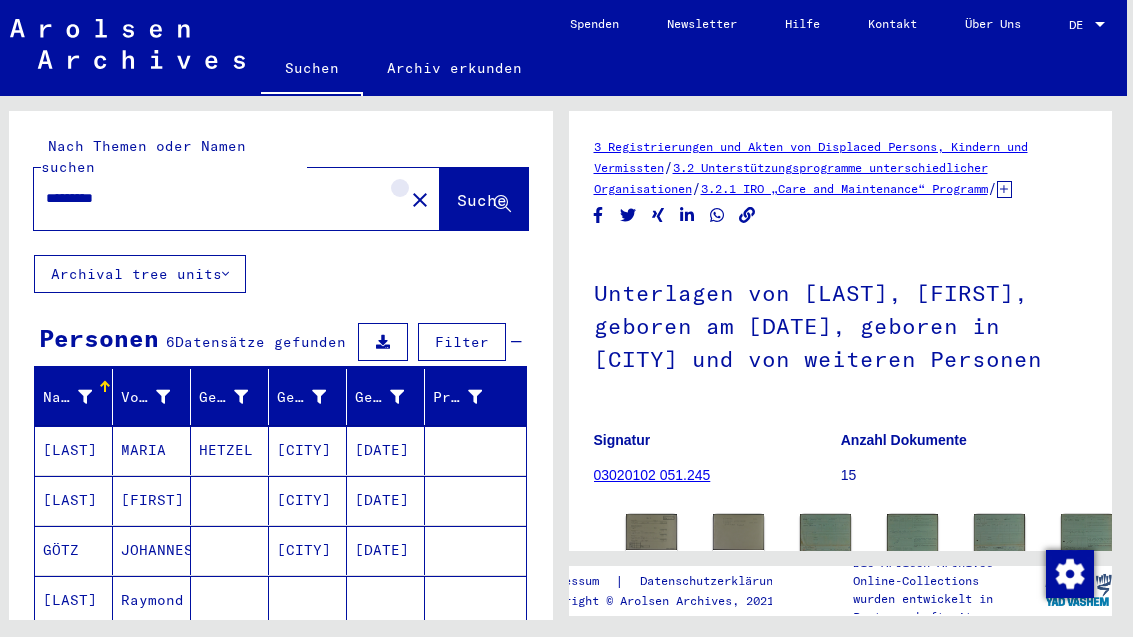 click on "close" 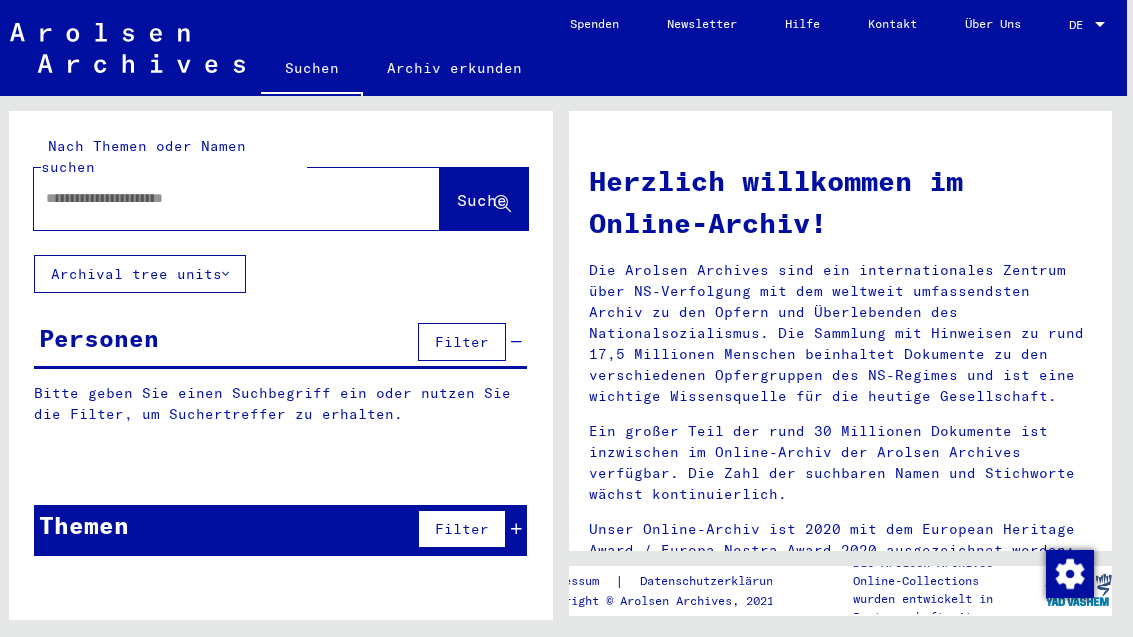 click on "Nach Themen oder Namen suchen" 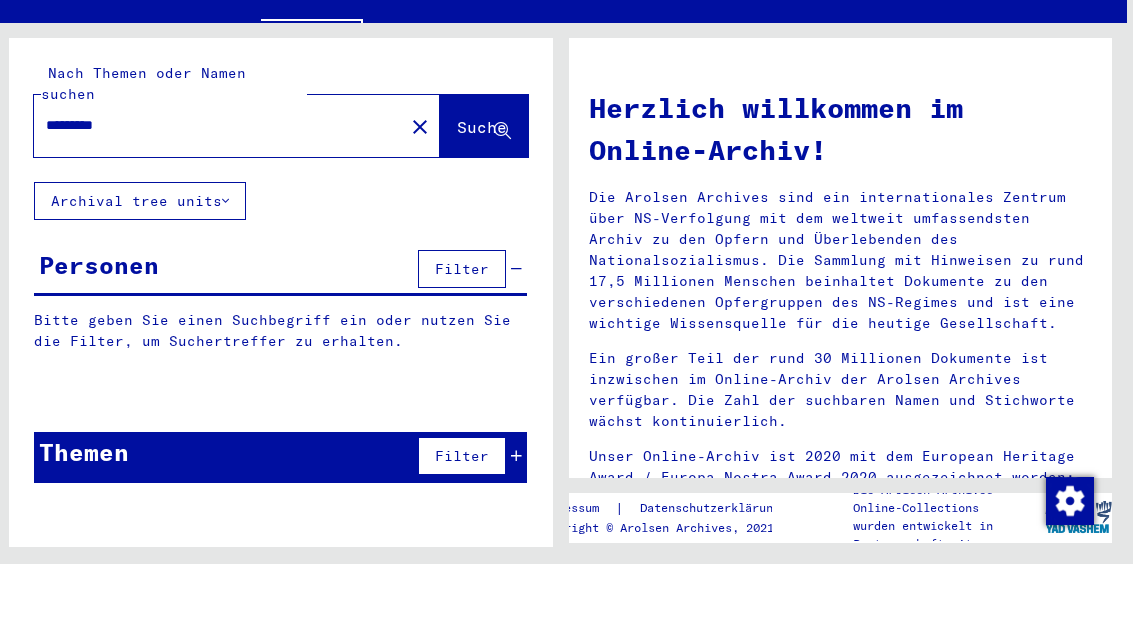 type on "********" 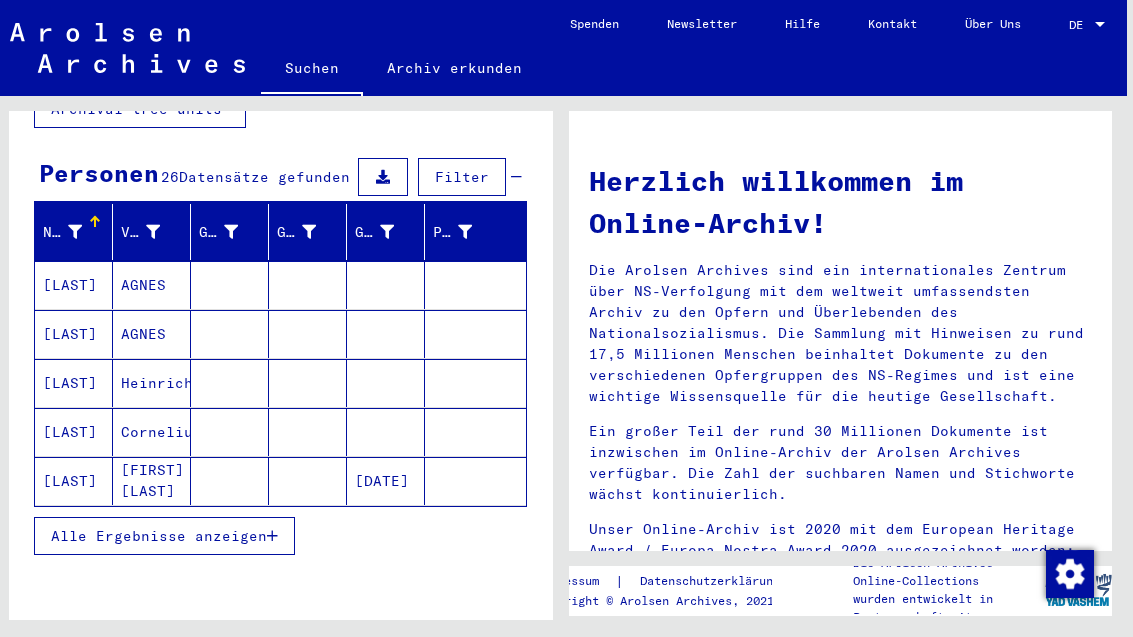 scroll, scrollTop: 163, scrollLeft: 0, axis: vertical 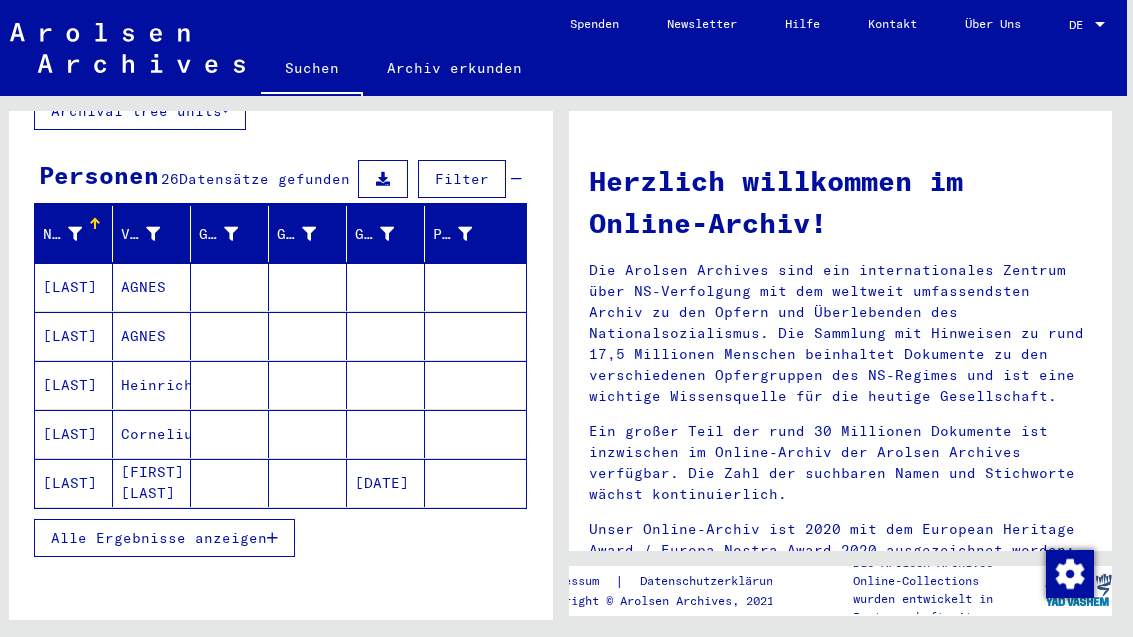click on "Cornelius" at bounding box center [152, 483] 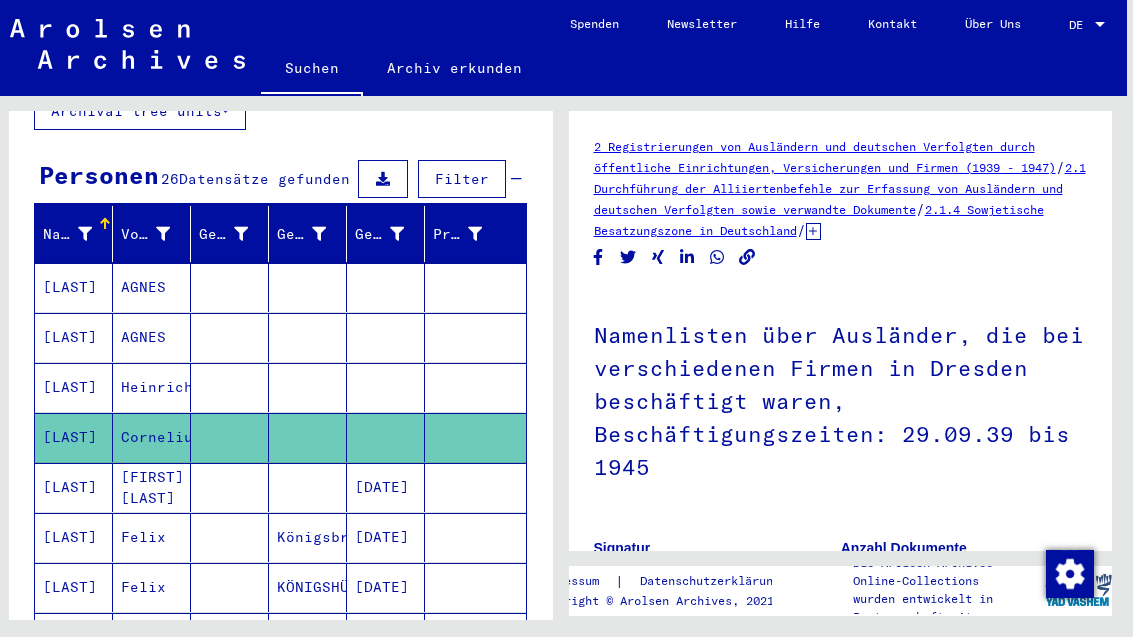 scroll, scrollTop: 0, scrollLeft: 0, axis: both 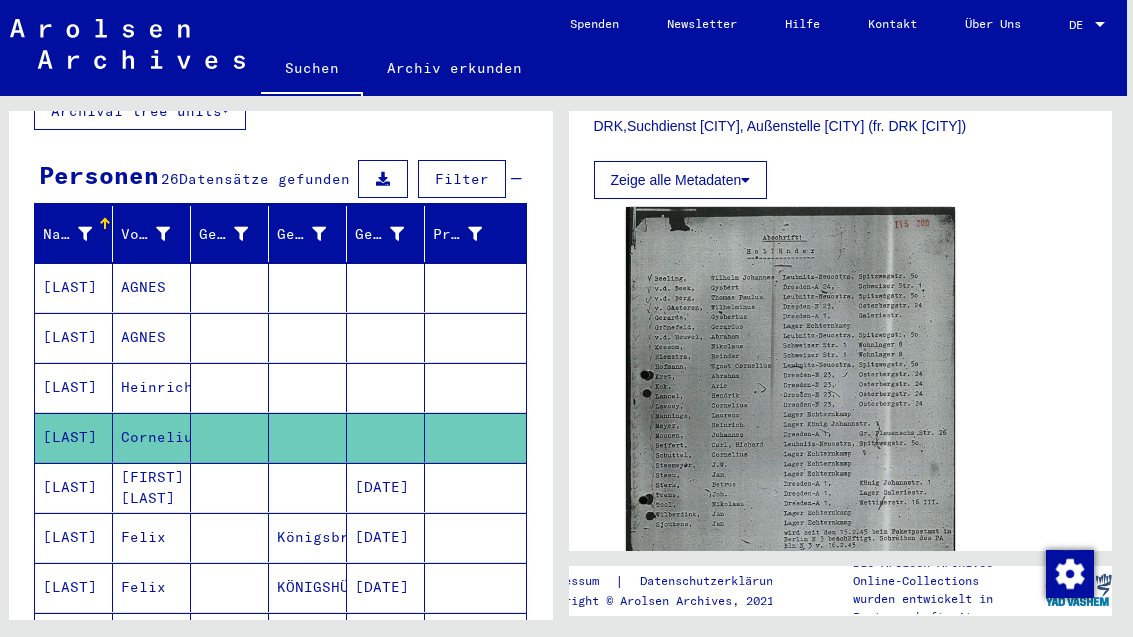 click 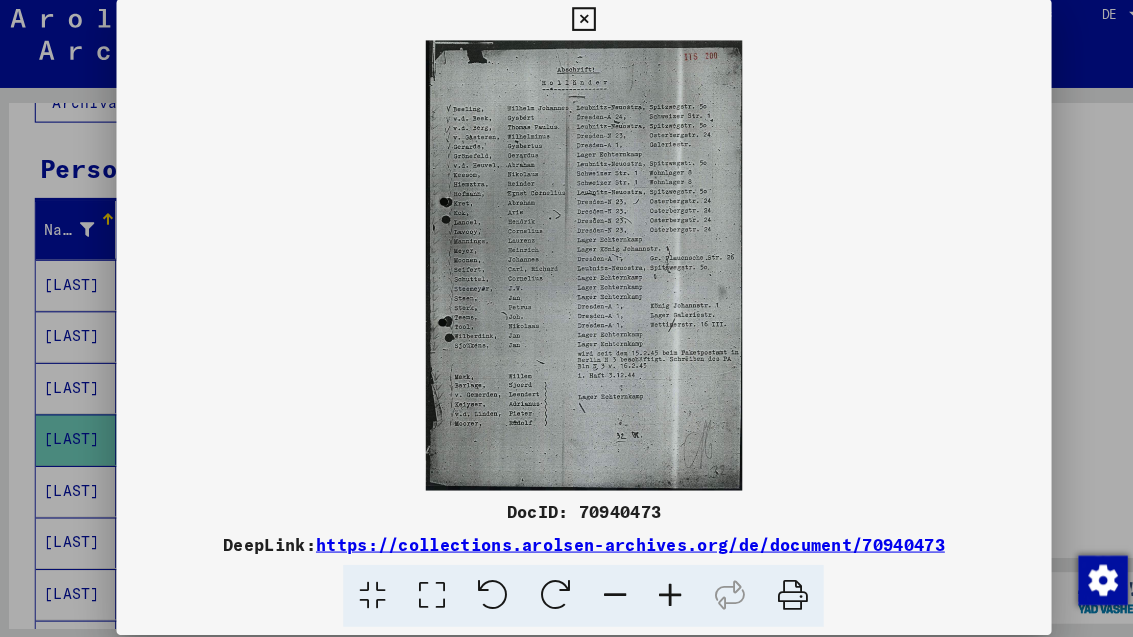click at bounding box center (566, 30) 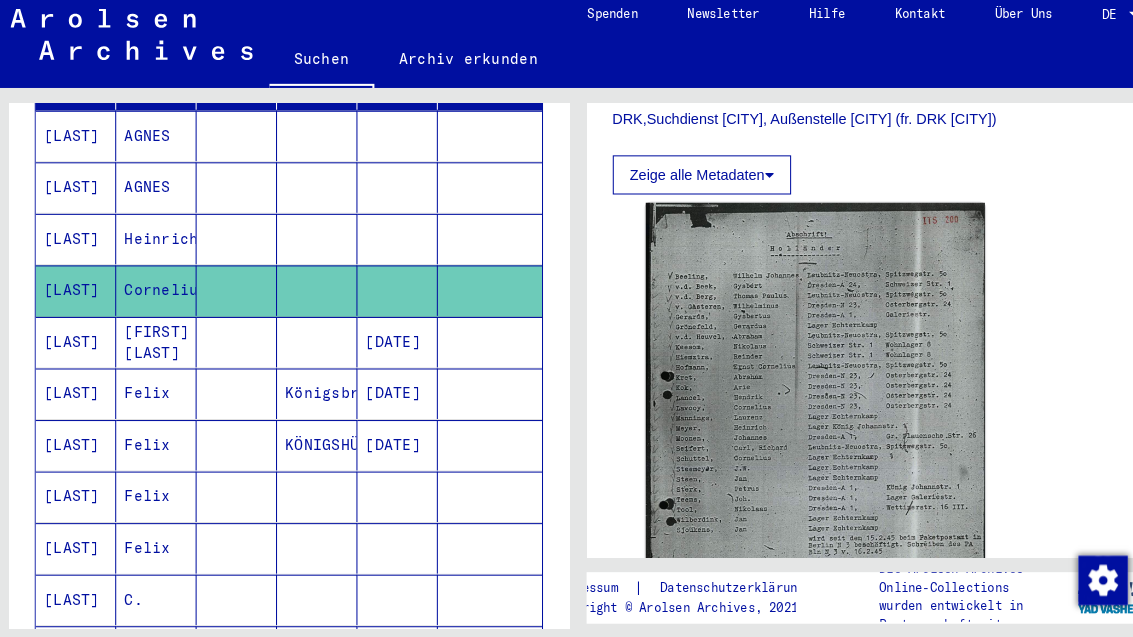 scroll, scrollTop: 312, scrollLeft: 0, axis: vertical 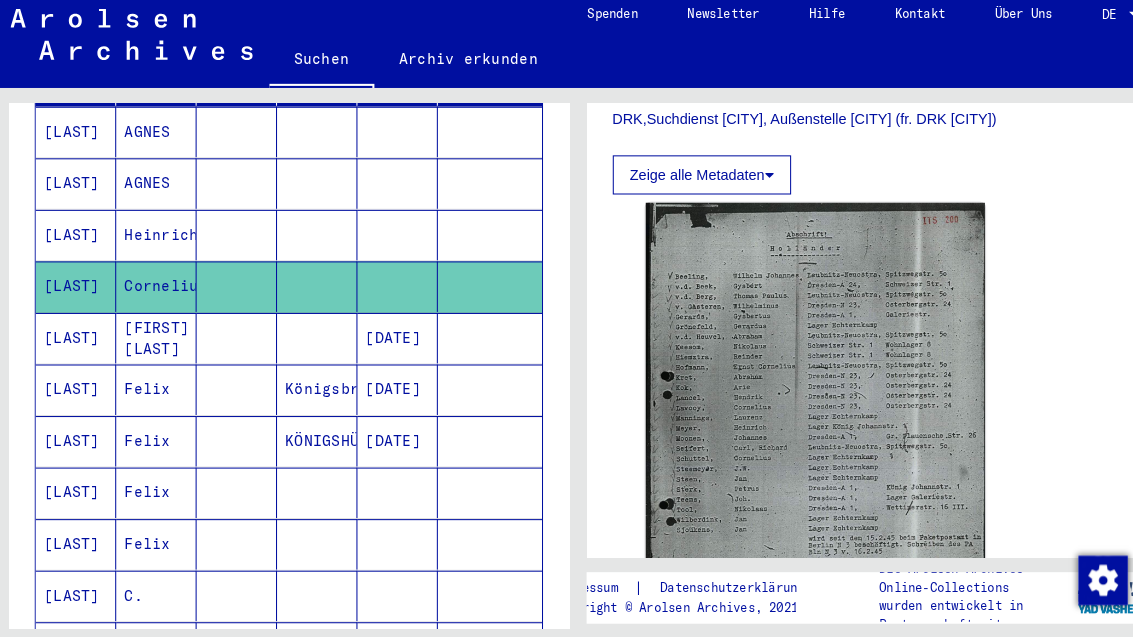 click at bounding box center [475, 388] 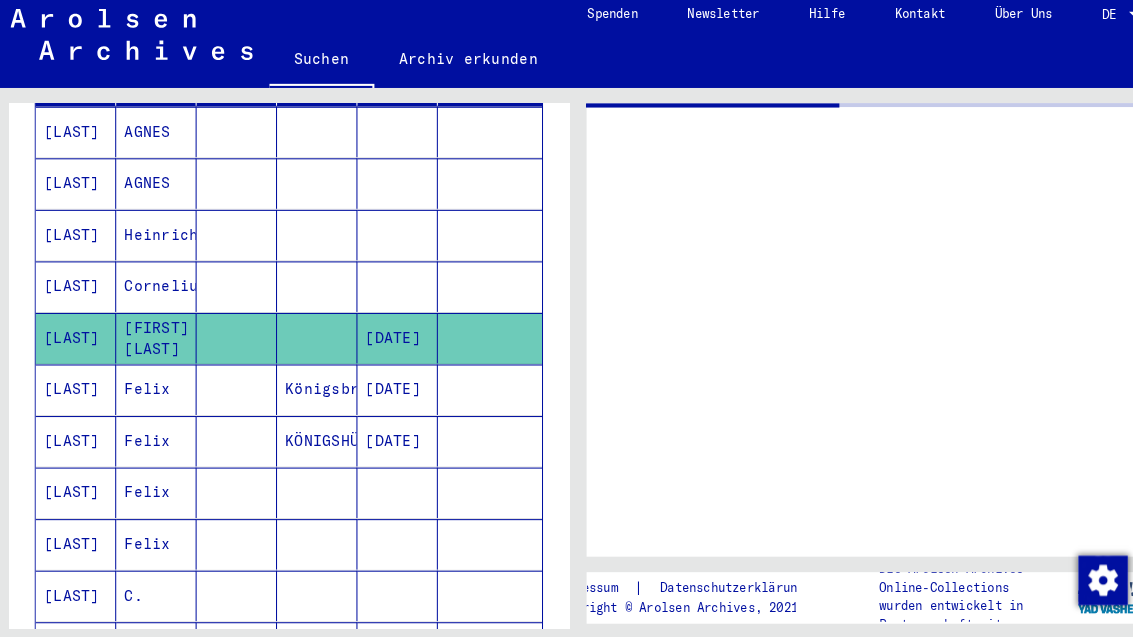 scroll, scrollTop: 0, scrollLeft: 0, axis: both 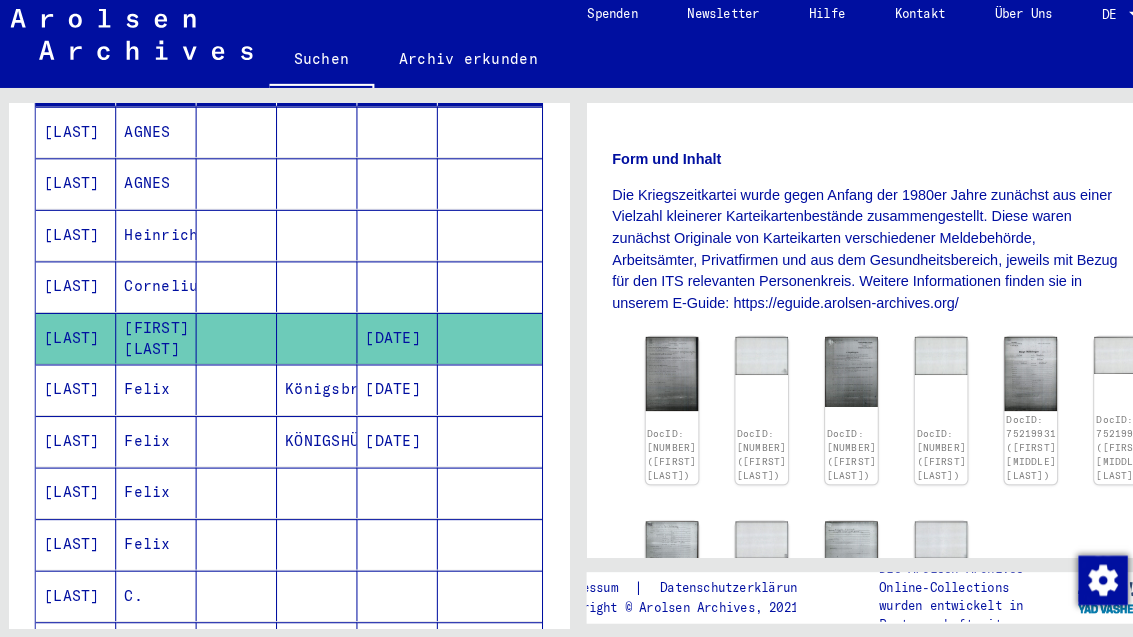 click 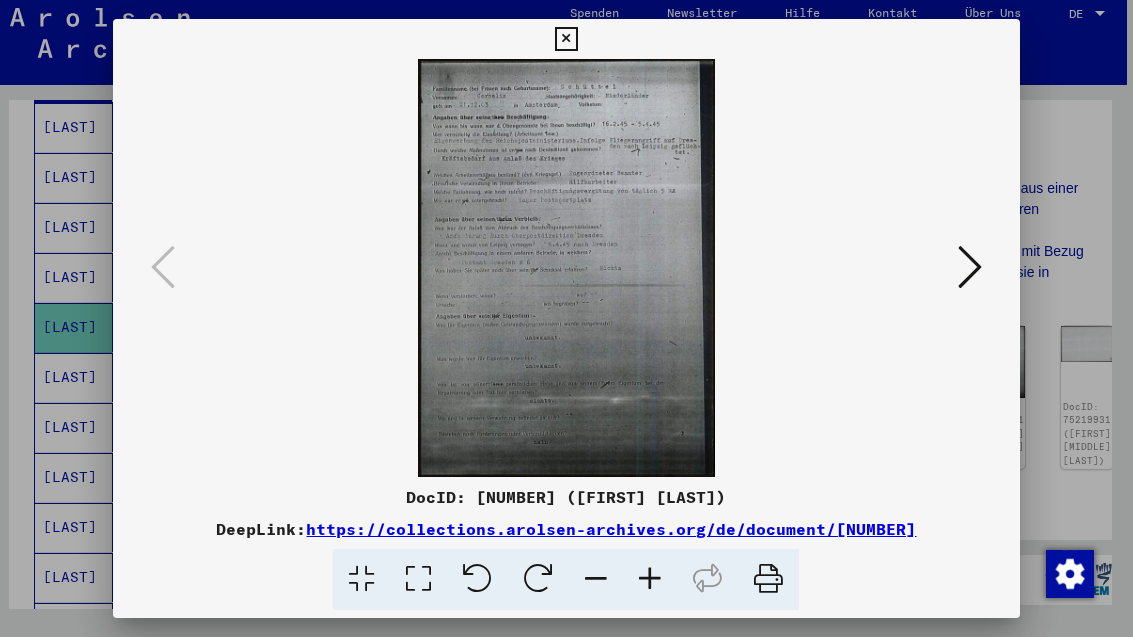 click at bounding box center [970, 267] 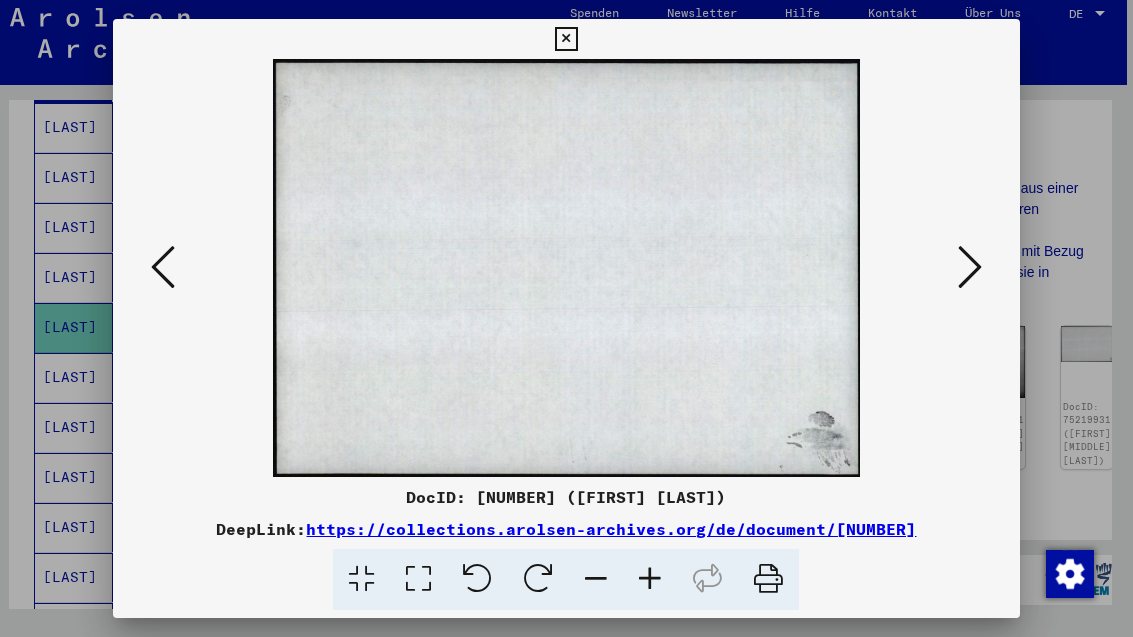click at bounding box center (970, 268) 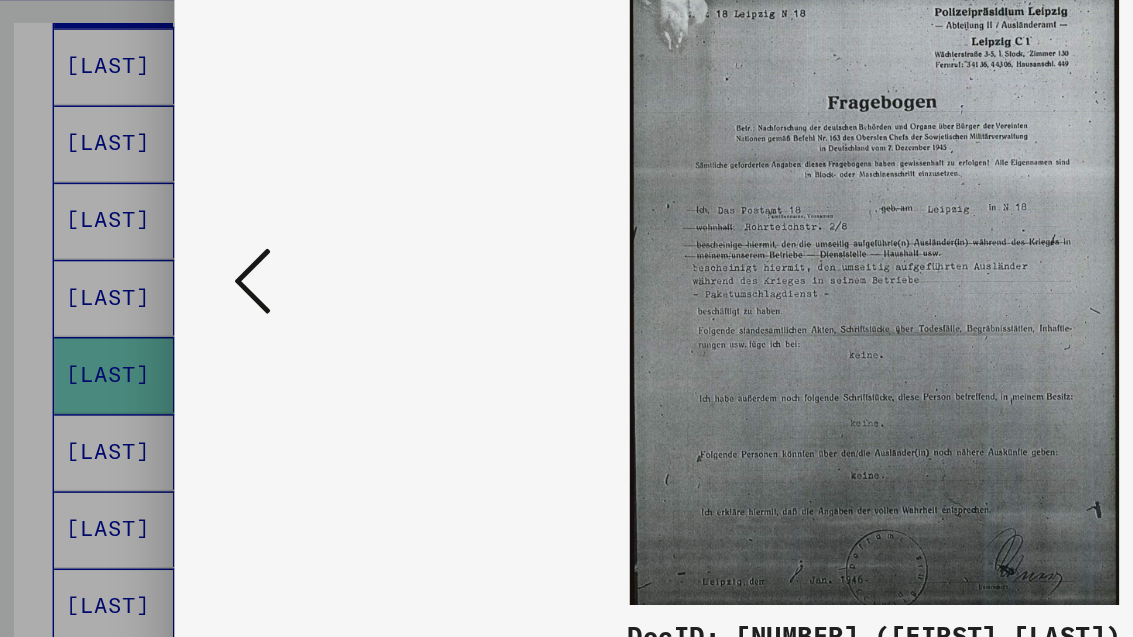 click at bounding box center [163, 267] 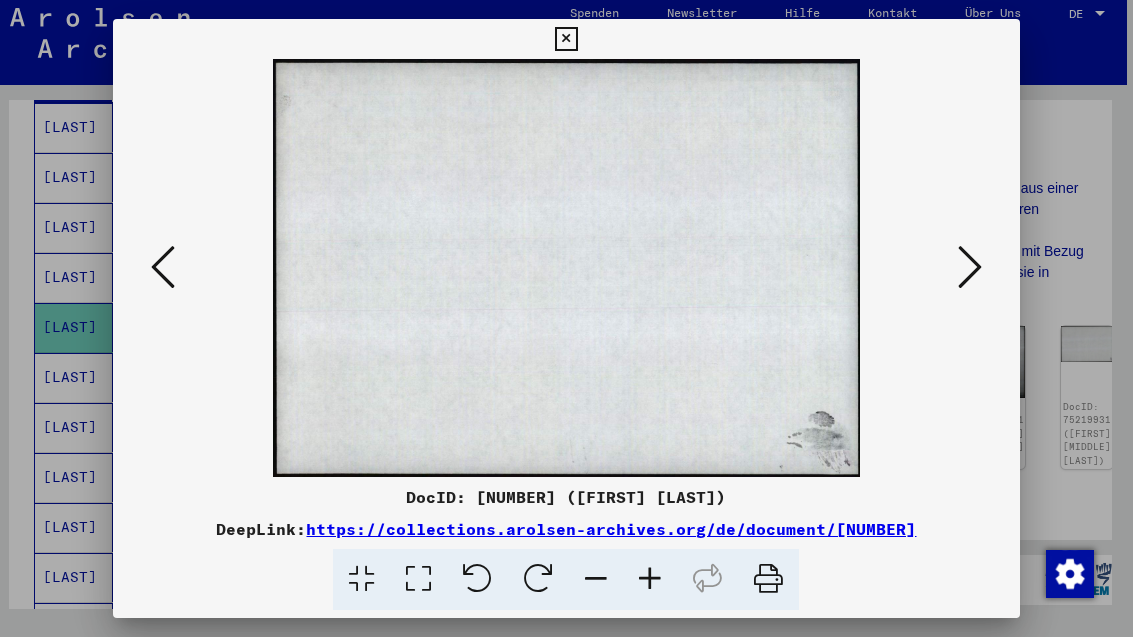click at bounding box center (970, 268) 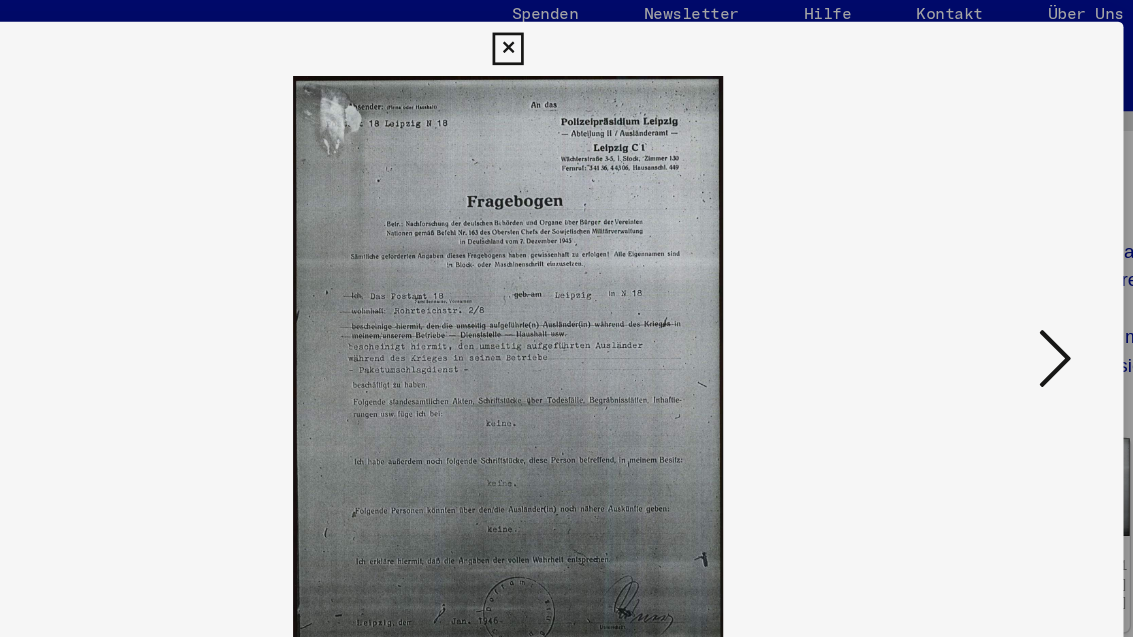 click at bounding box center [970, 267] 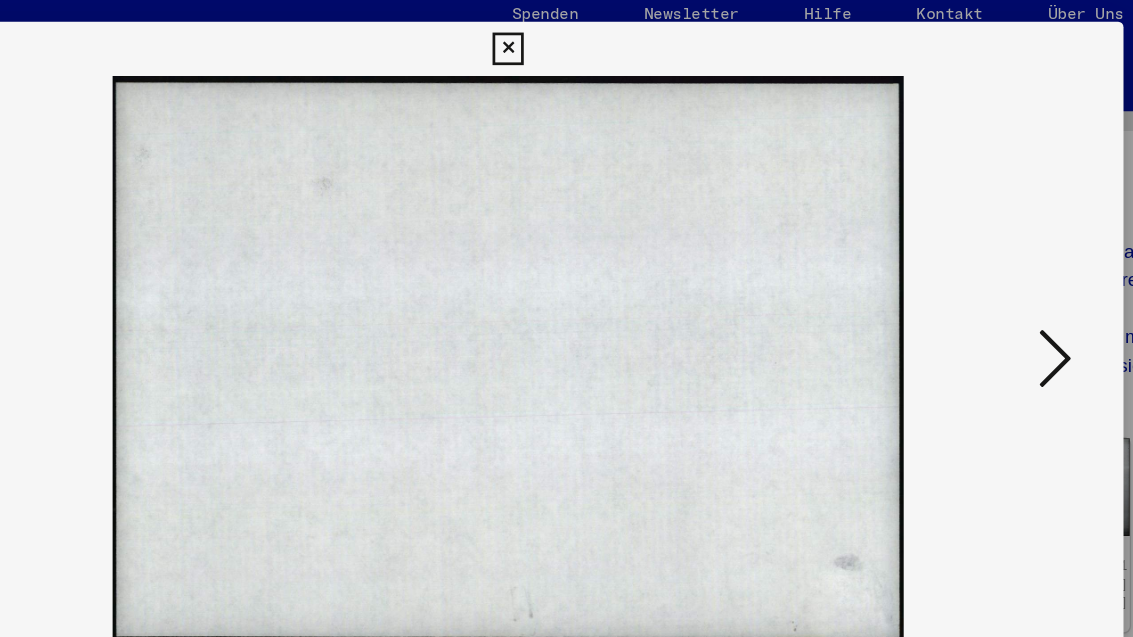 click at bounding box center (970, 267) 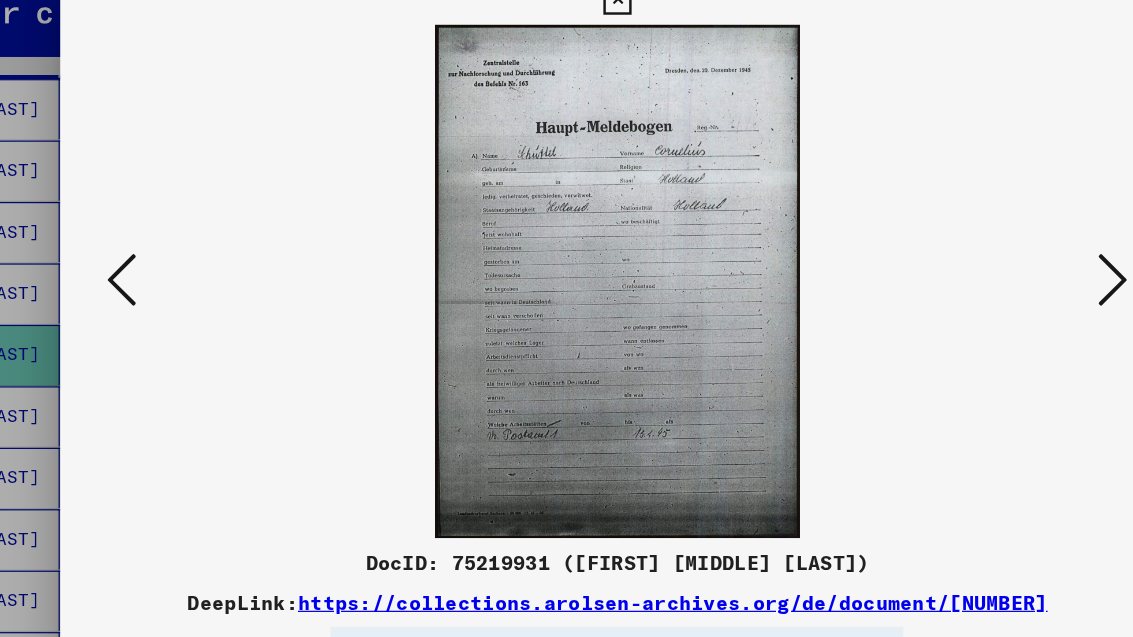 click at bounding box center [970, 267] 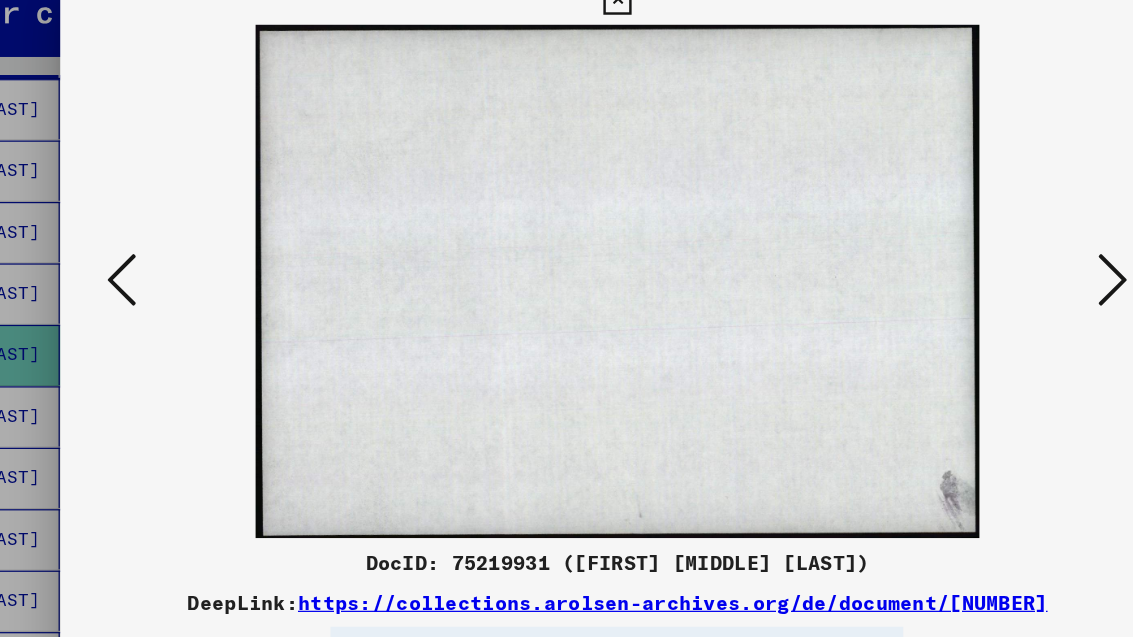 click at bounding box center (566, 268) 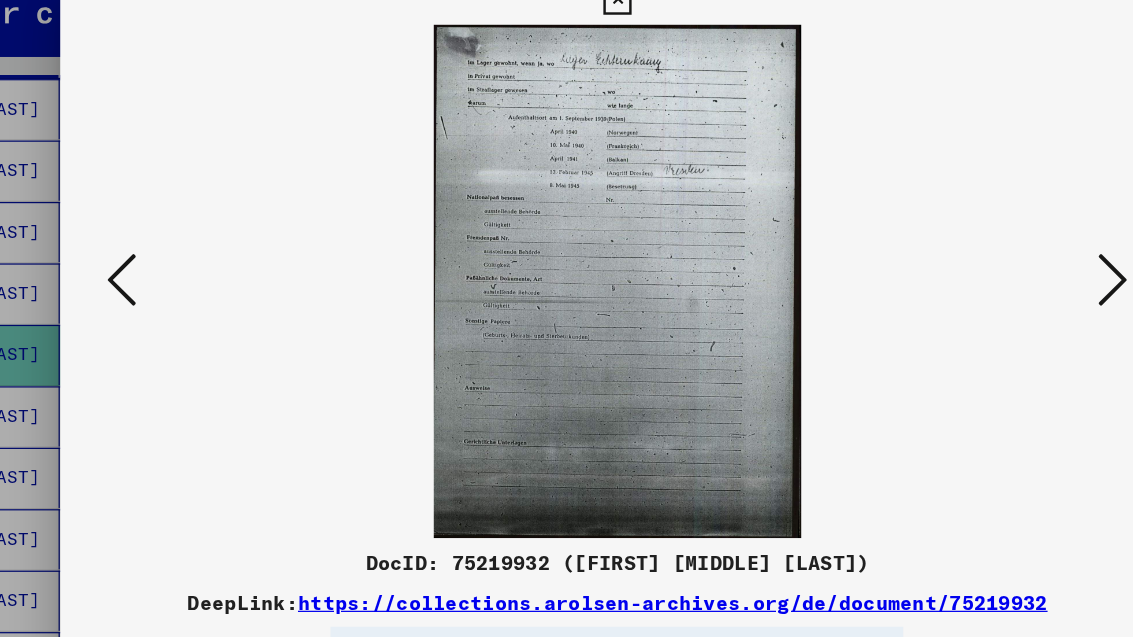click at bounding box center [970, 268] 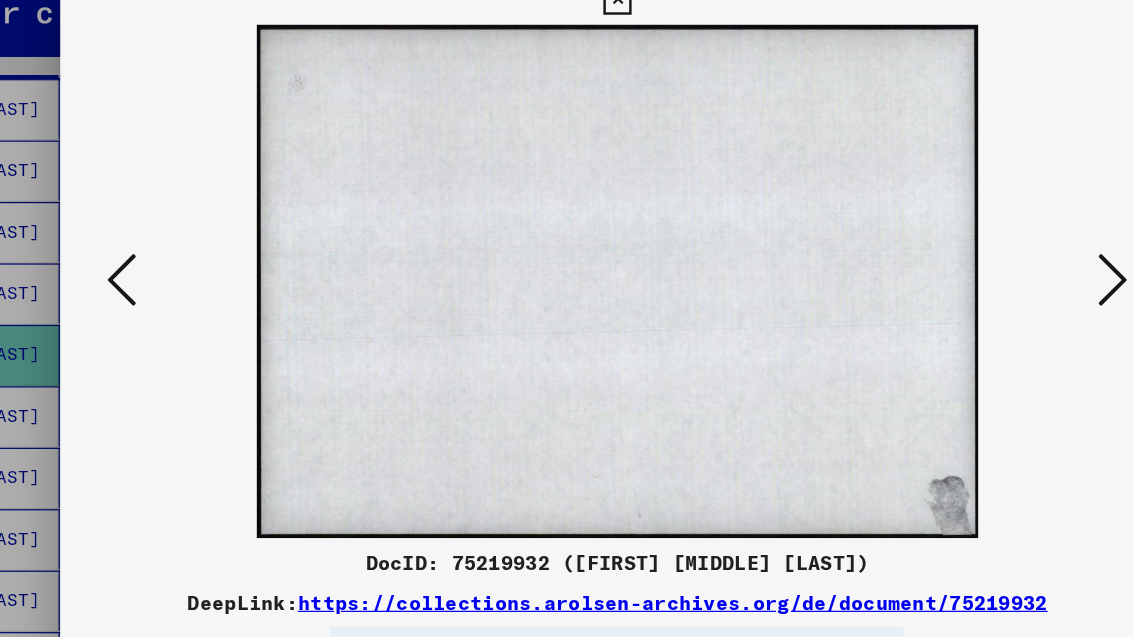 click at bounding box center (970, 268) 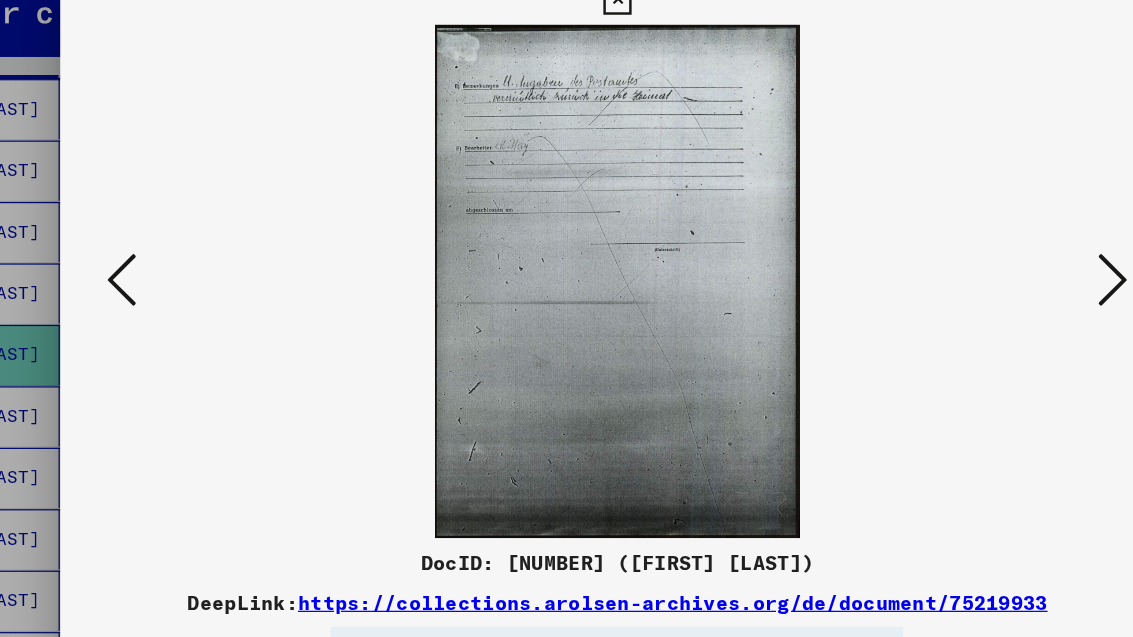 click at bounding box center (970, 267) 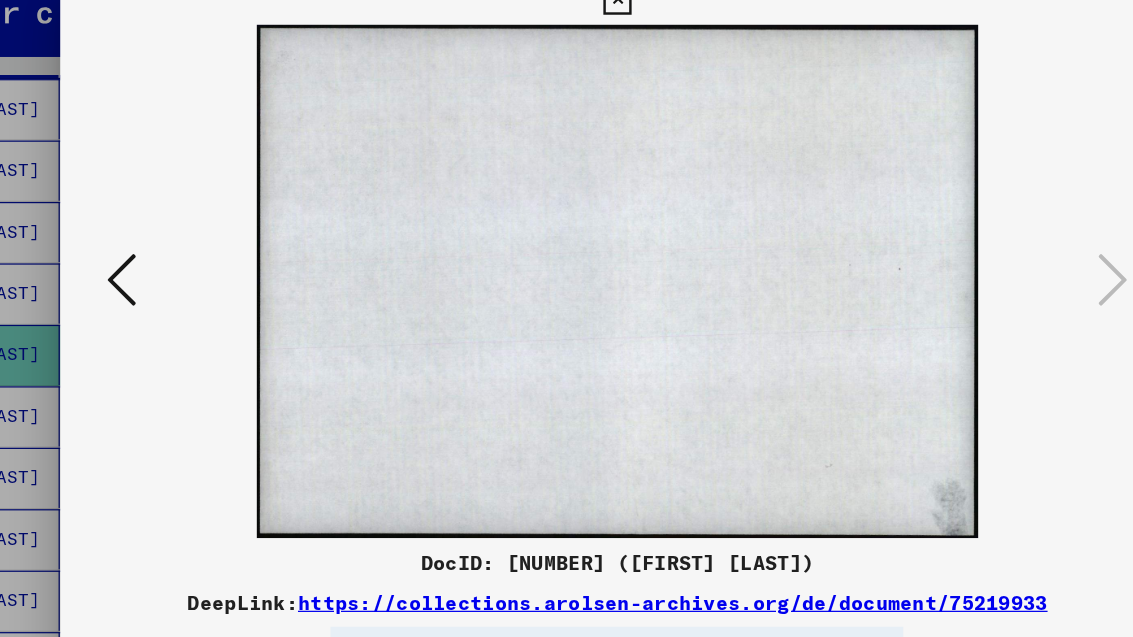 click at bounding box center [566, 268] 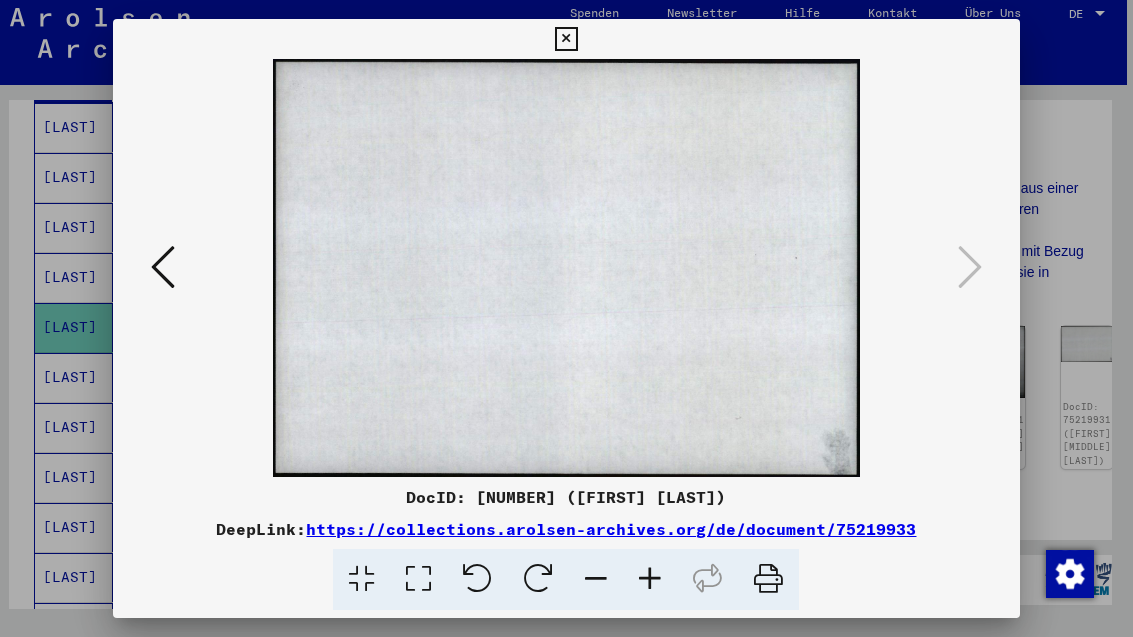 click at bounding box center [566, 39] 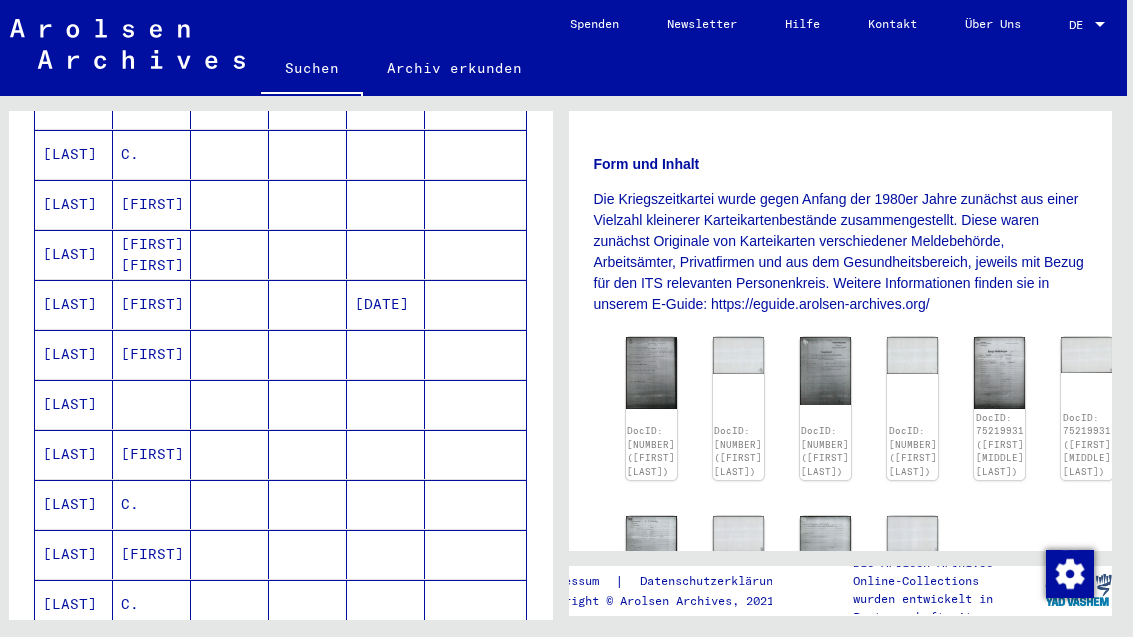 scroll, scrollTop: 815, scrollLeft: 0, axis: vertical 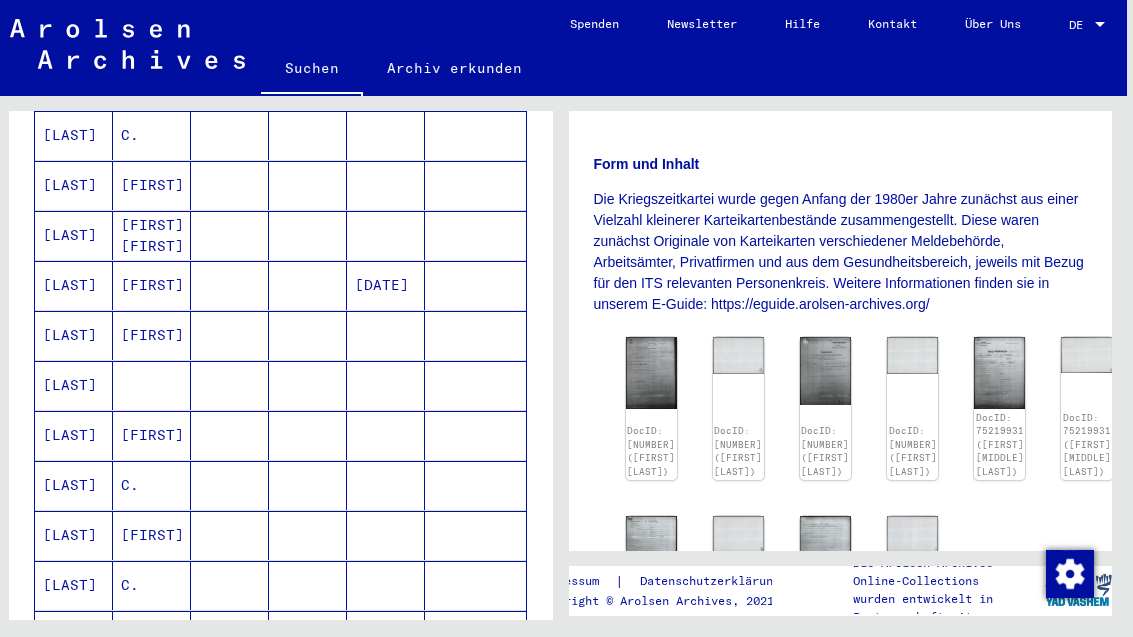 click at bounding box center (475, 235) 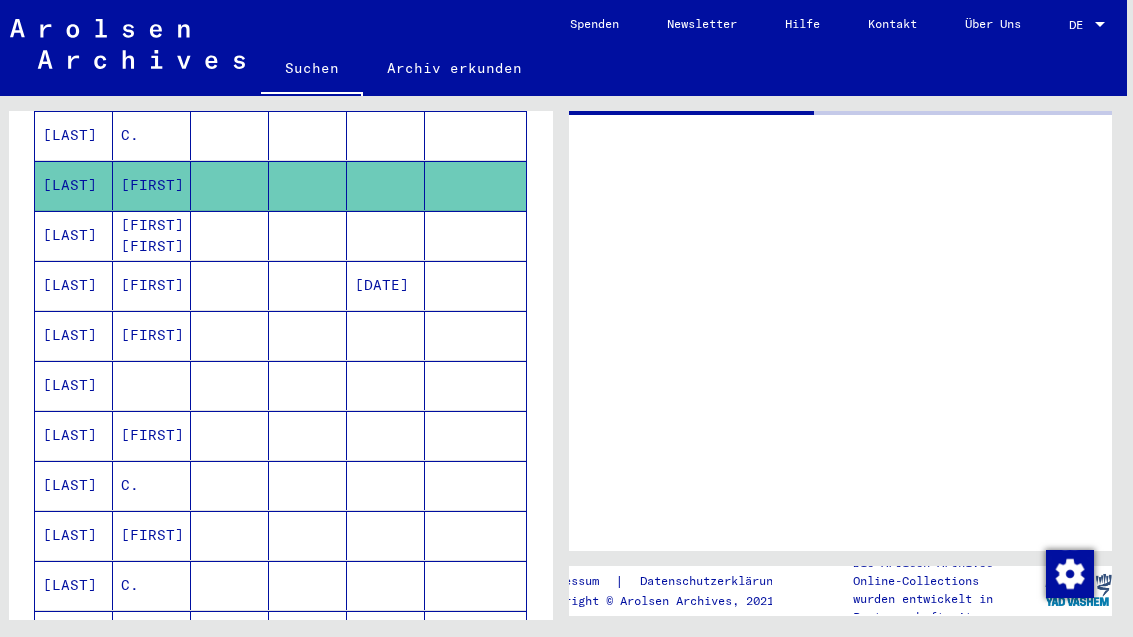 scroll, scrollTop: 0, scrollLeft: 0, axis: both 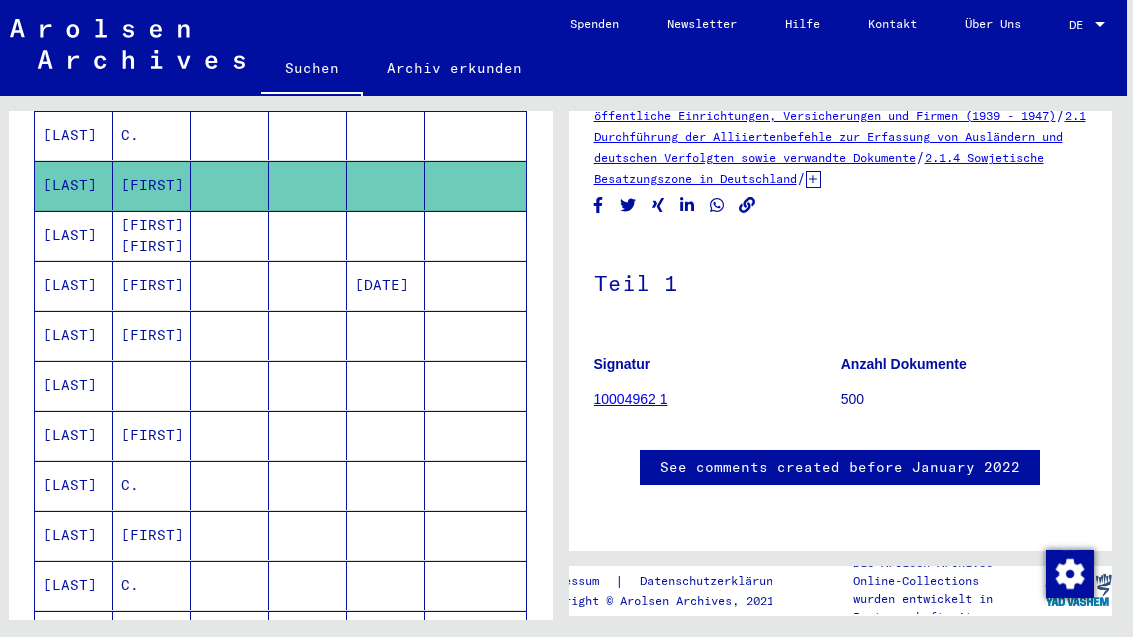 click at bounding box center [386, 285] 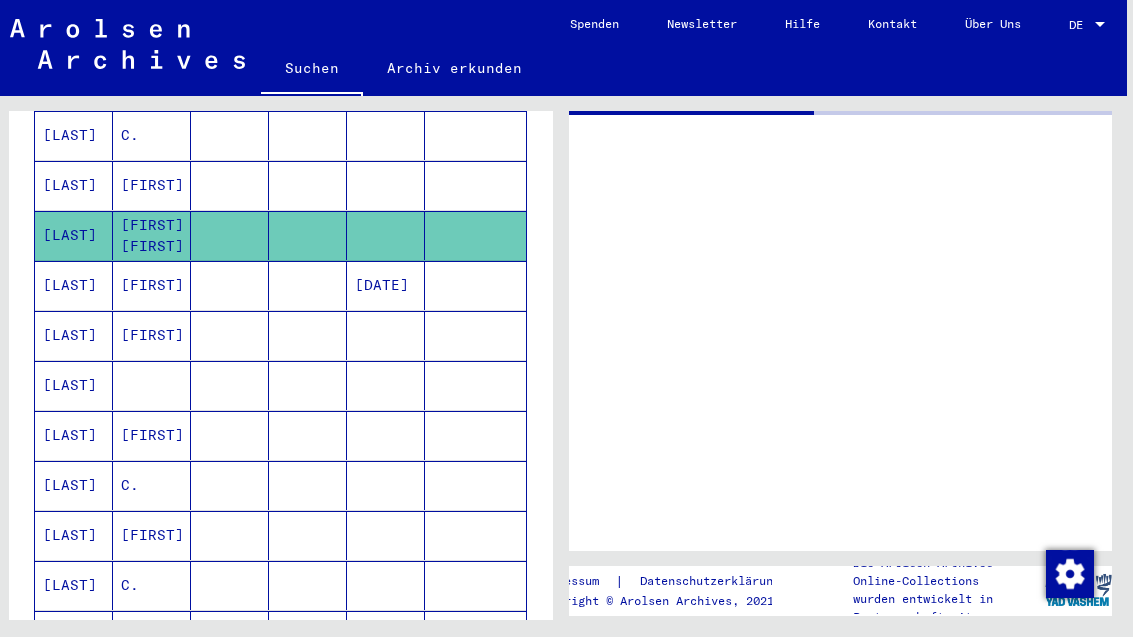 scroll, scrollTop: 0, scrollLeft: 0, axis: both 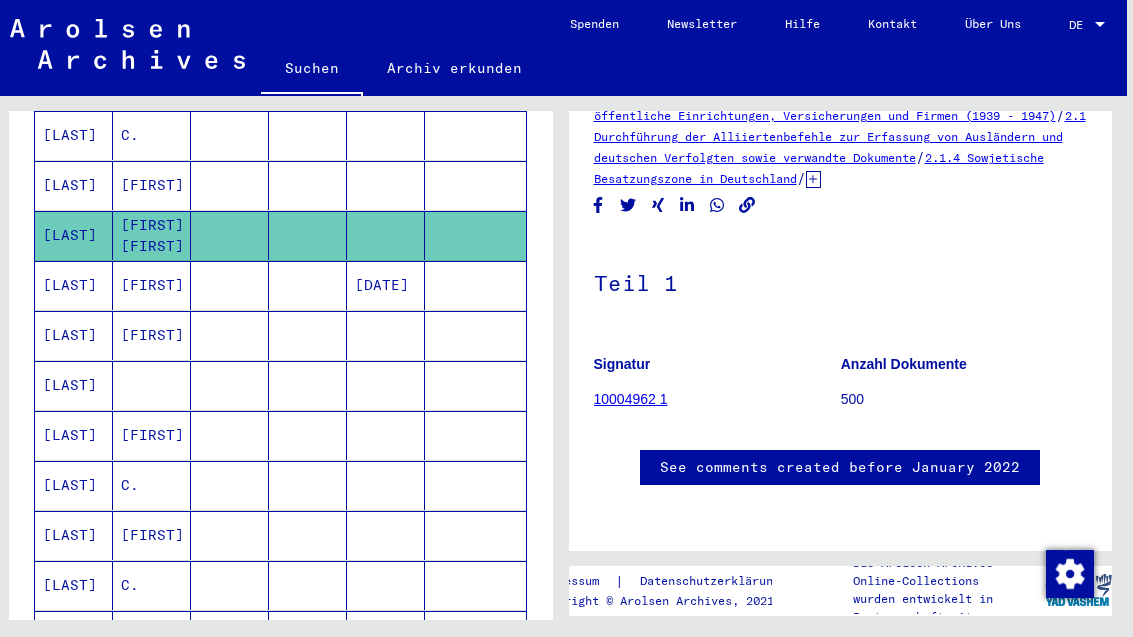 click at bounding box center (475, 335) 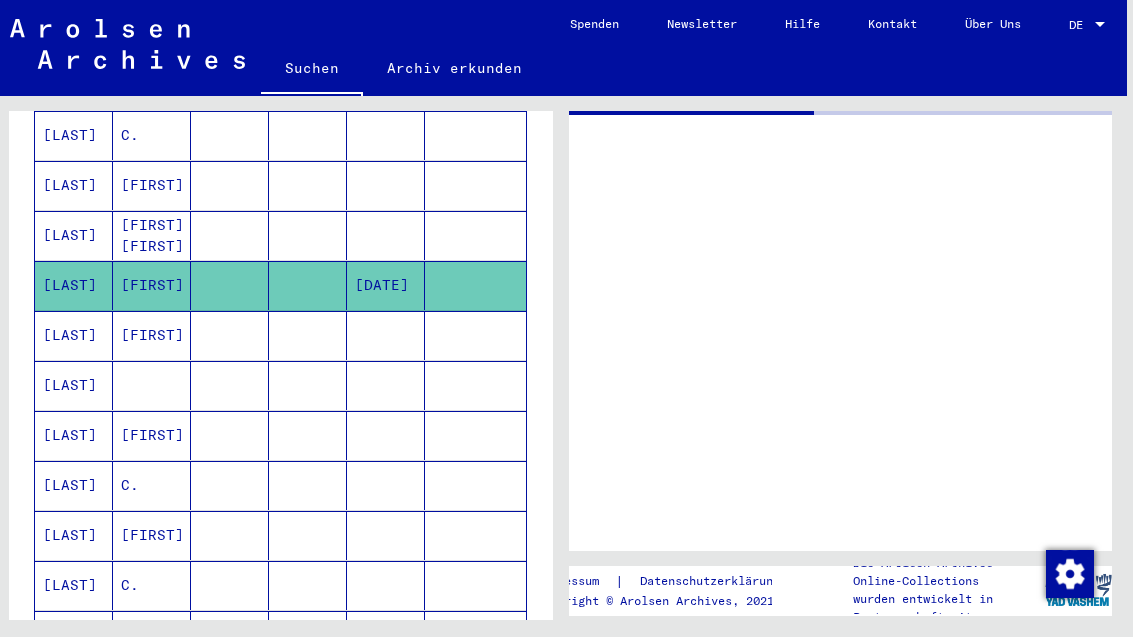 scroll, scrollTop: 0, scrollLeft: 0, axis: both 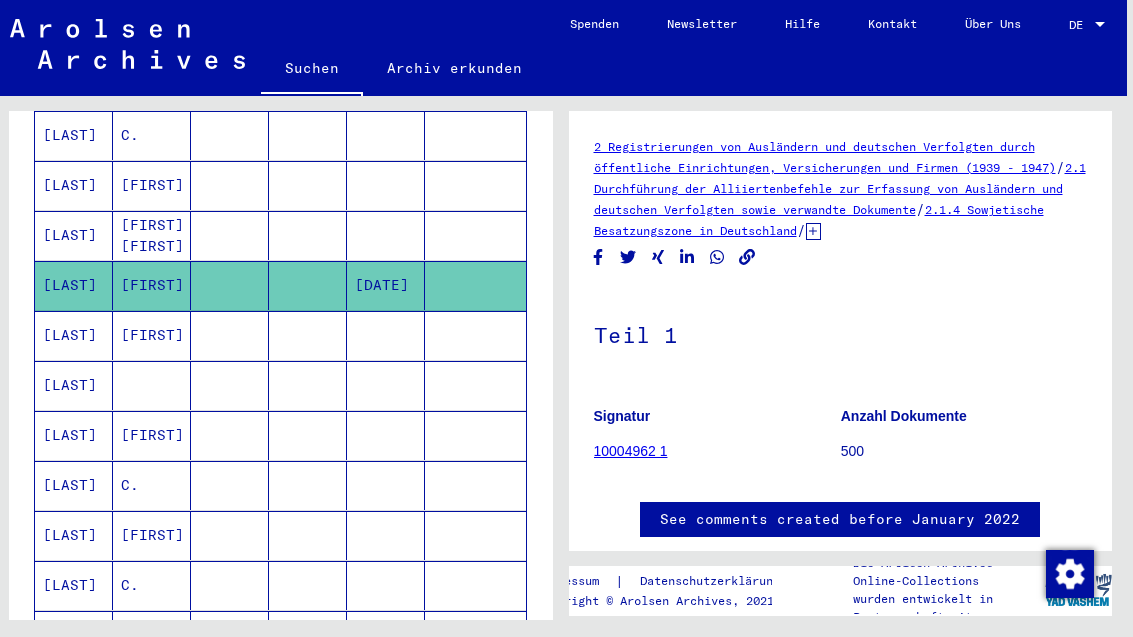 click at bounding box center [475, 385] 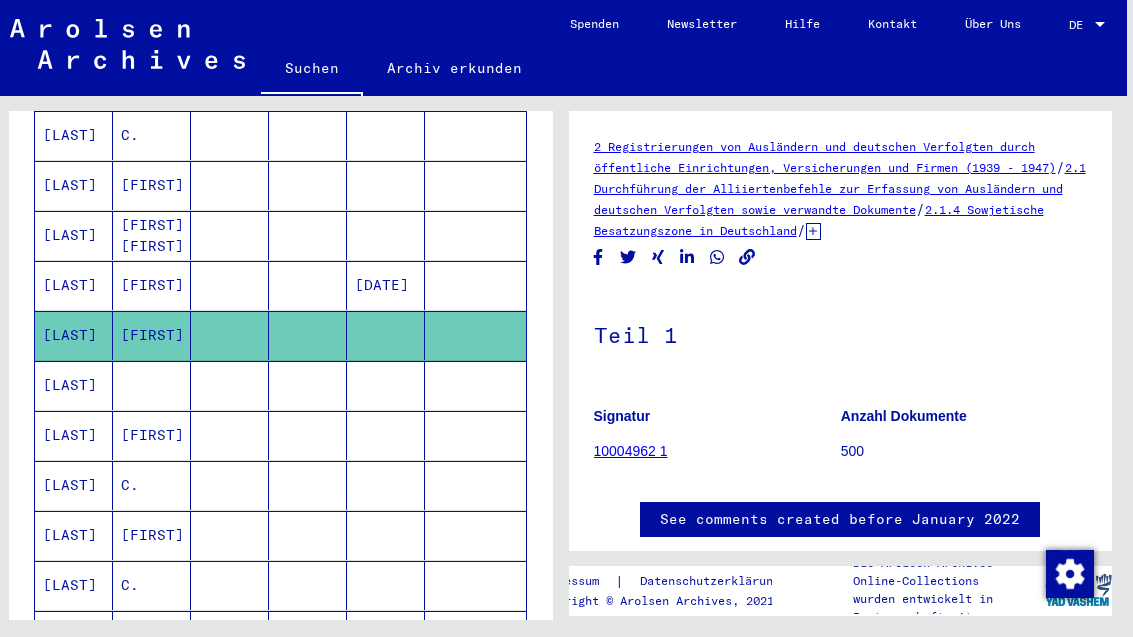 scroll, scrollTop: 0, scrollLeft: 0, axis: both 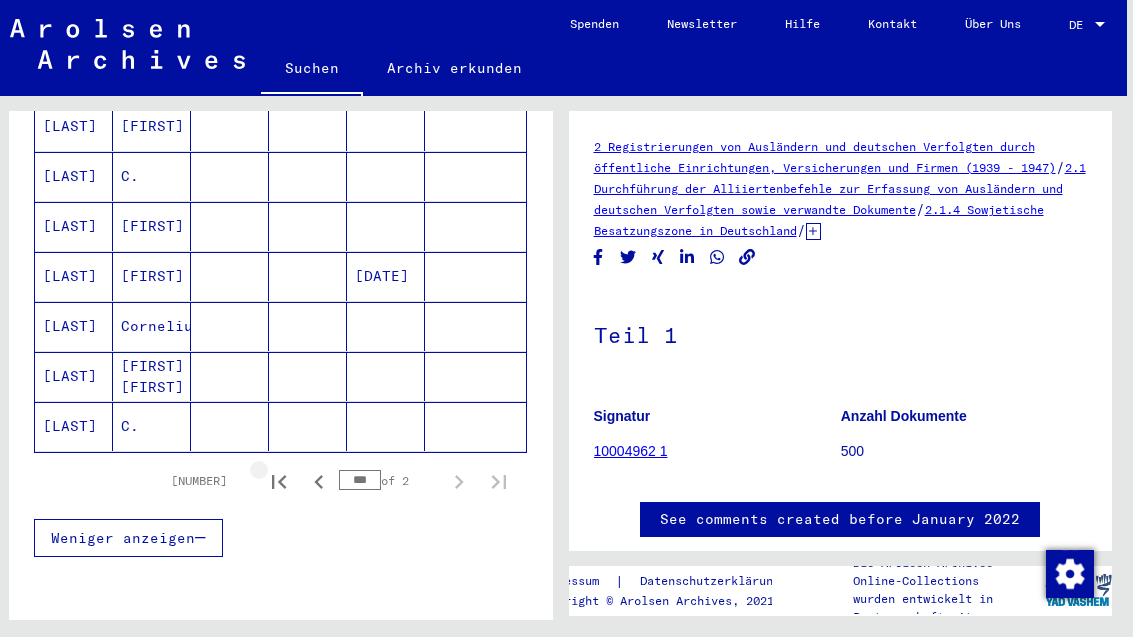click 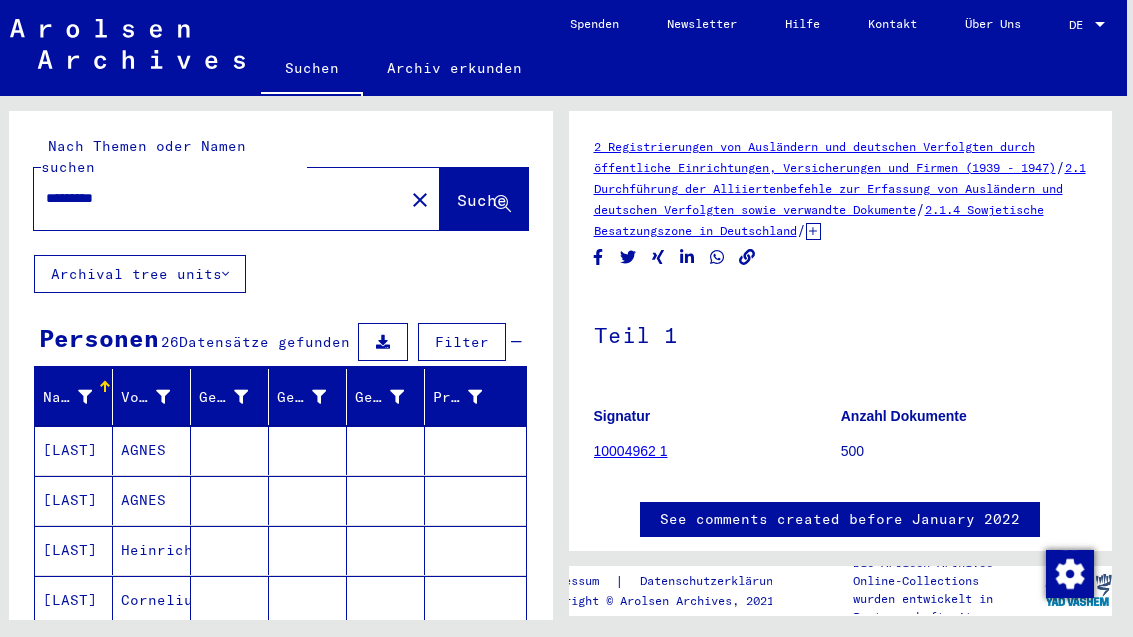 scroll, scrollTop: 0, scrollLeft: 0, axis: both 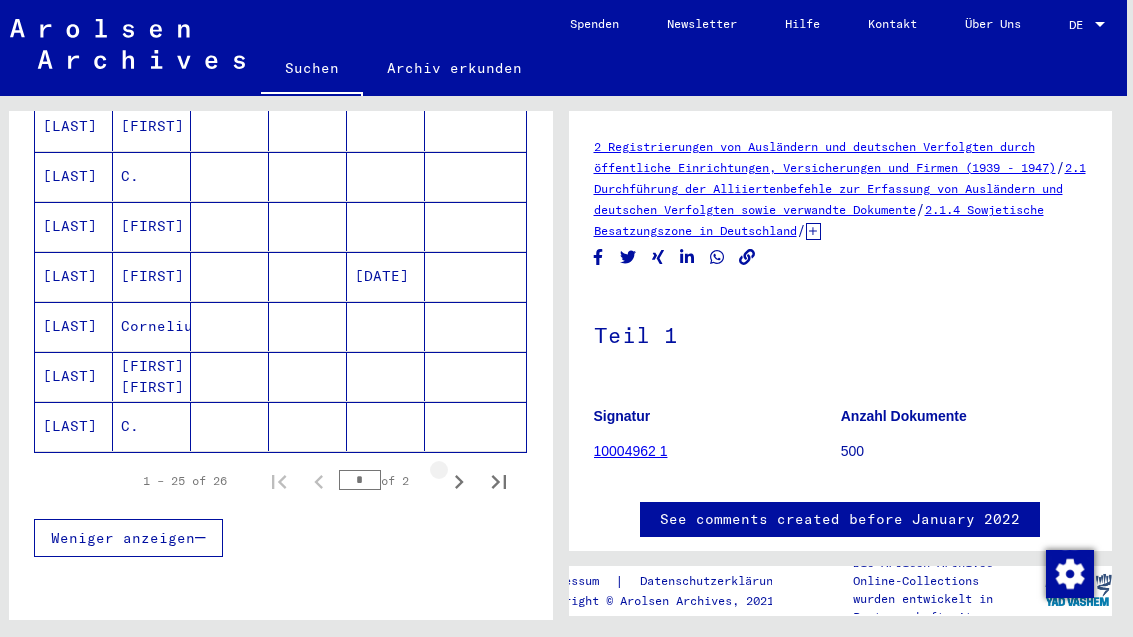 click 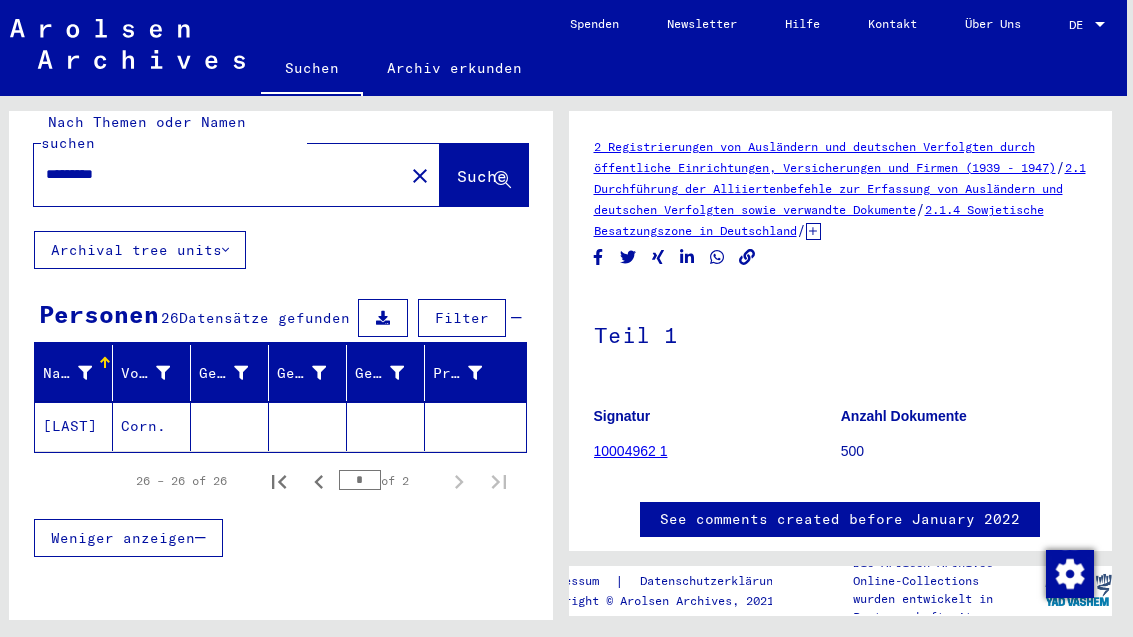 click 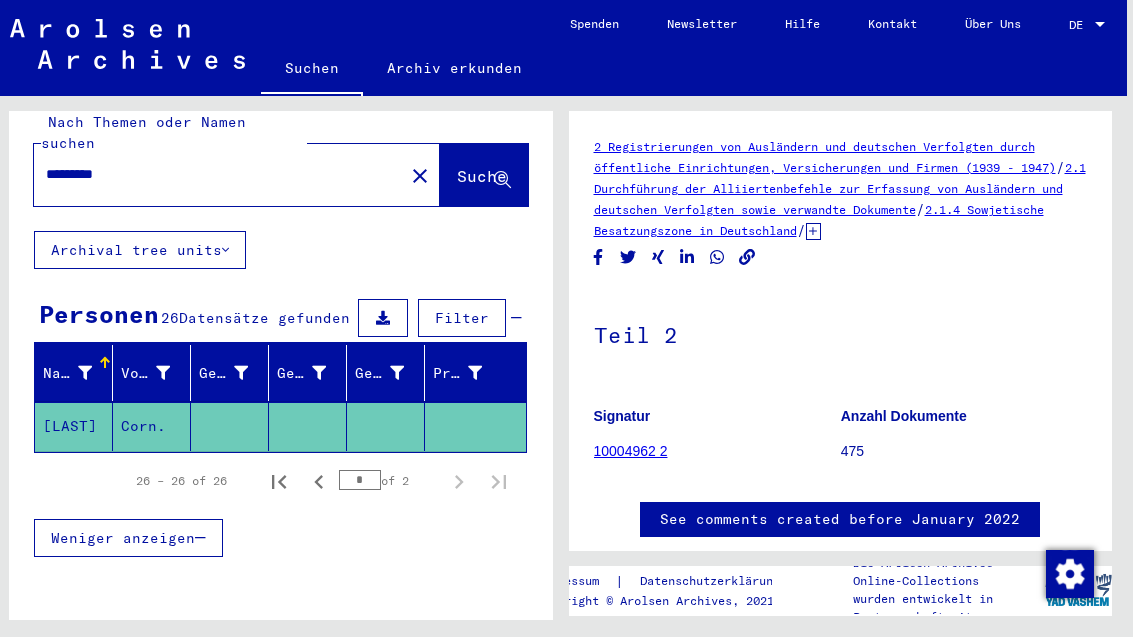 scroll, scrollTop: 0, scrollLeft: 0, axis: both 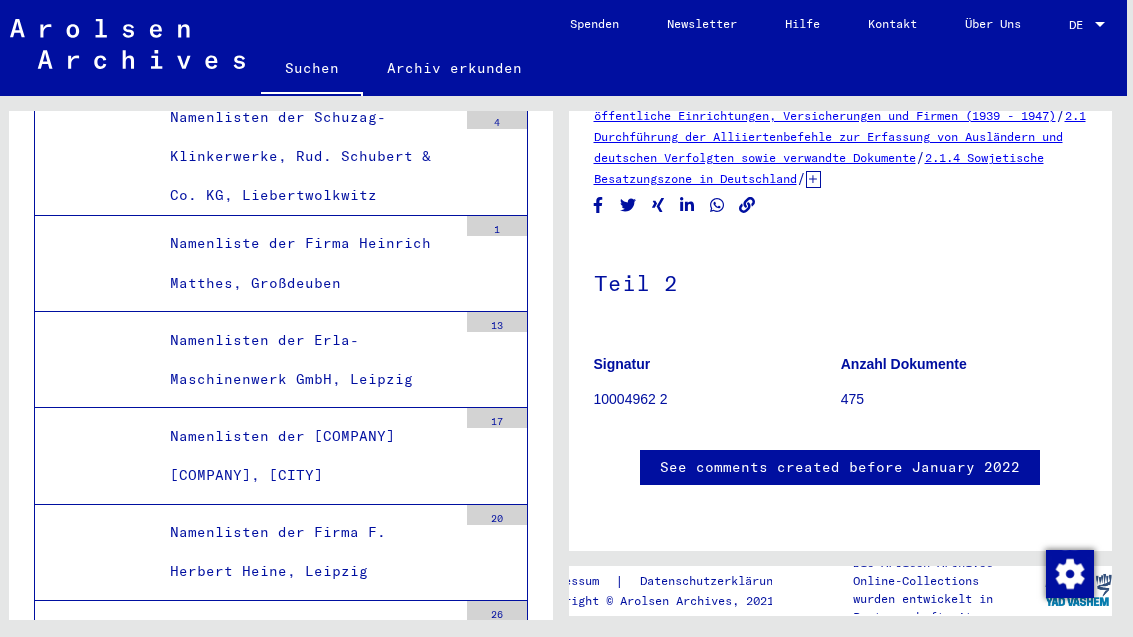 click on "475" 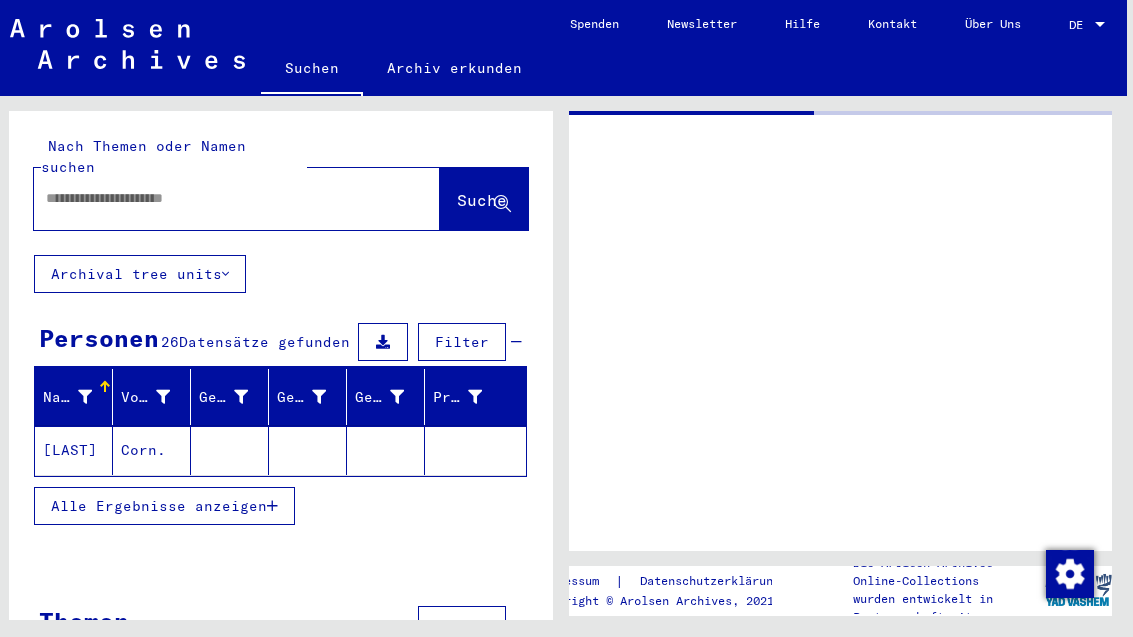type on "********" 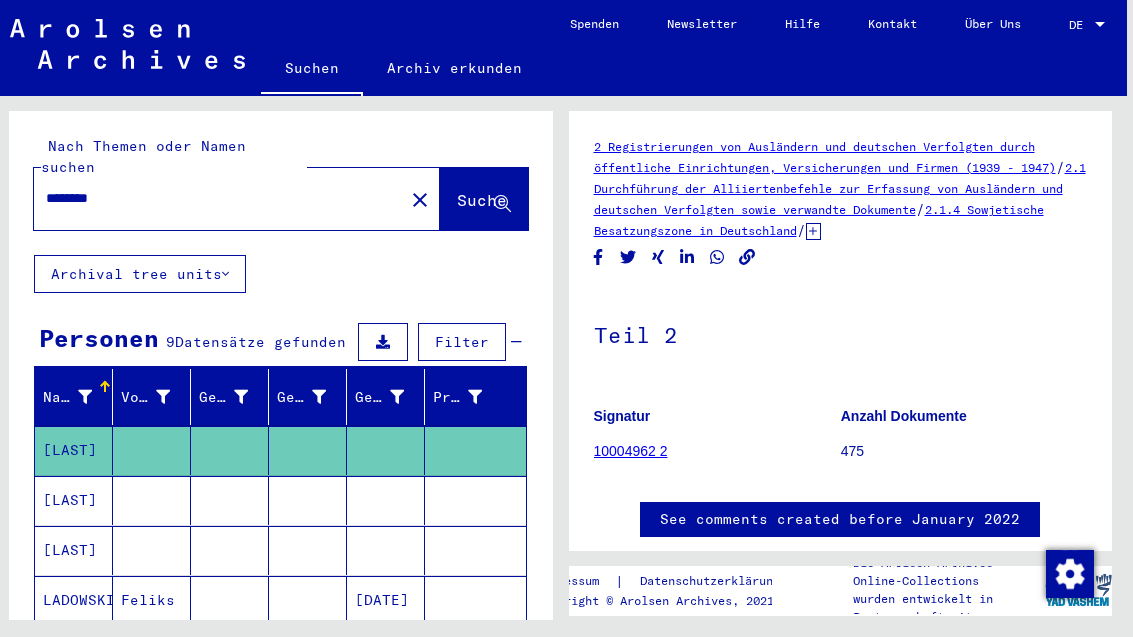 click on "Suche" 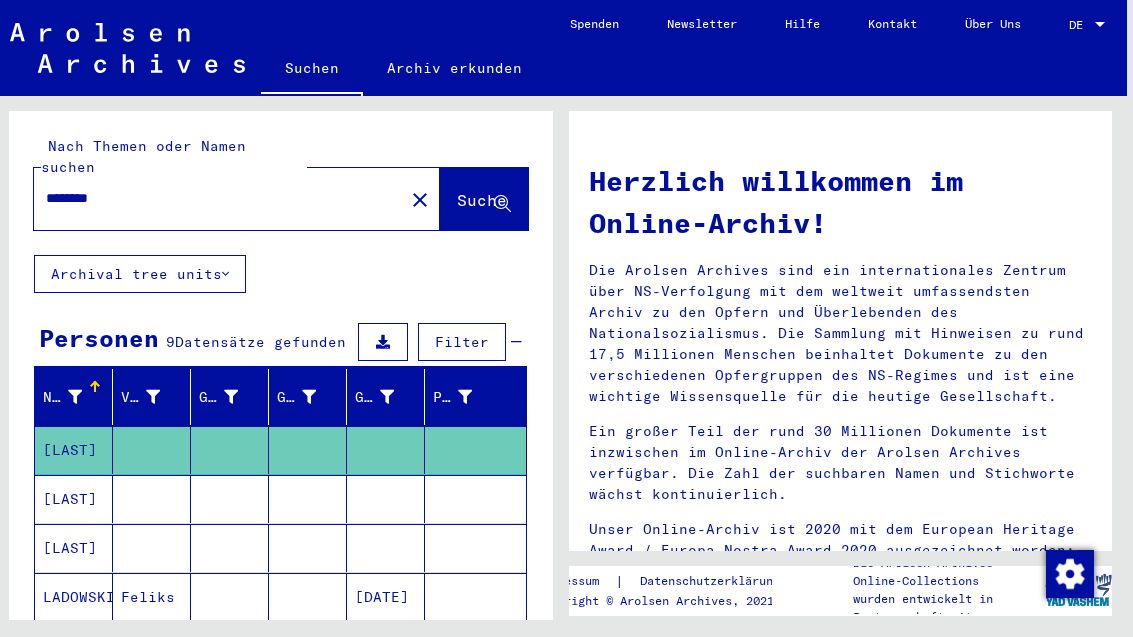 click on "close" 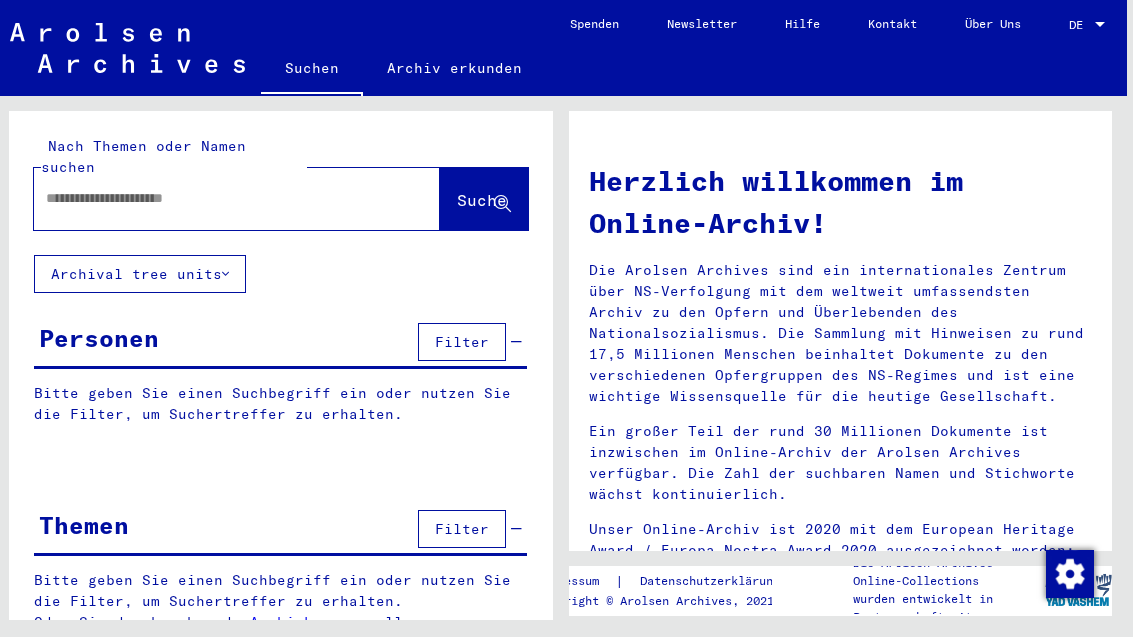 click at bounding box center [213, 198] 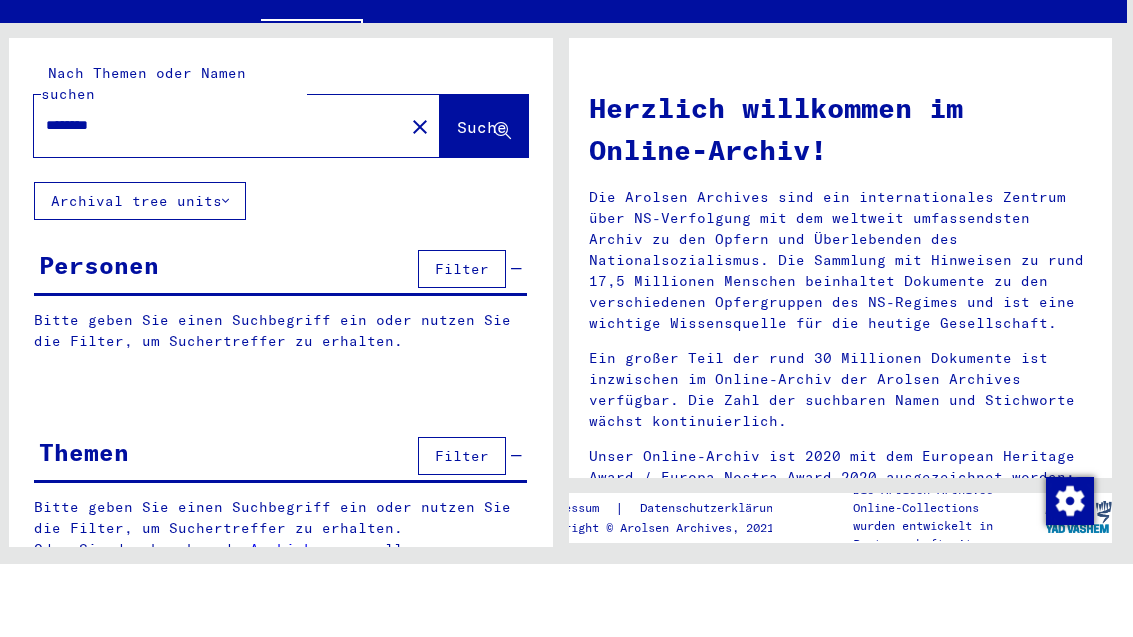 type on "********" 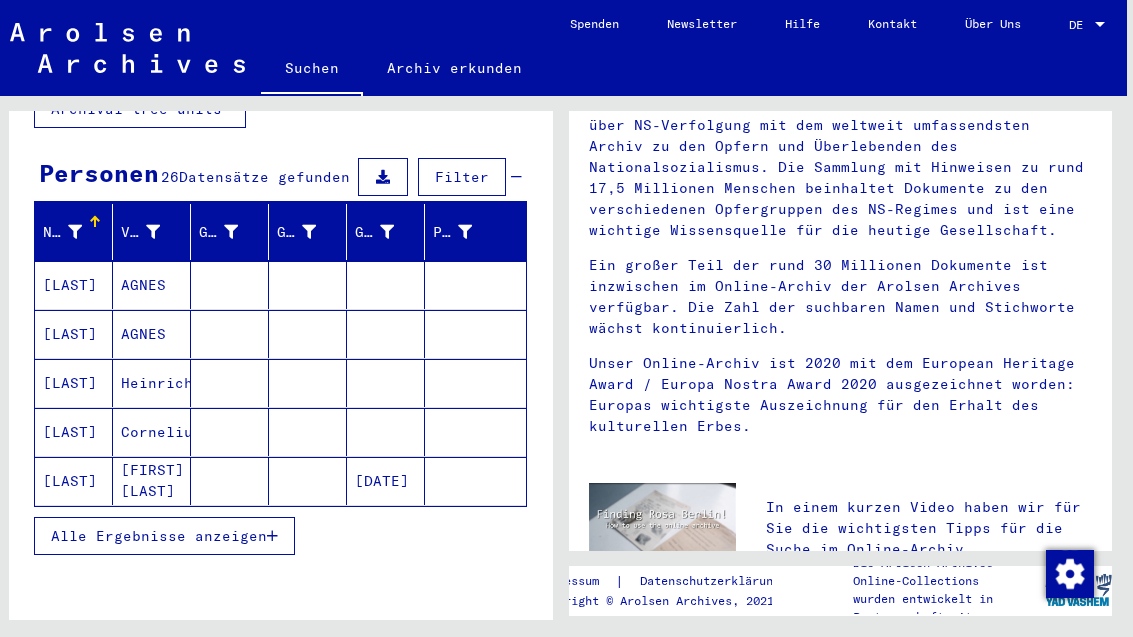 click at bounding box center (475, 334) 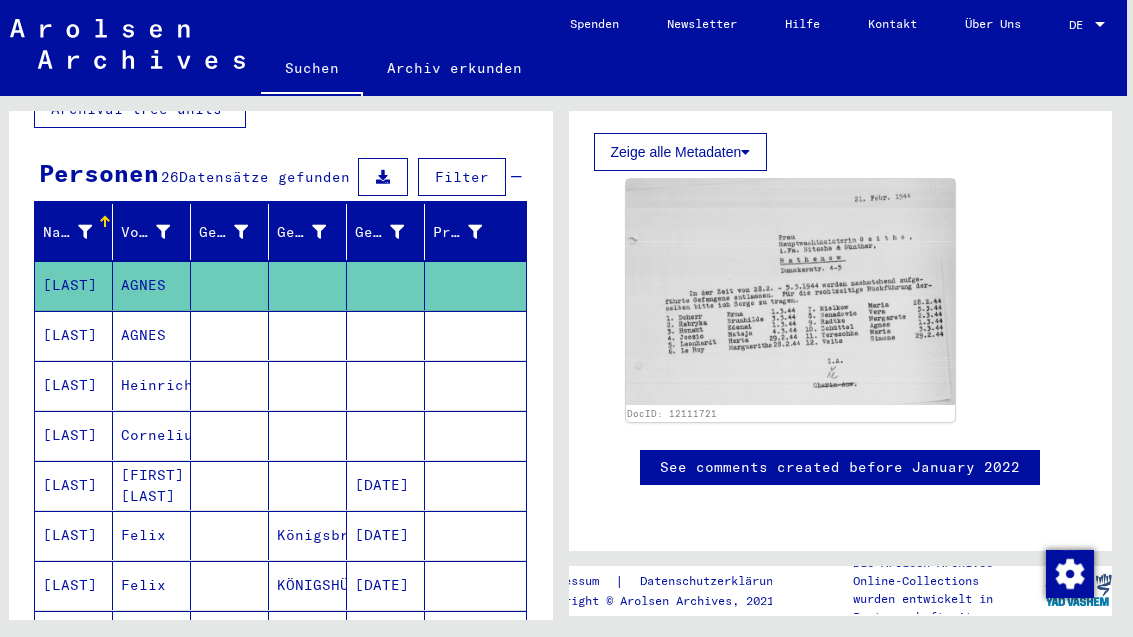 click 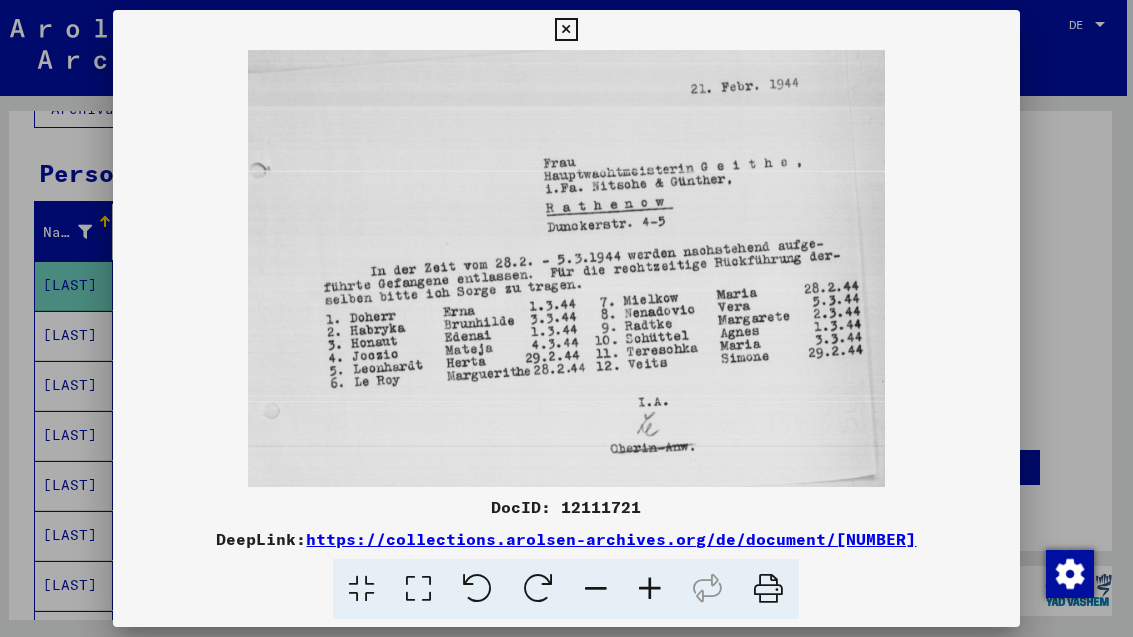 click at bounding box center (566, 30) 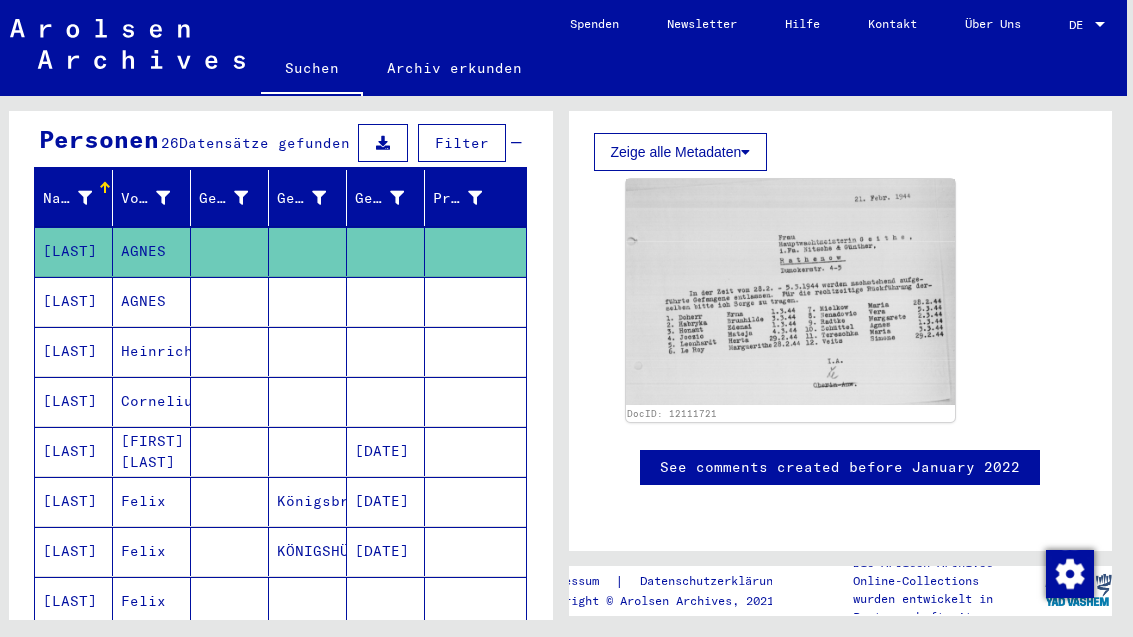 scroll, scrollTop: 209, scrollLeft: 0, axis: vertical 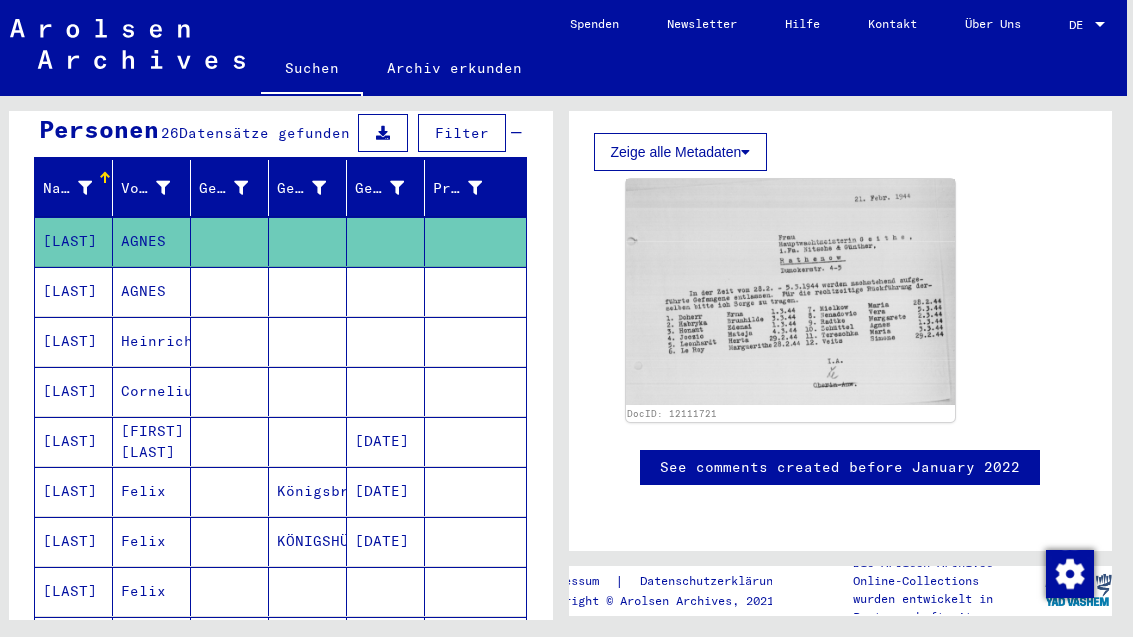 click at bounding box center (386, 341) 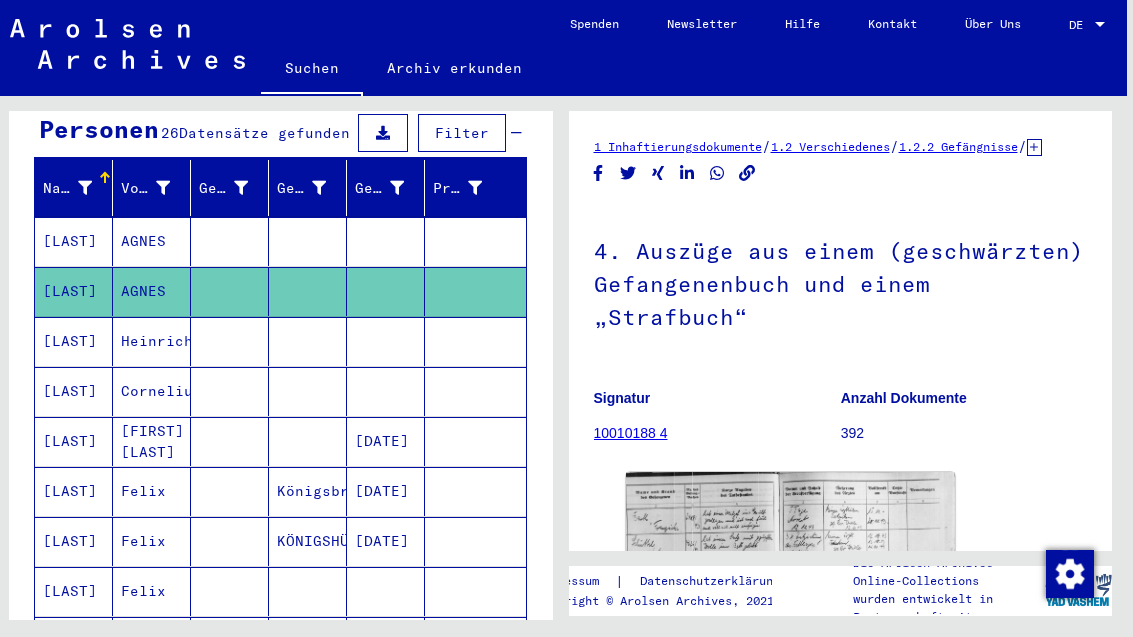 scroll, scrollTop: 0, scrollLeft: 0, axis: both 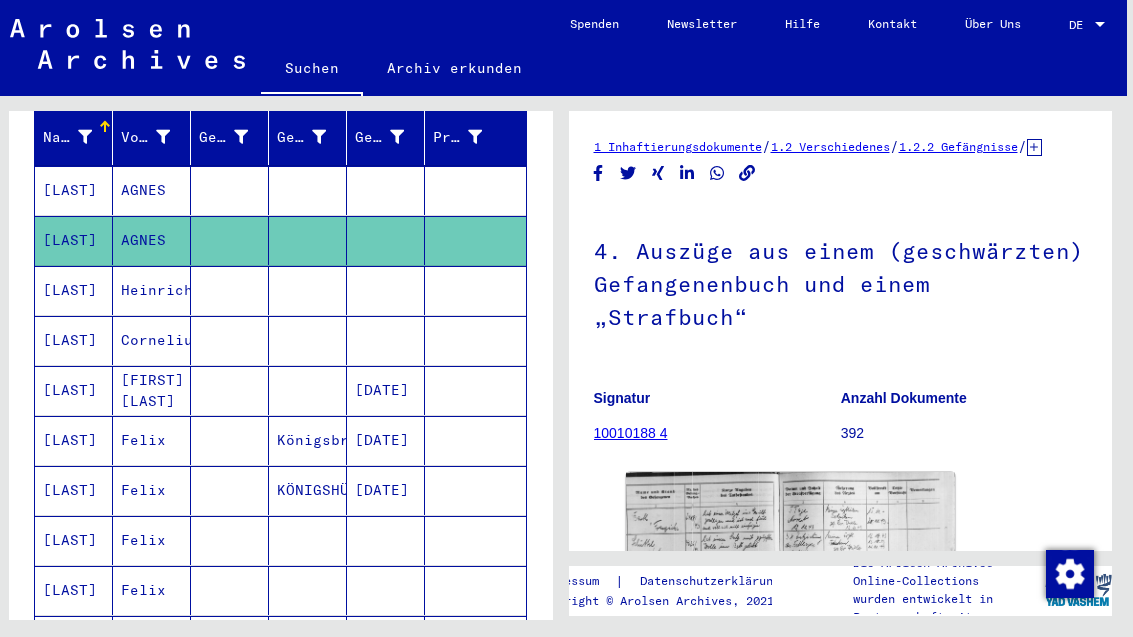 click at bounding box center [475, 340] 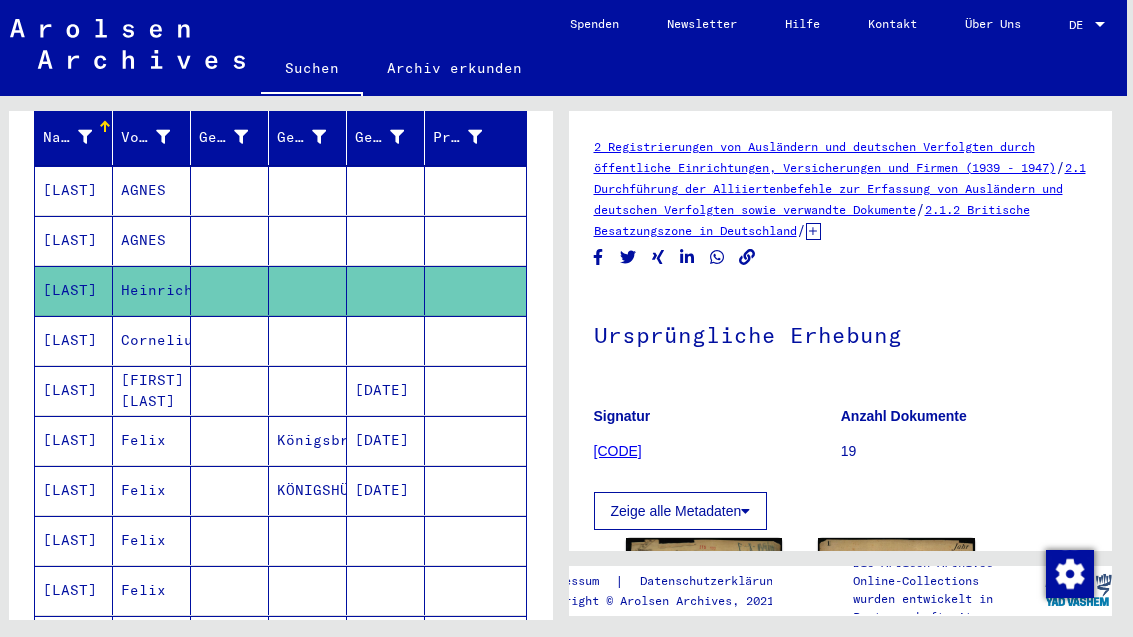 scroll, scrollTop: 0, scrollLeft: 0, axis: both 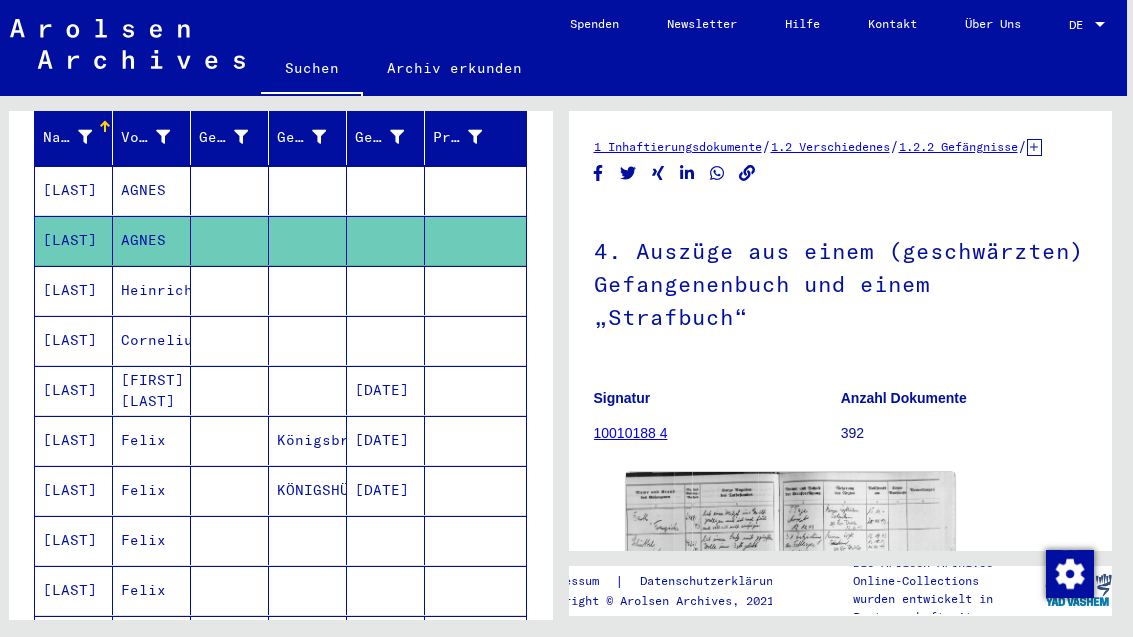 click 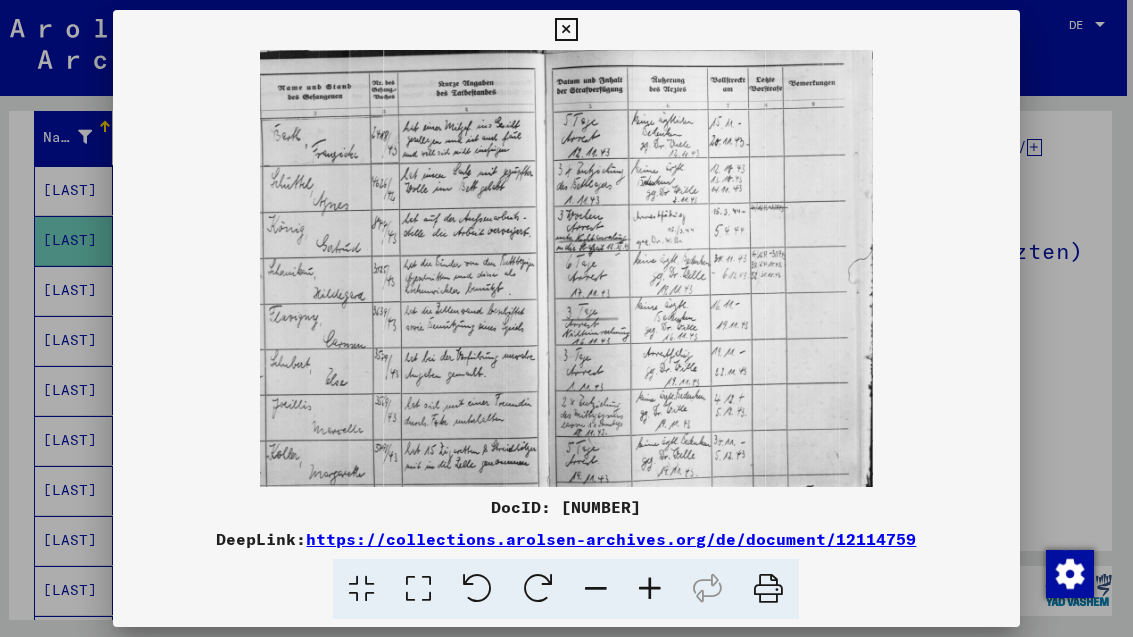 click at bounding box center [566, 30] 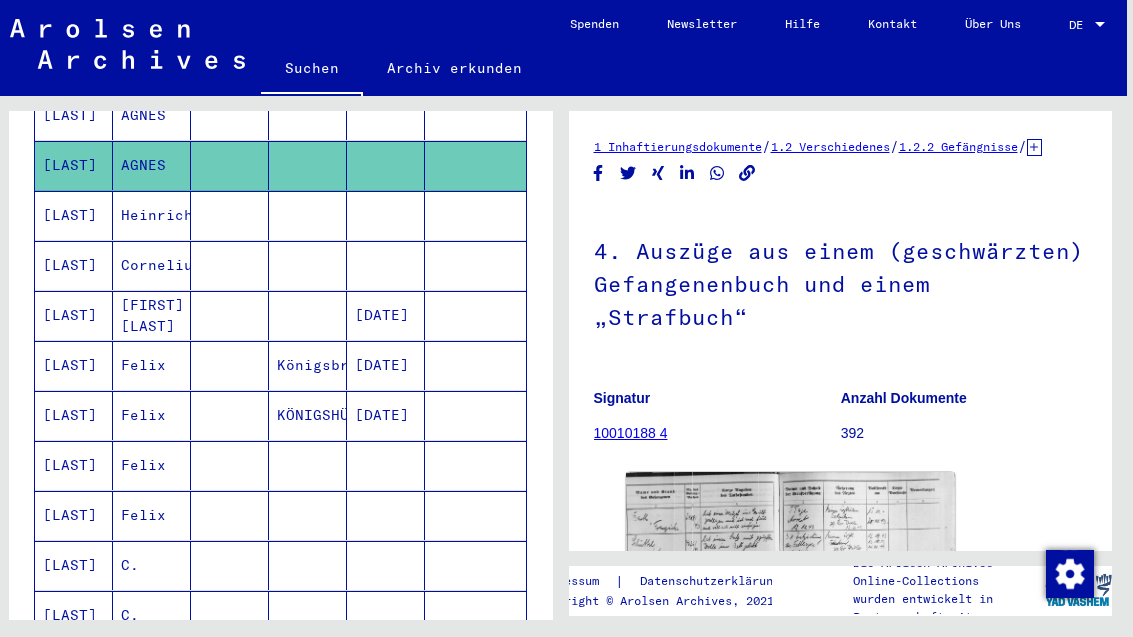 scroll, scrollTop: 330, scrollLeft: 0, axis: vertical 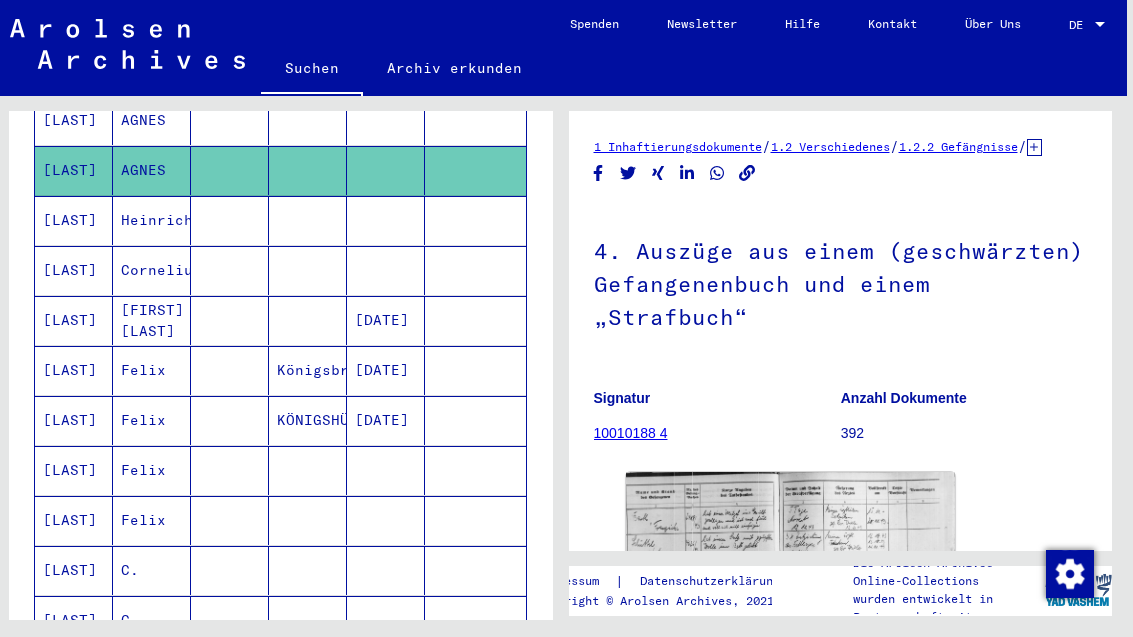 click at bounding box center [475, 270] 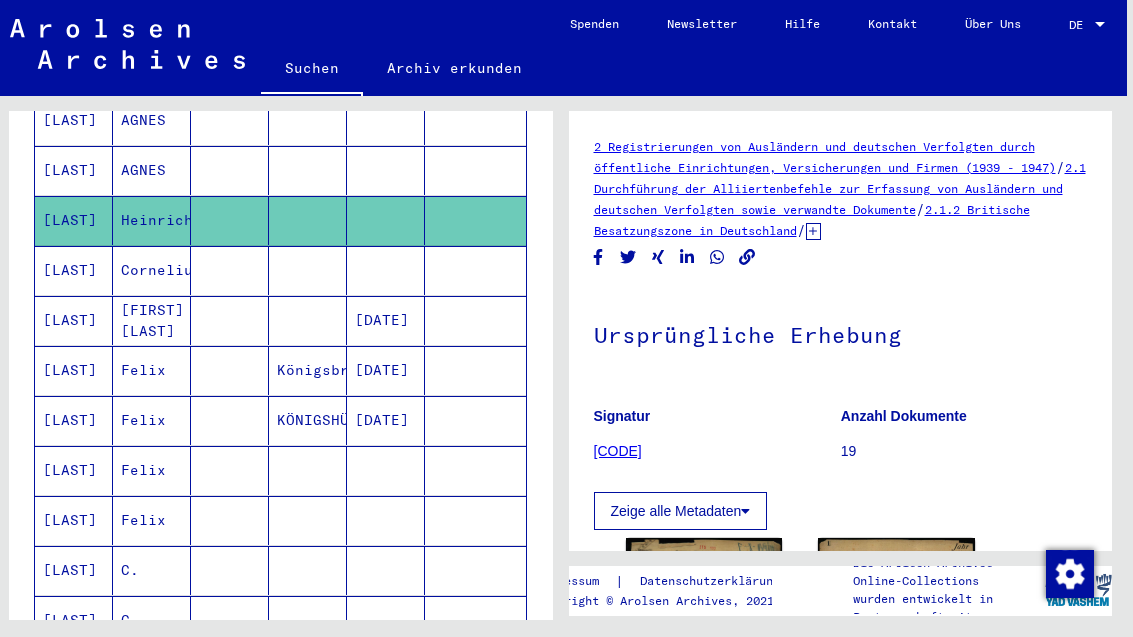 scroll, scrollTop: 0, scrollLeft: 0, axis: both 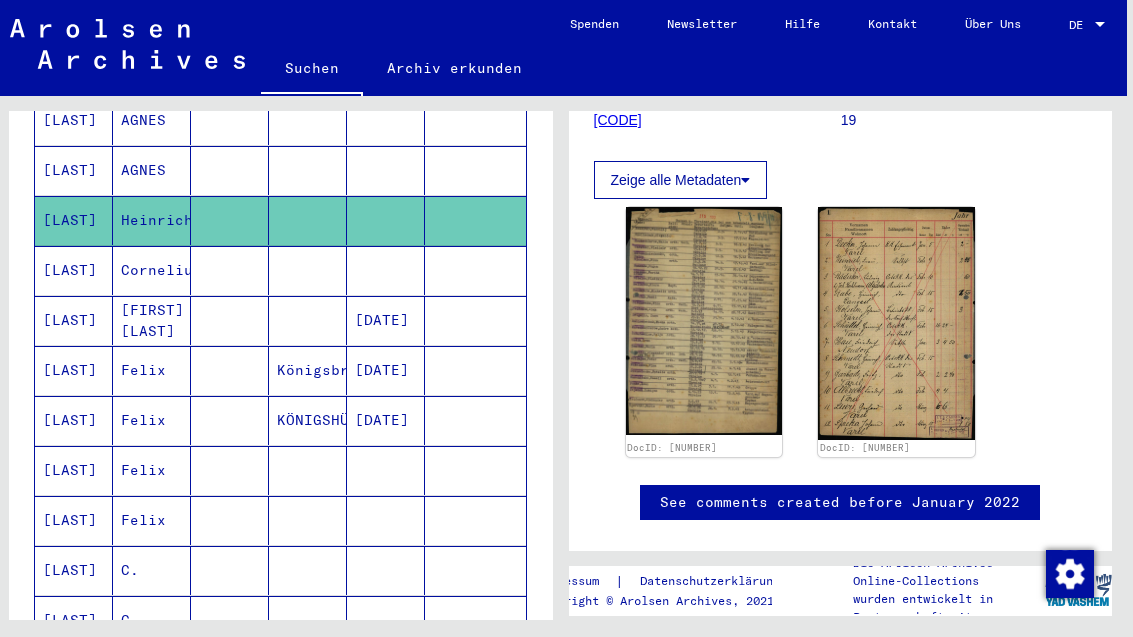 click 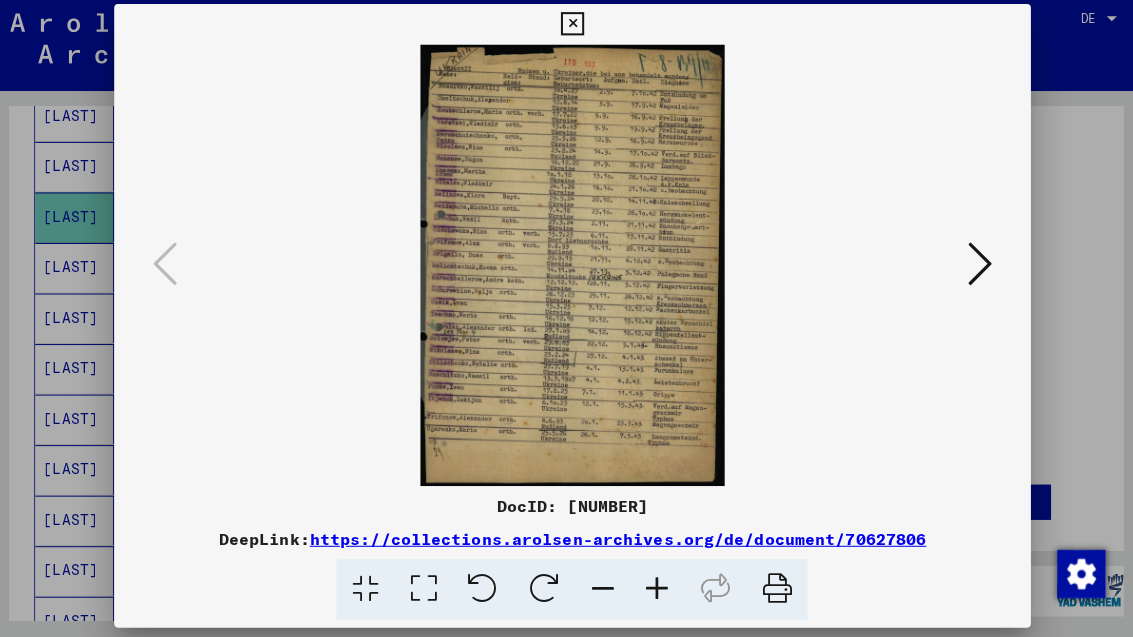click at bounding box center (566, 268) 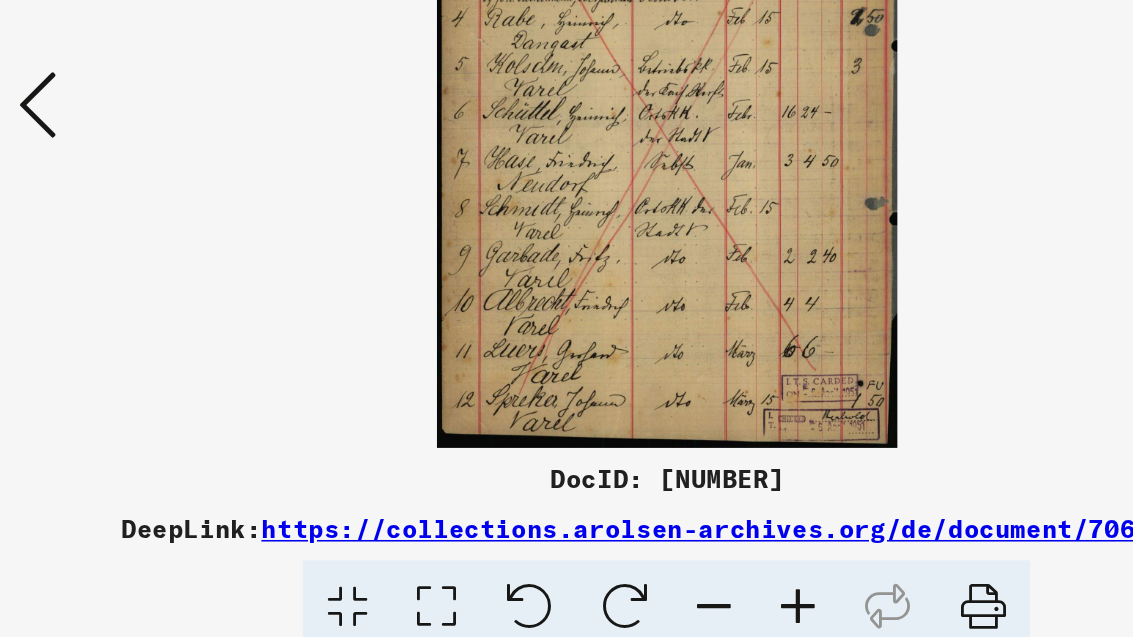 scroll, scrollTop: 0, scrollLeft: 10, axis: horizontal 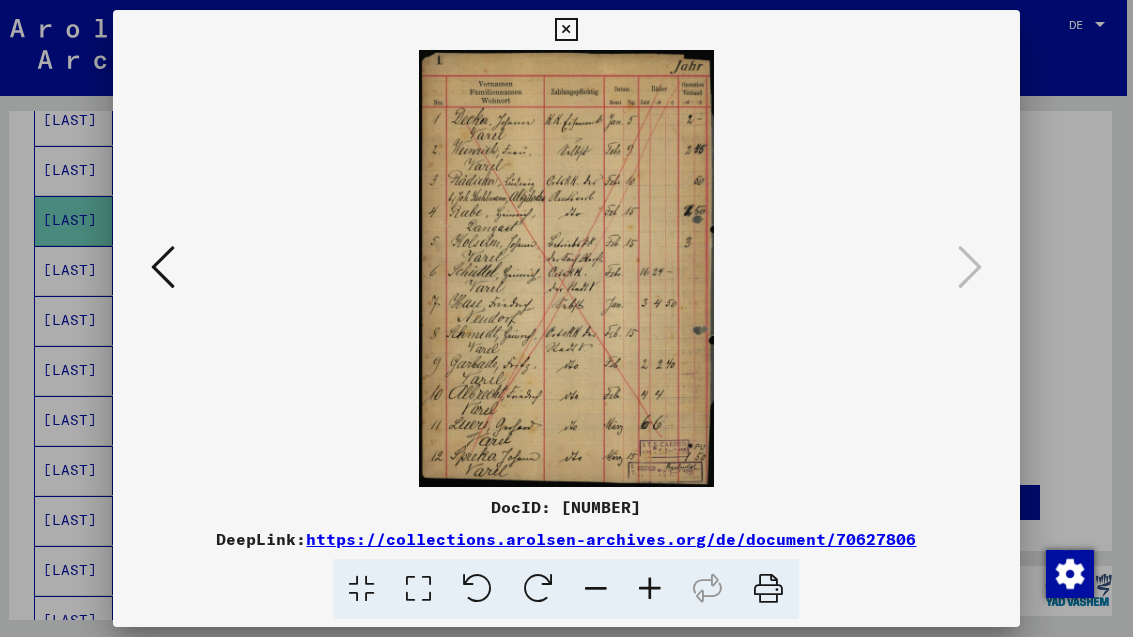click at bounding box center [566, 30] 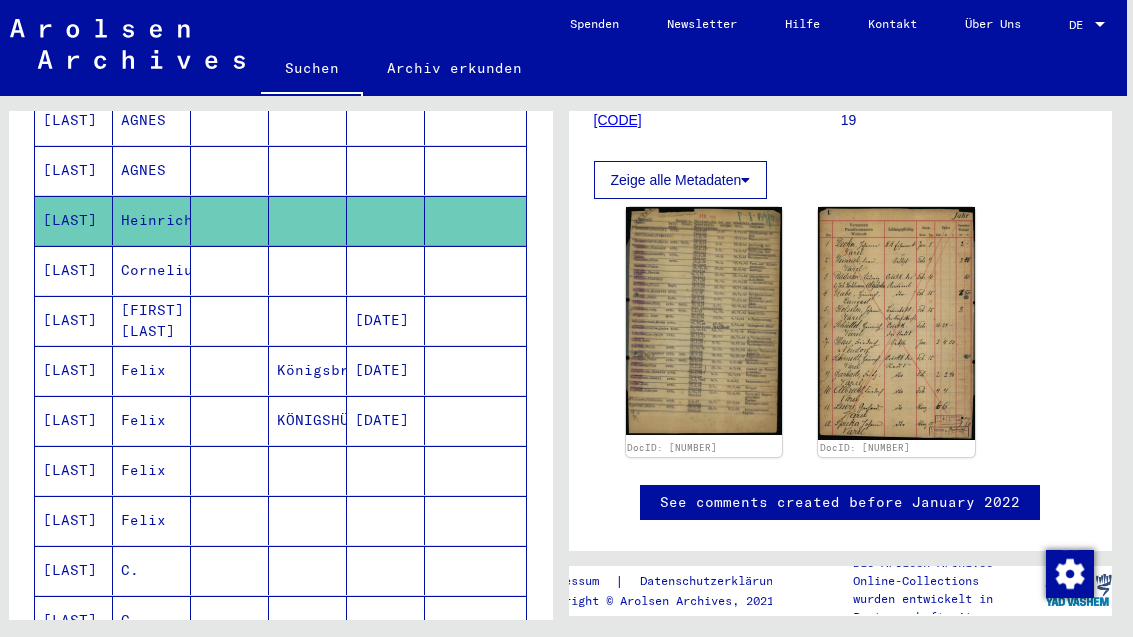 click 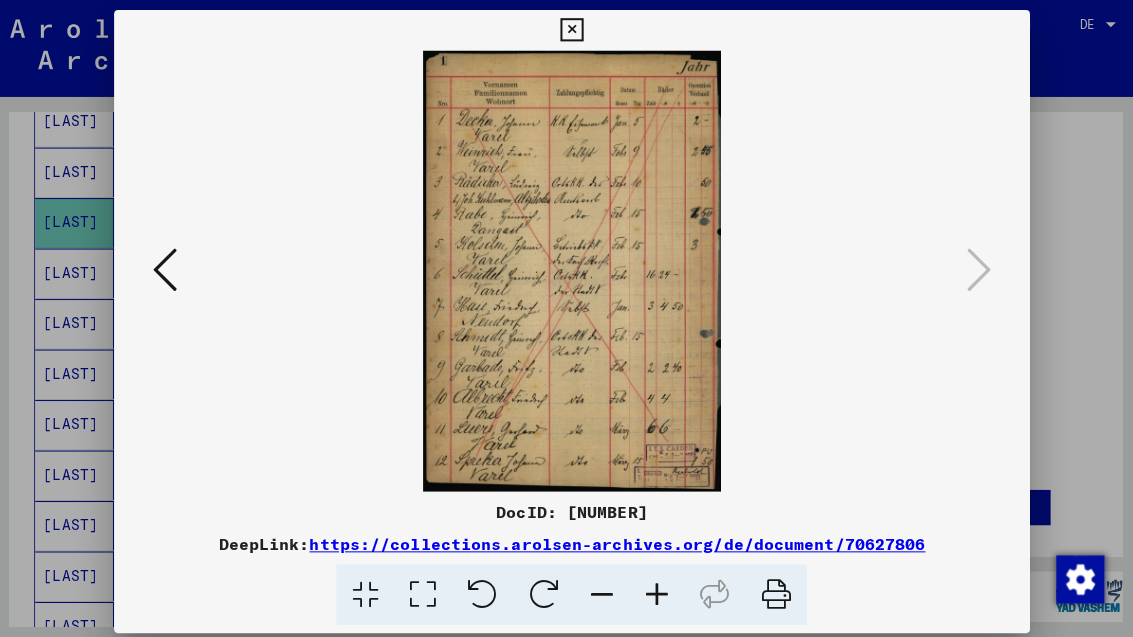 click at bounding box center (566, 30) 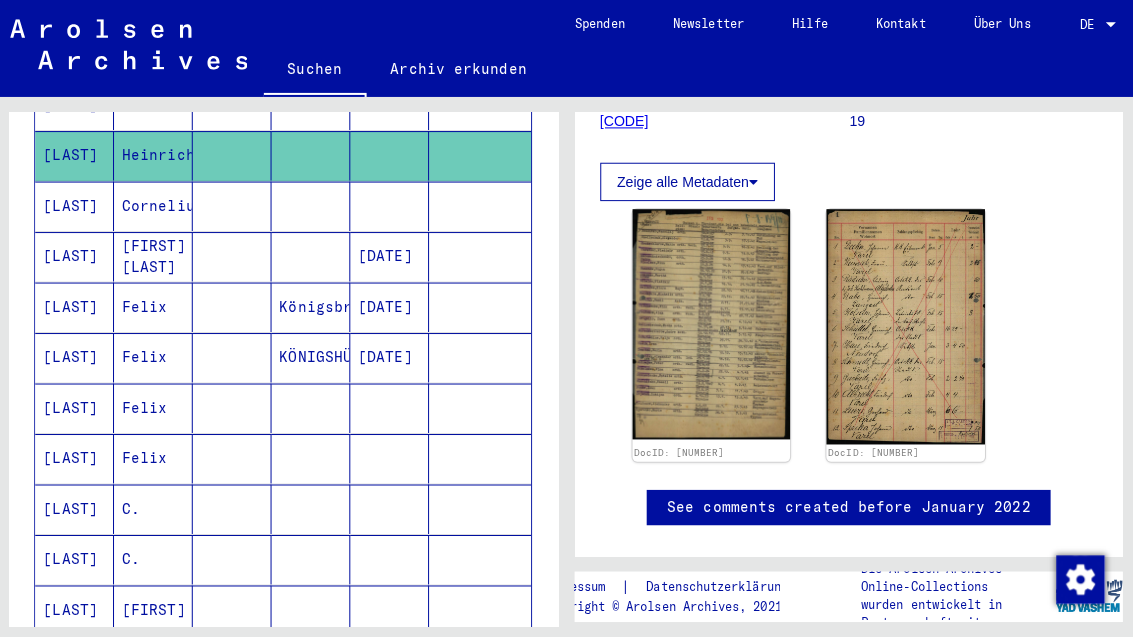 scroll, scrollTop: 397, scrollLeft: 0, axis: vertical 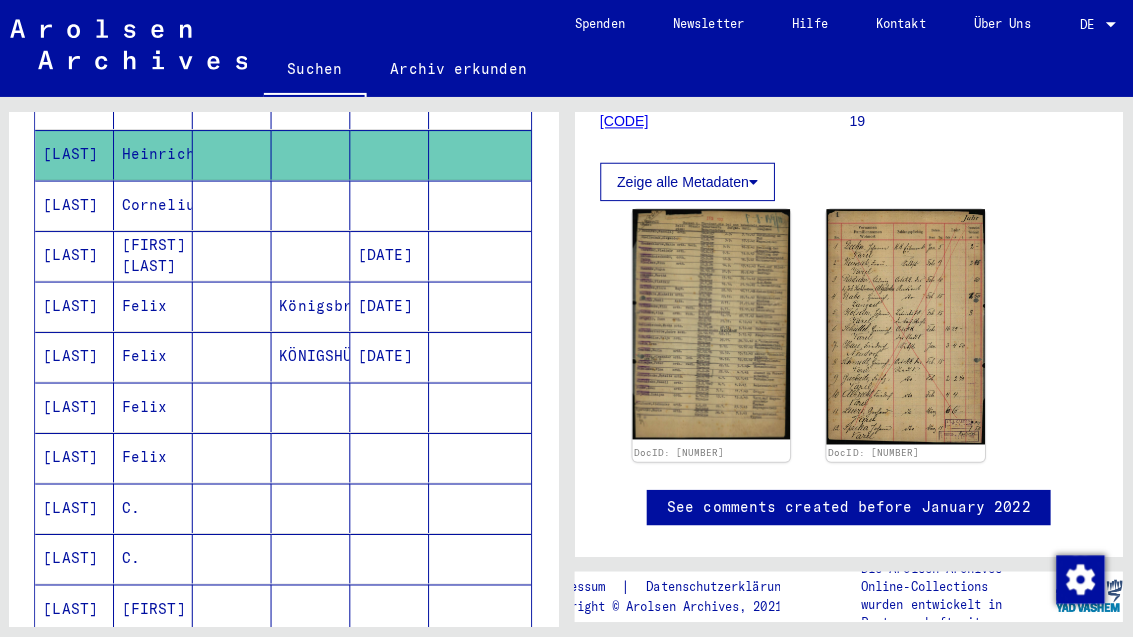 click at bounding box center (475, 253) 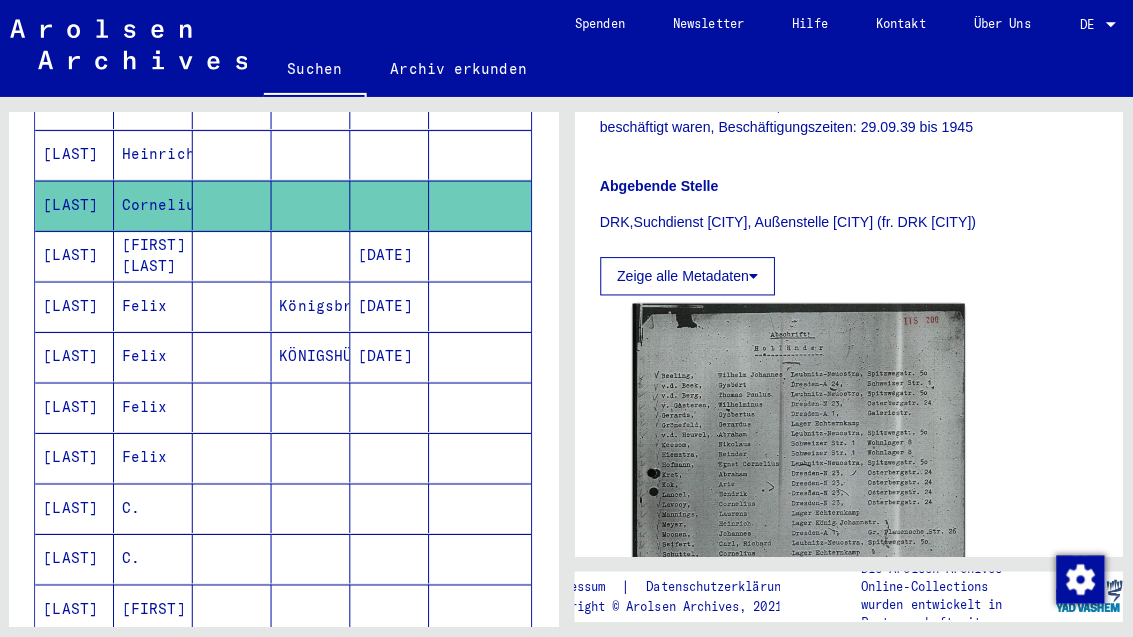 scroll, scrollTop: 580, scrollLeft: 0, axis: vertical 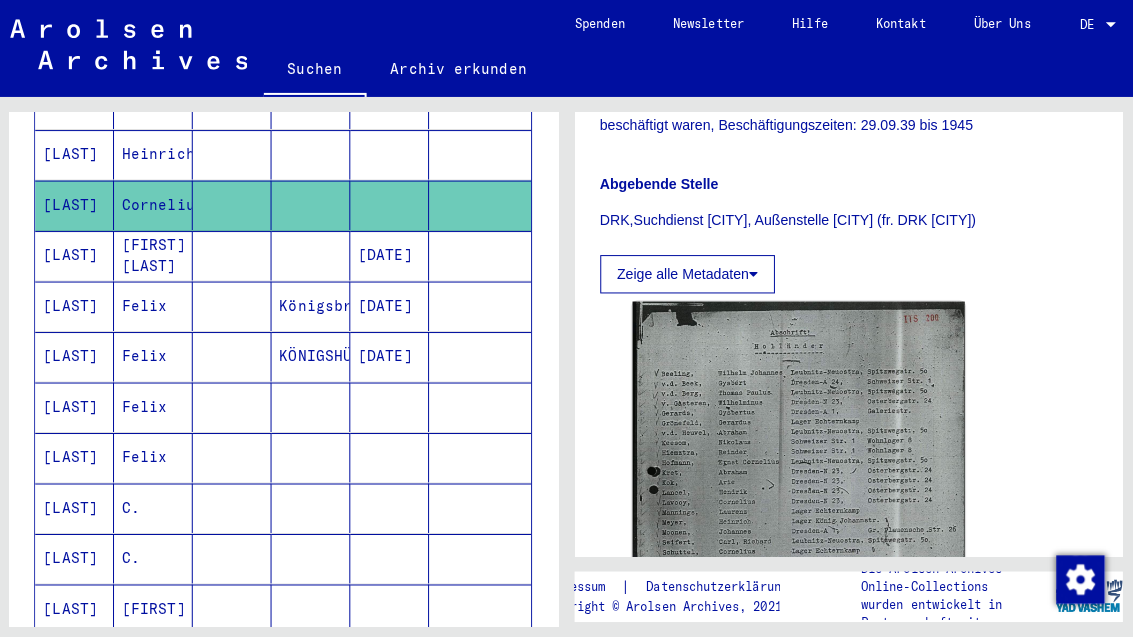 click 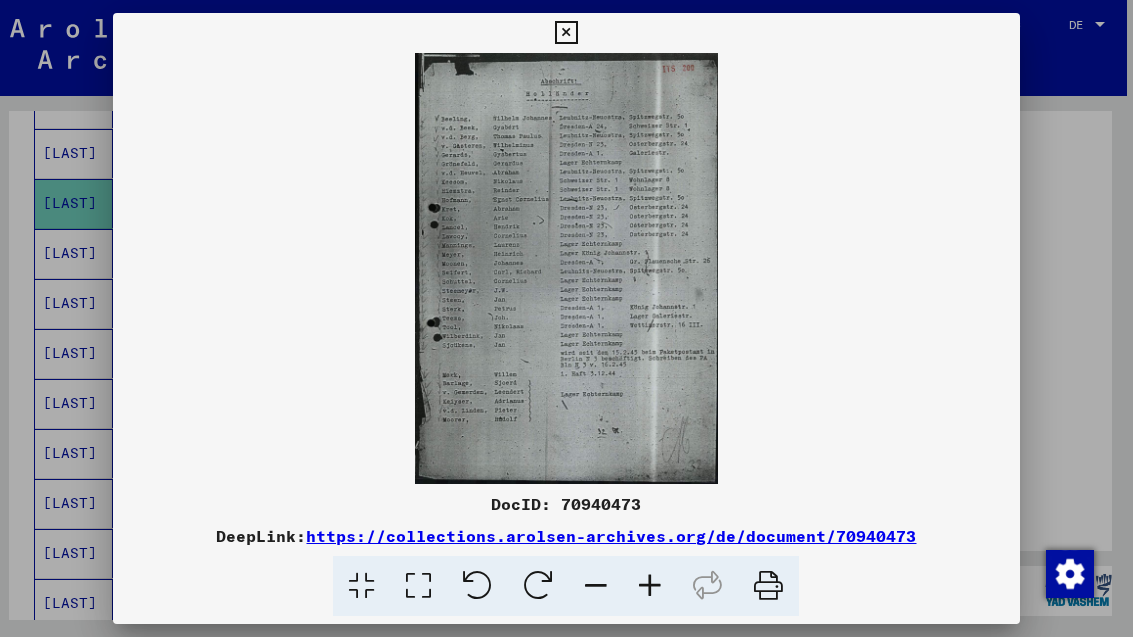 click at bounding box center [566, 33] 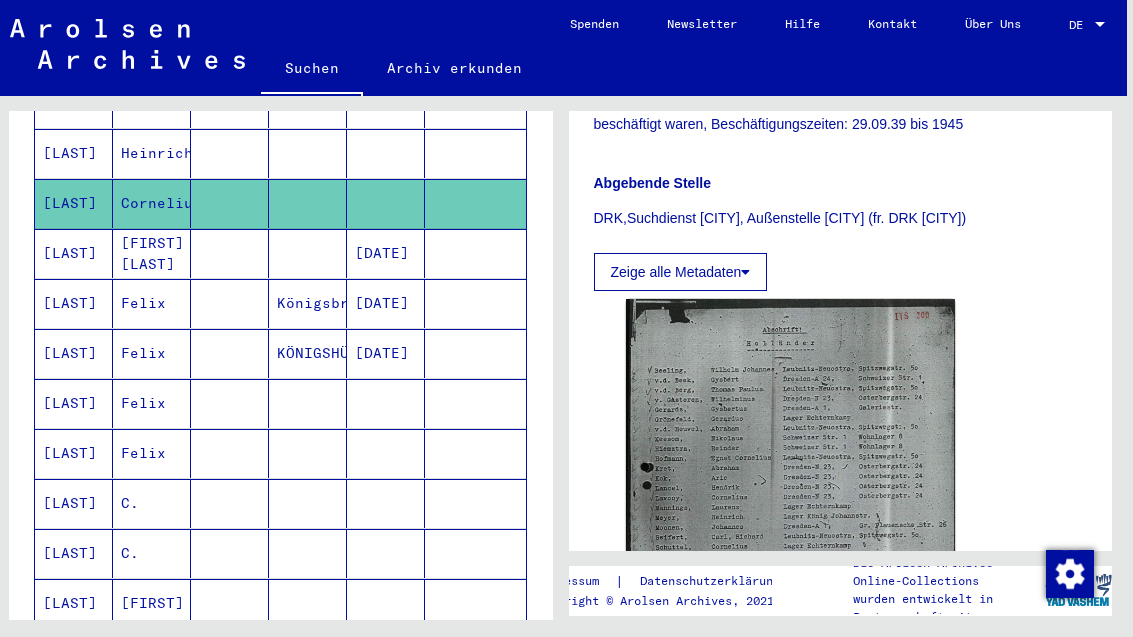 click at bounding box center [475, 303] 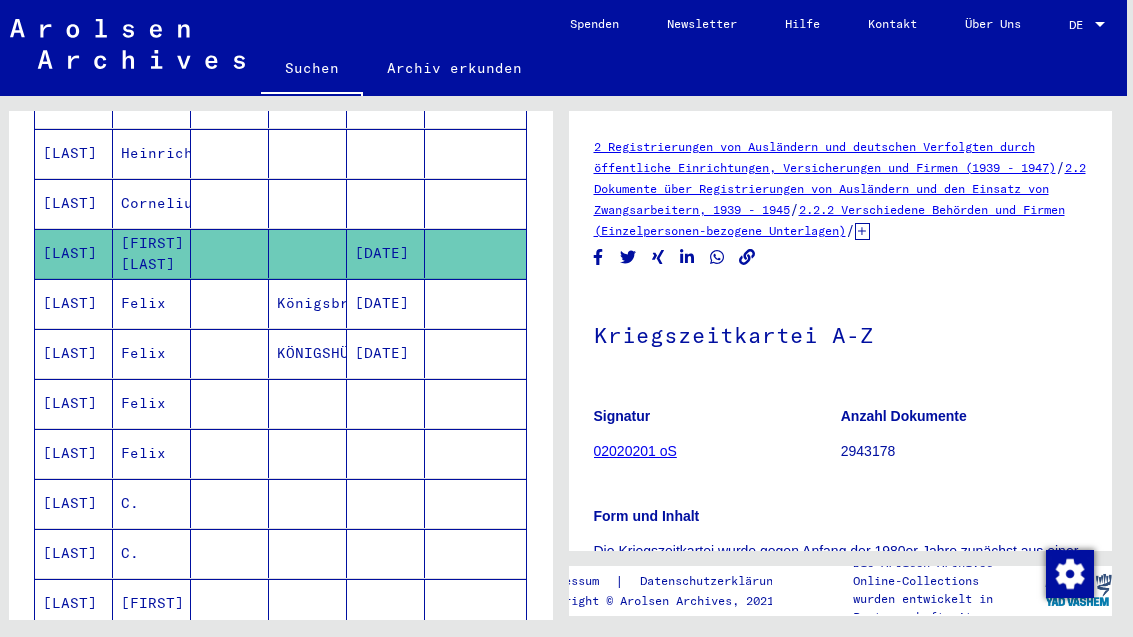 scroll, scrollTop: 68, scrollLeft: -5, axis: both 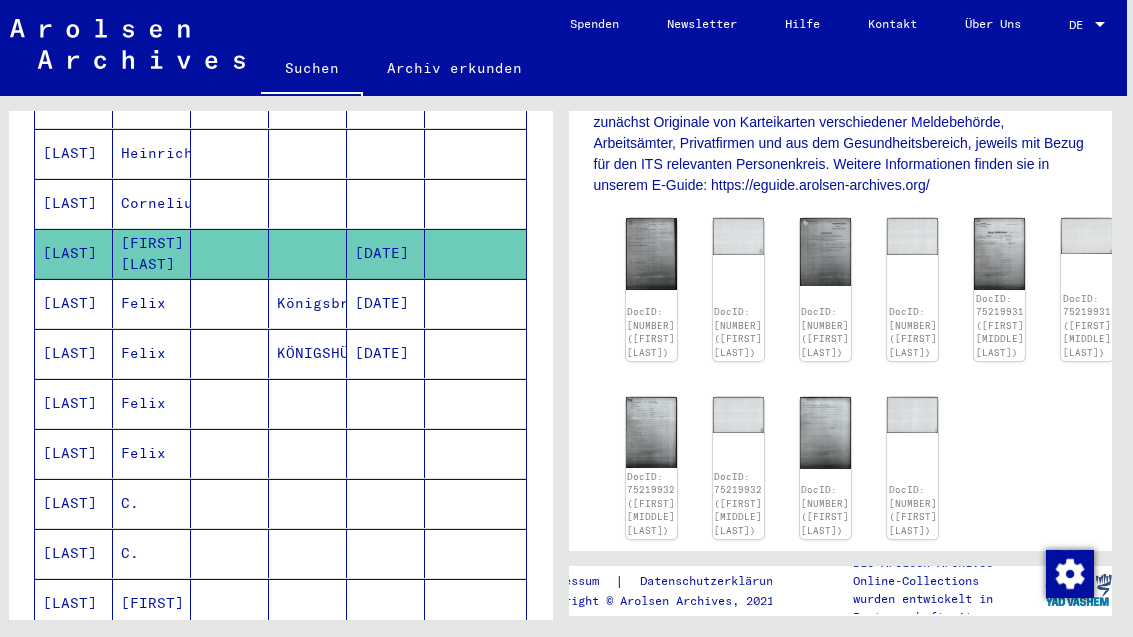 click at bounding box center [475, 353] 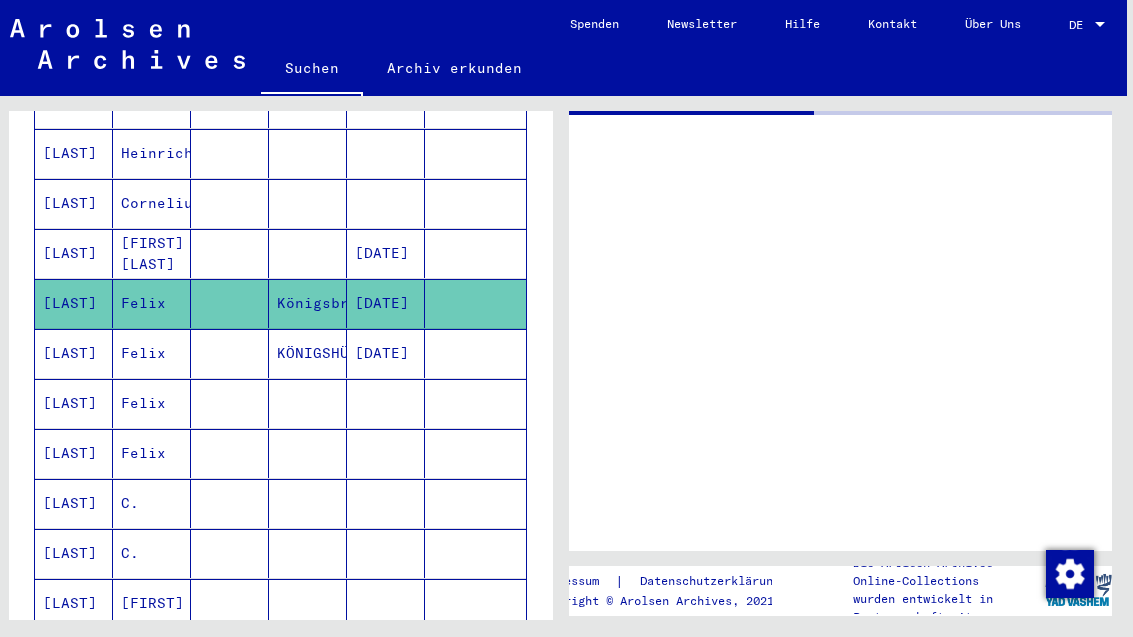 scroll, scrollTop: 0, scrollLeft: 0, axis: both 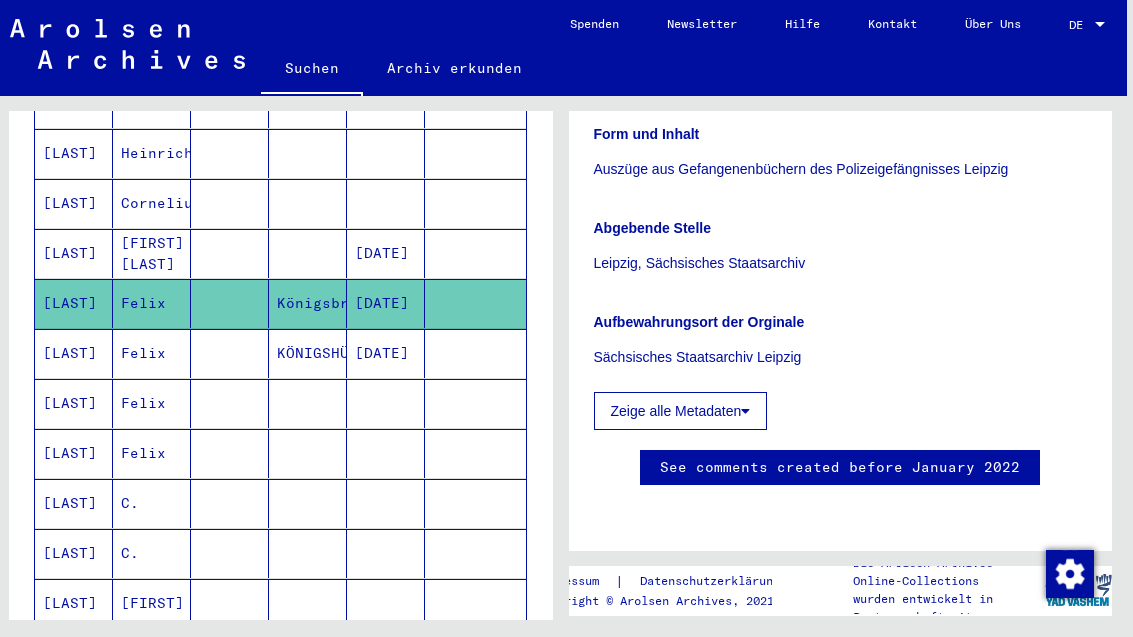 click at bounding box center [475, 403] 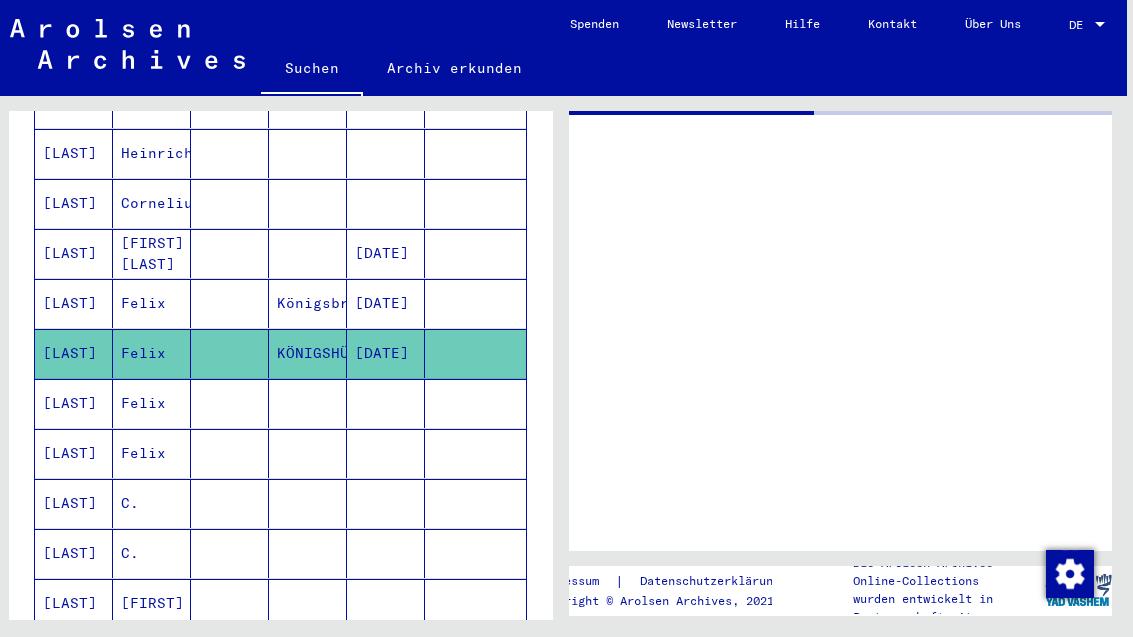 scroll, scrollTop: 0, scrollLeft: 0, axis: both 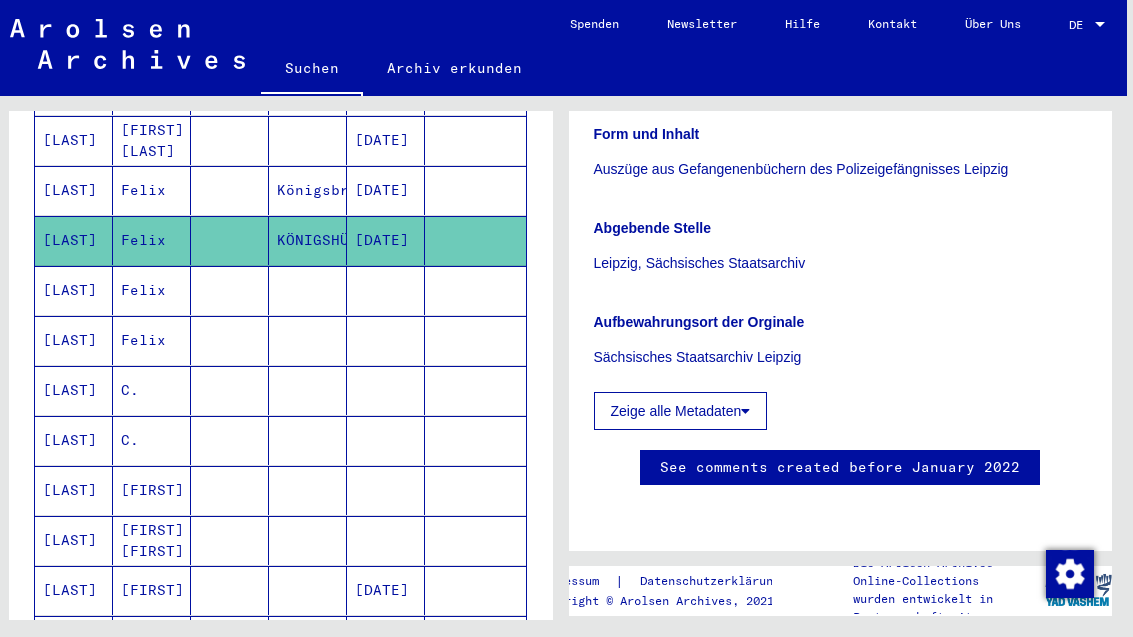 click at bounding box center (475, 340) 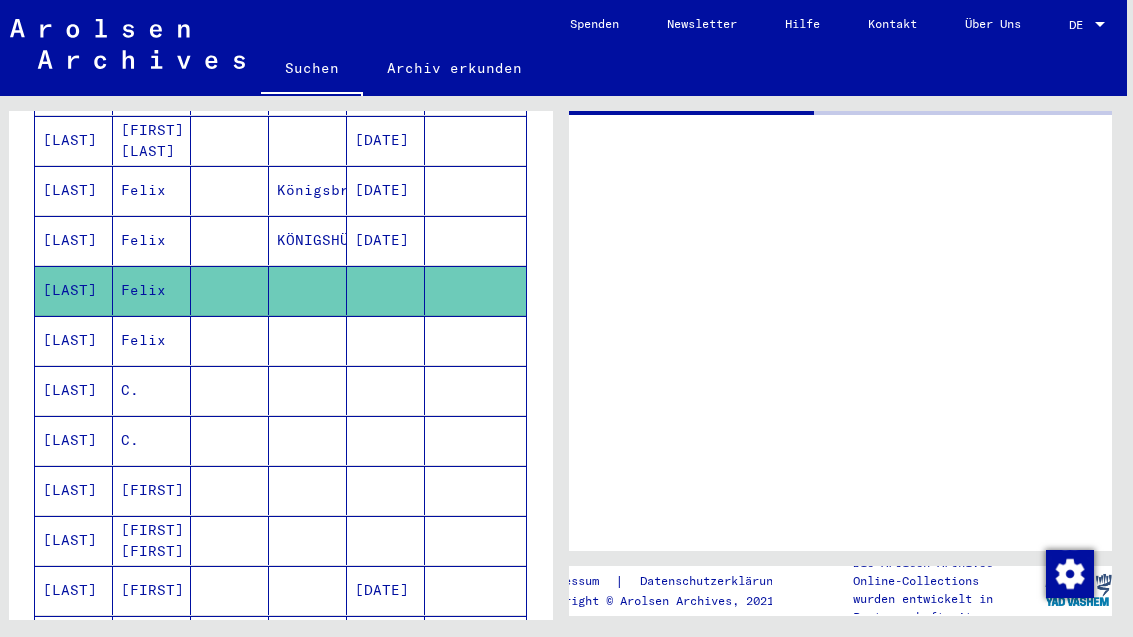 scroll, scrollTop: 0, scrollLeft: 0, axis: both 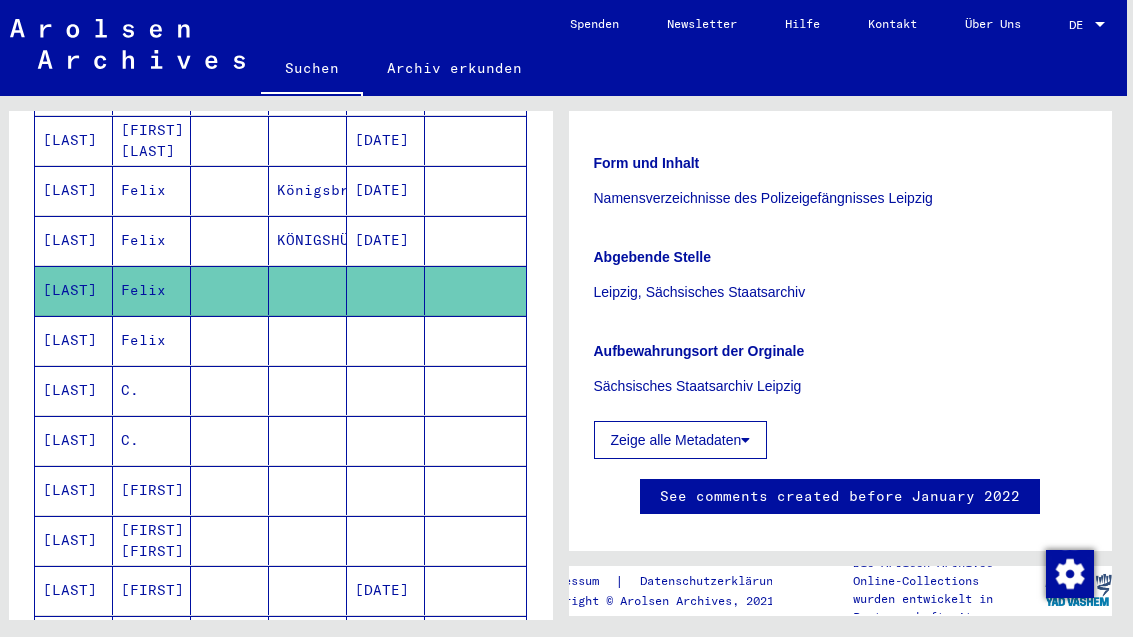 click at bounding box center [475, 390] 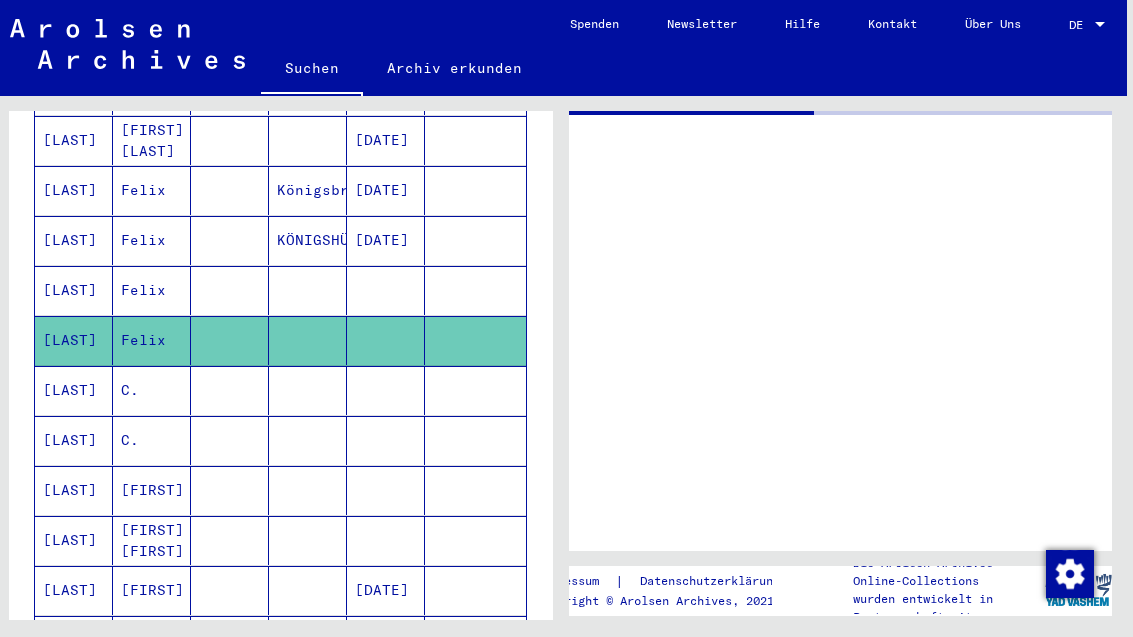 scroll, scrollTop: 0, scrollLeft: 0, axis: both 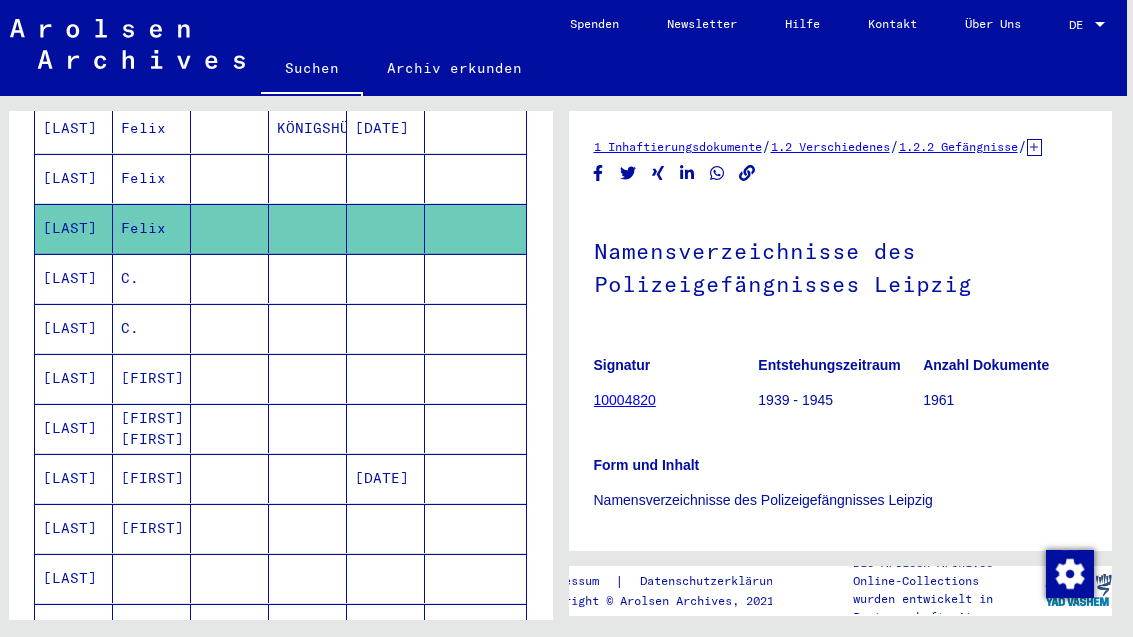 click at bounding box center (475, 328) 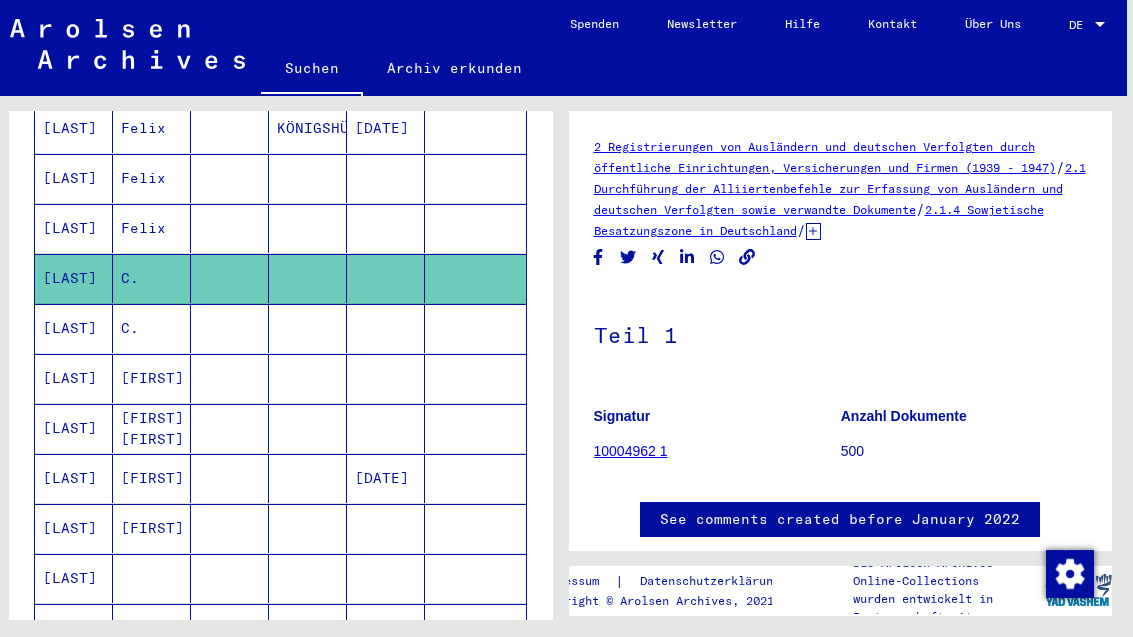 scroll, scrollTop: 0, scrollLeft: 0, axis: both 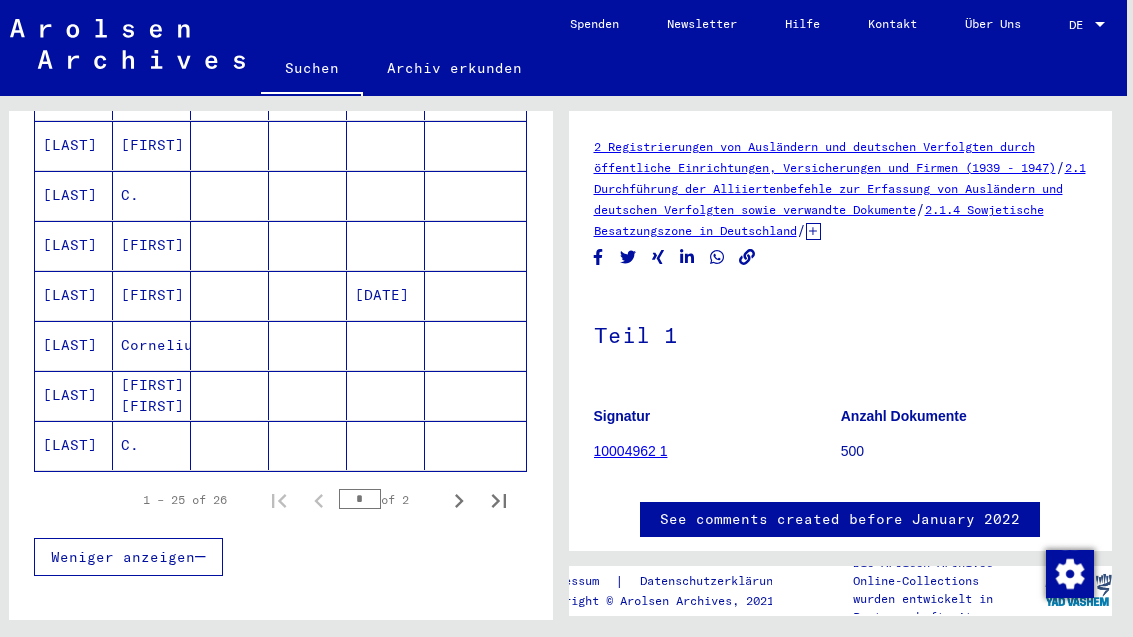 click 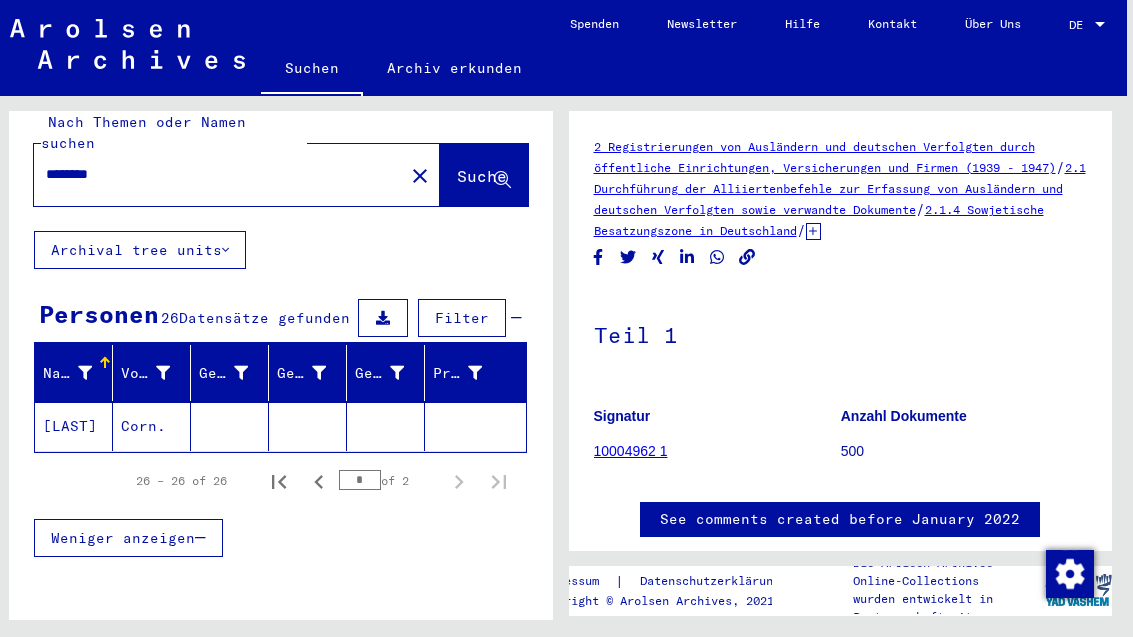 click 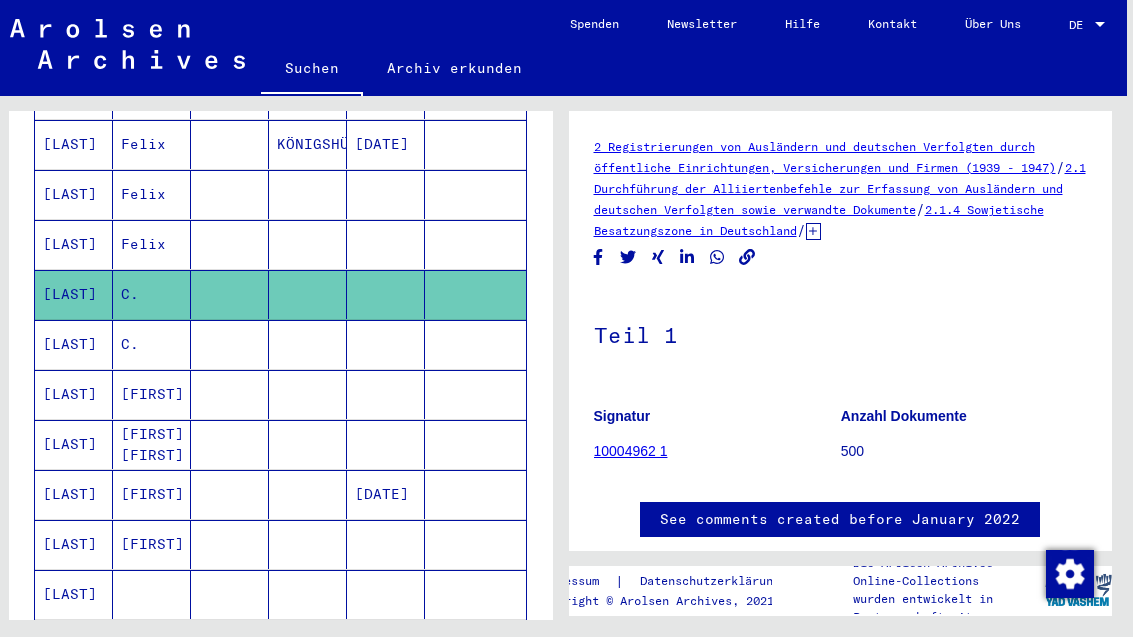 click at bounding box center (475, 394) 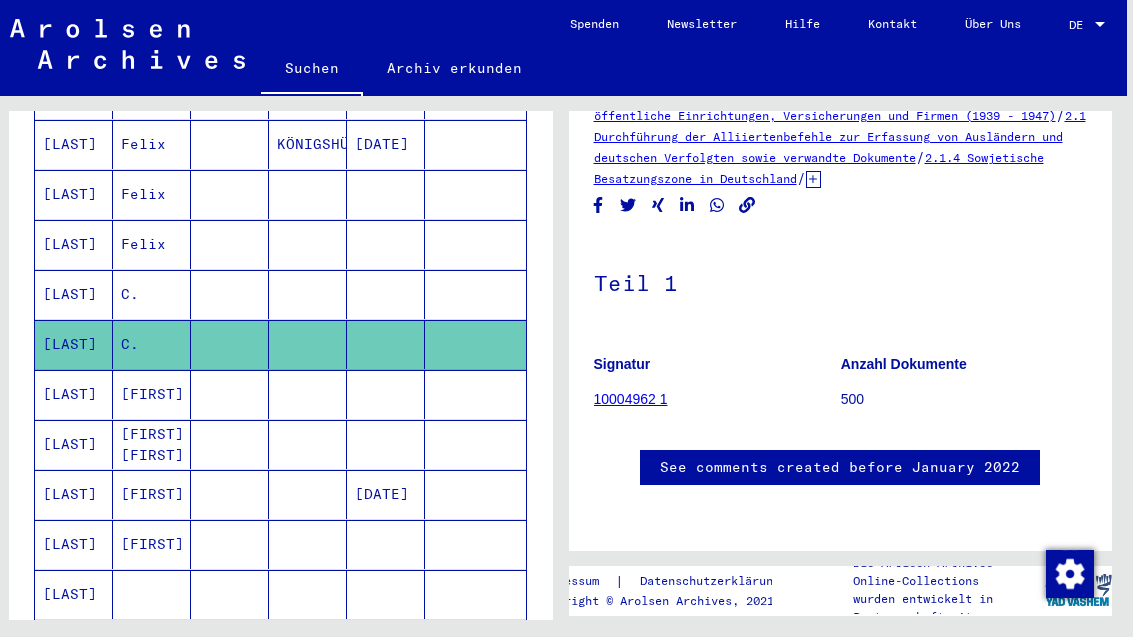 click at bounding box center (475, 444) 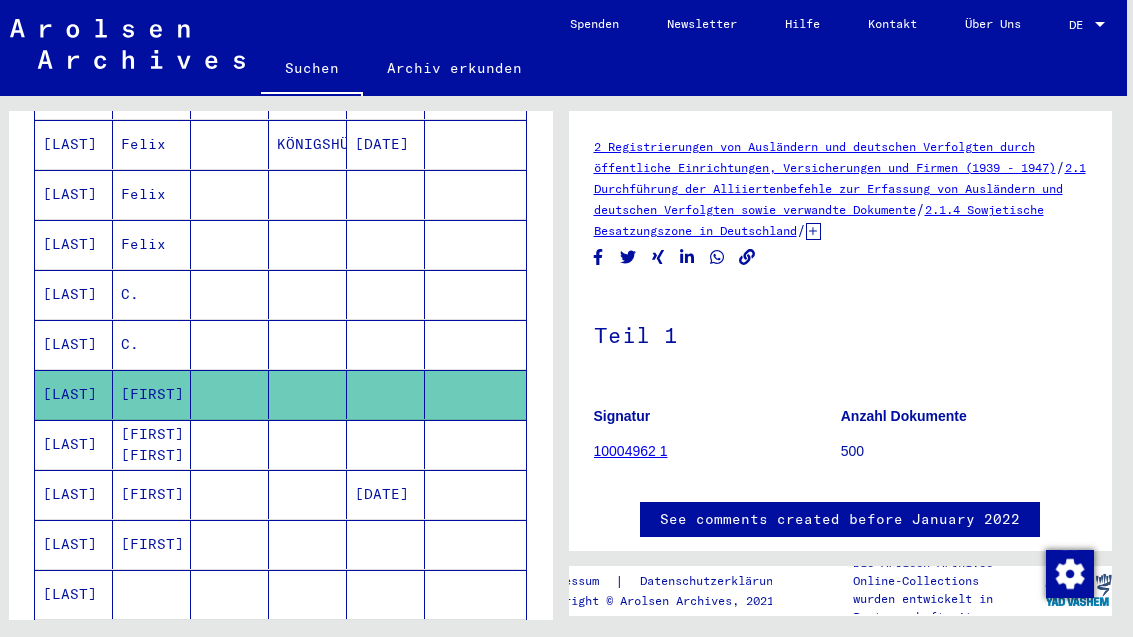 click at bounding box center (475, 494) 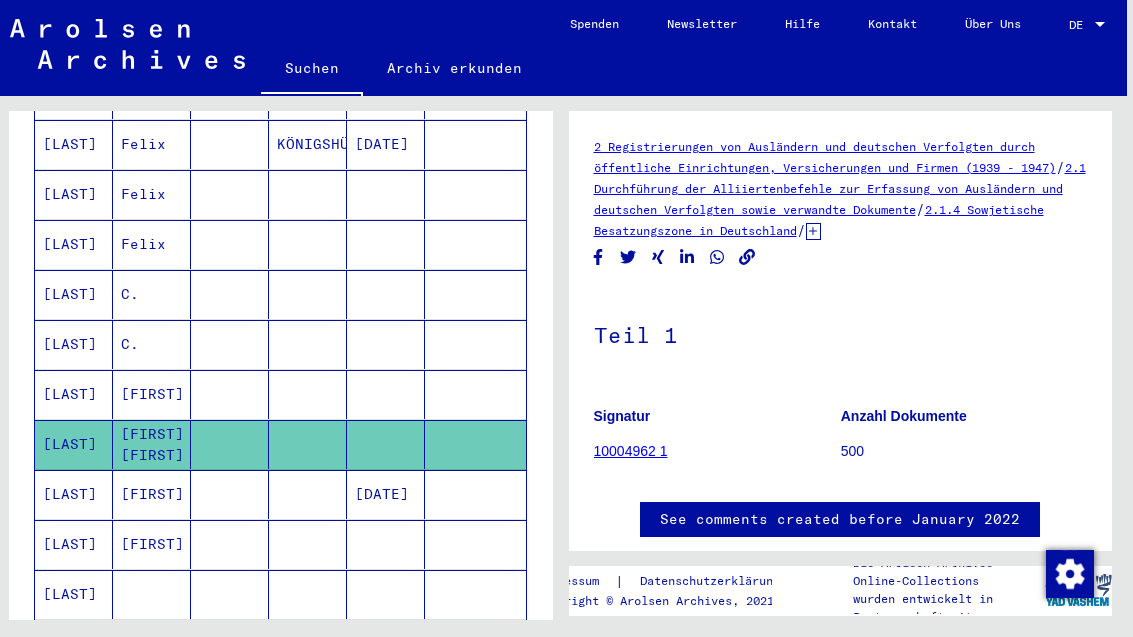click at bounding box center [475, 544] 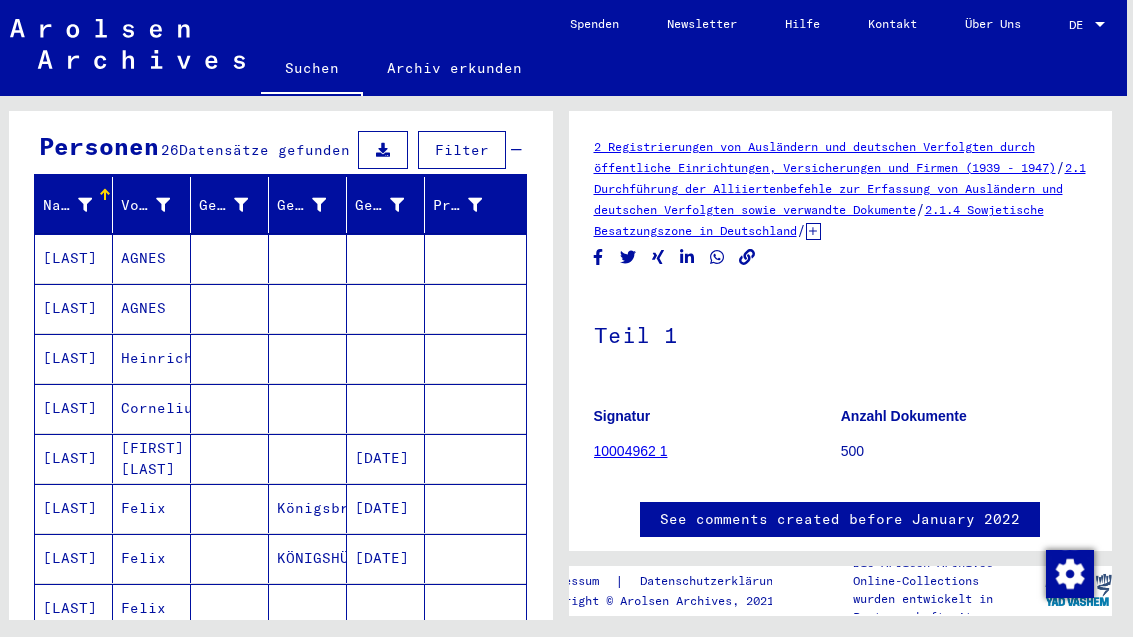 click at bounding box center [475, 308] 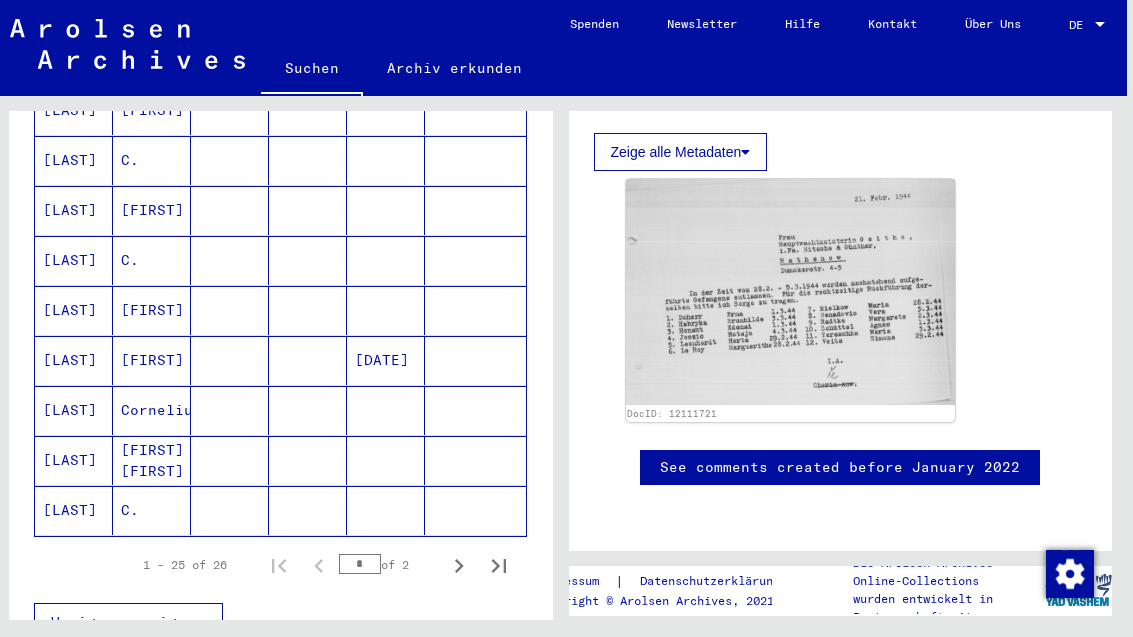 click at bounding box center (475, 360) 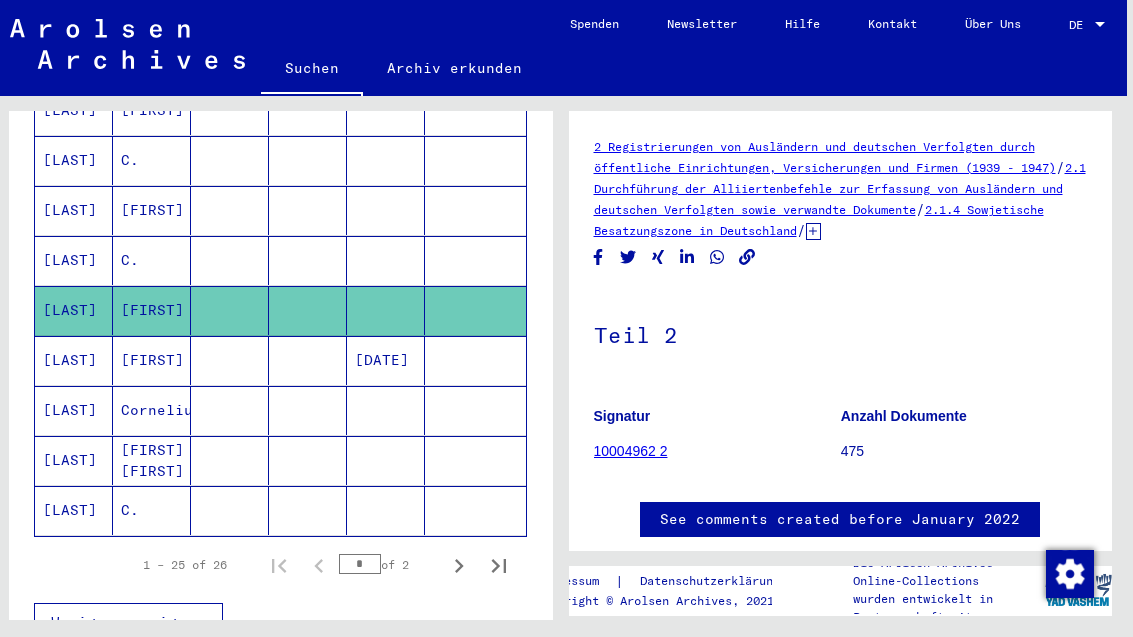 click at bounding box center [475, 410] 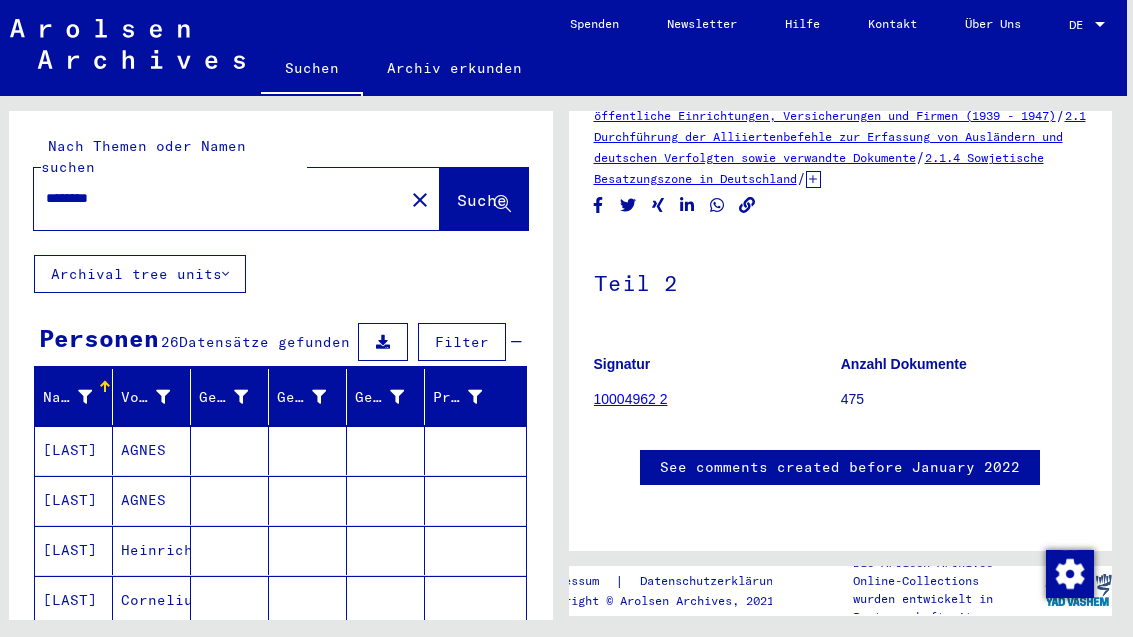 click on "close" 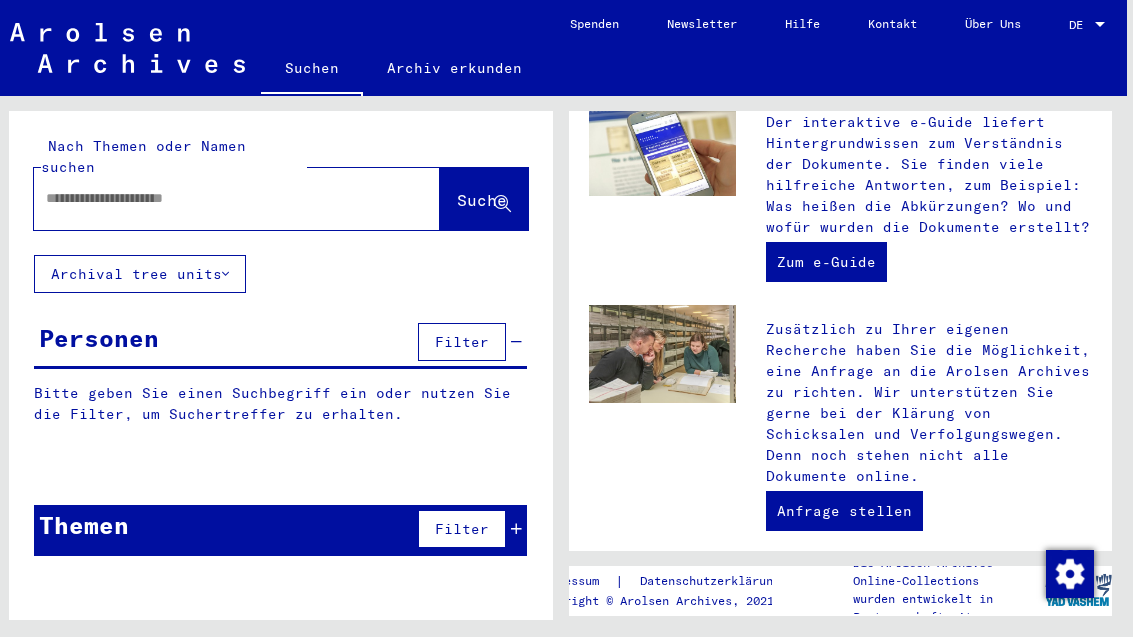 click at bounding box center (213, 198) 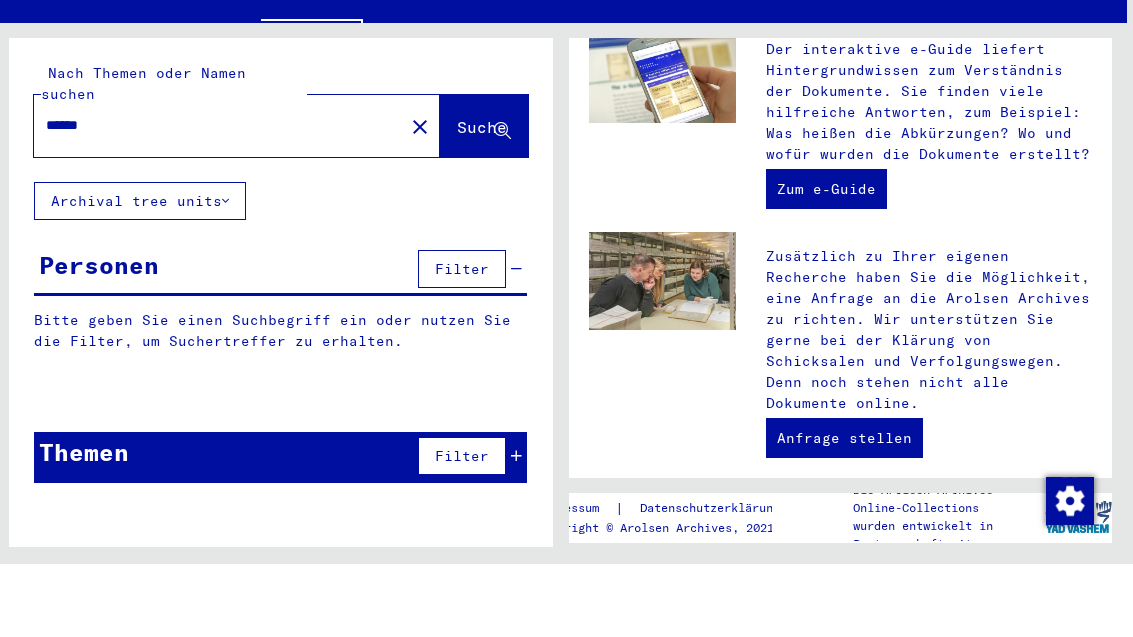 type on "******" 